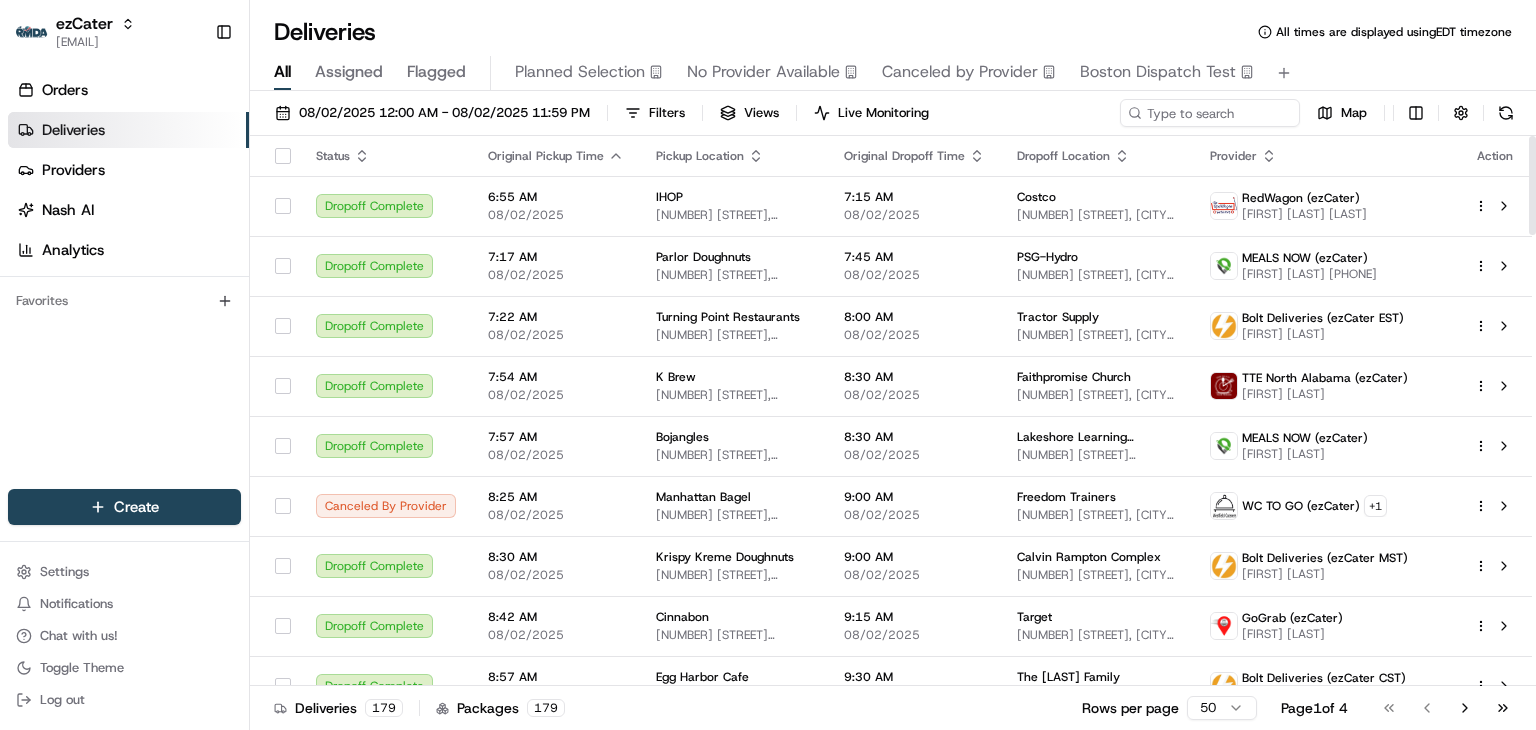 scroll, scrollTop: 0, scrollLeft: 0, axis: both 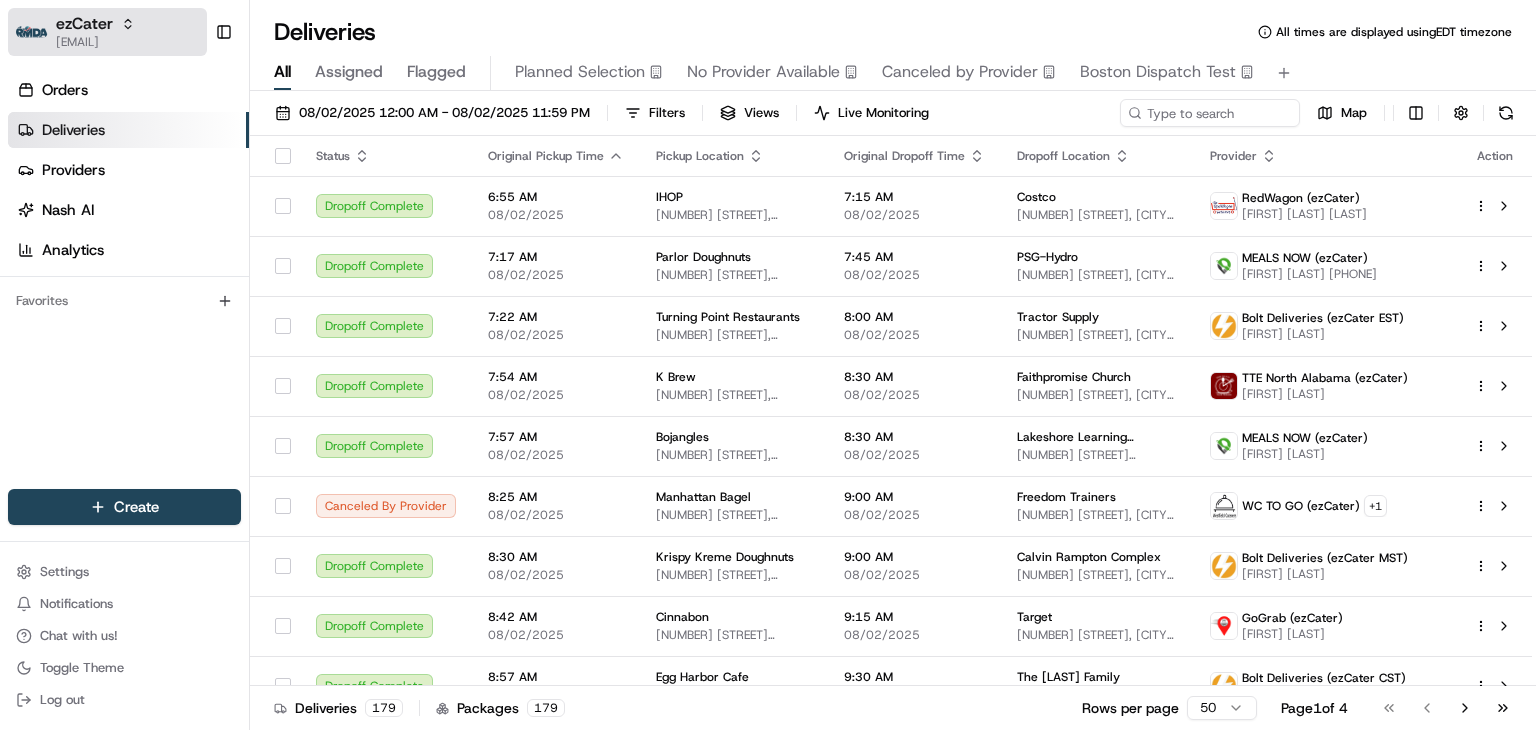 click on "ezCater" at bounding box center [95, 24] 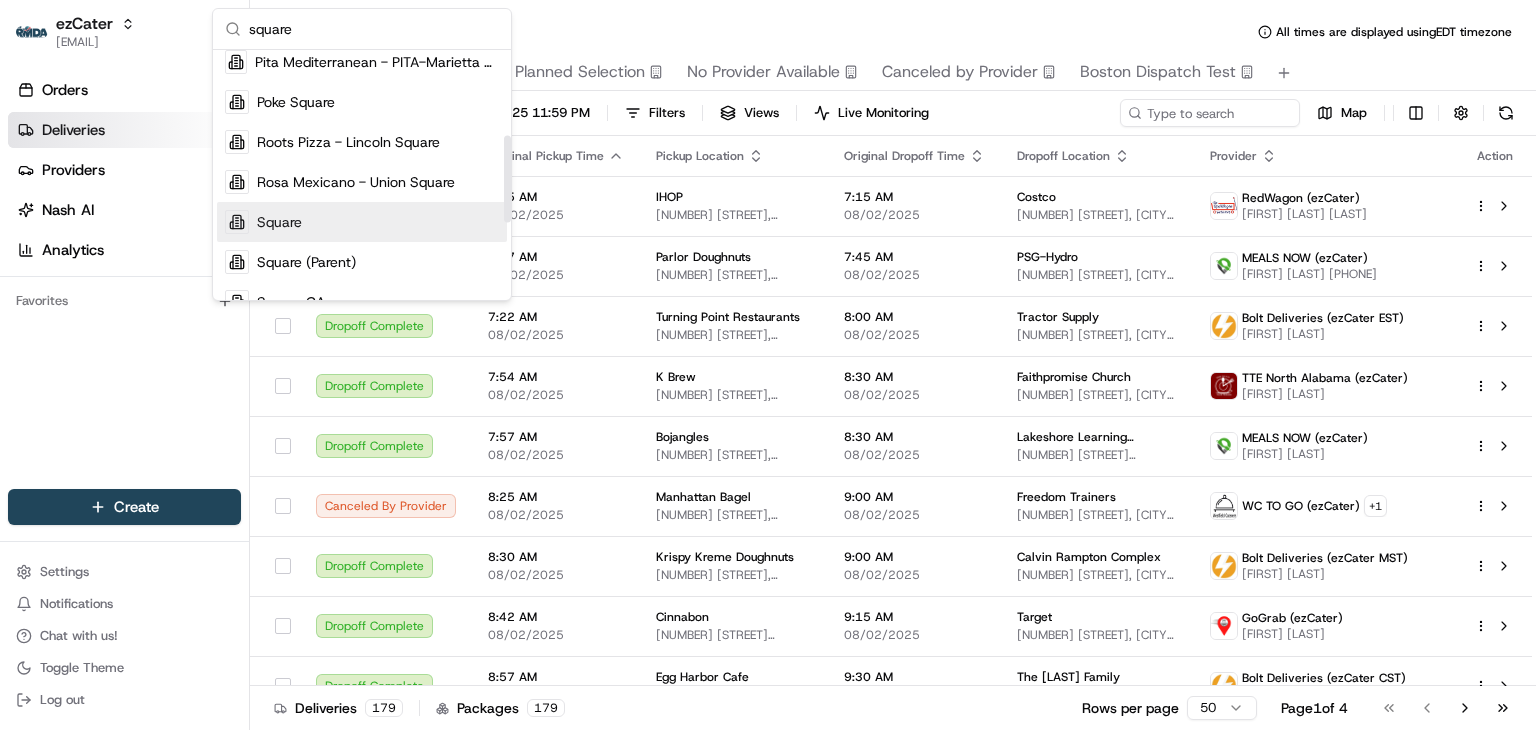 scroll, scrollTop: 247, scrollLeft: 0, axis: vertical 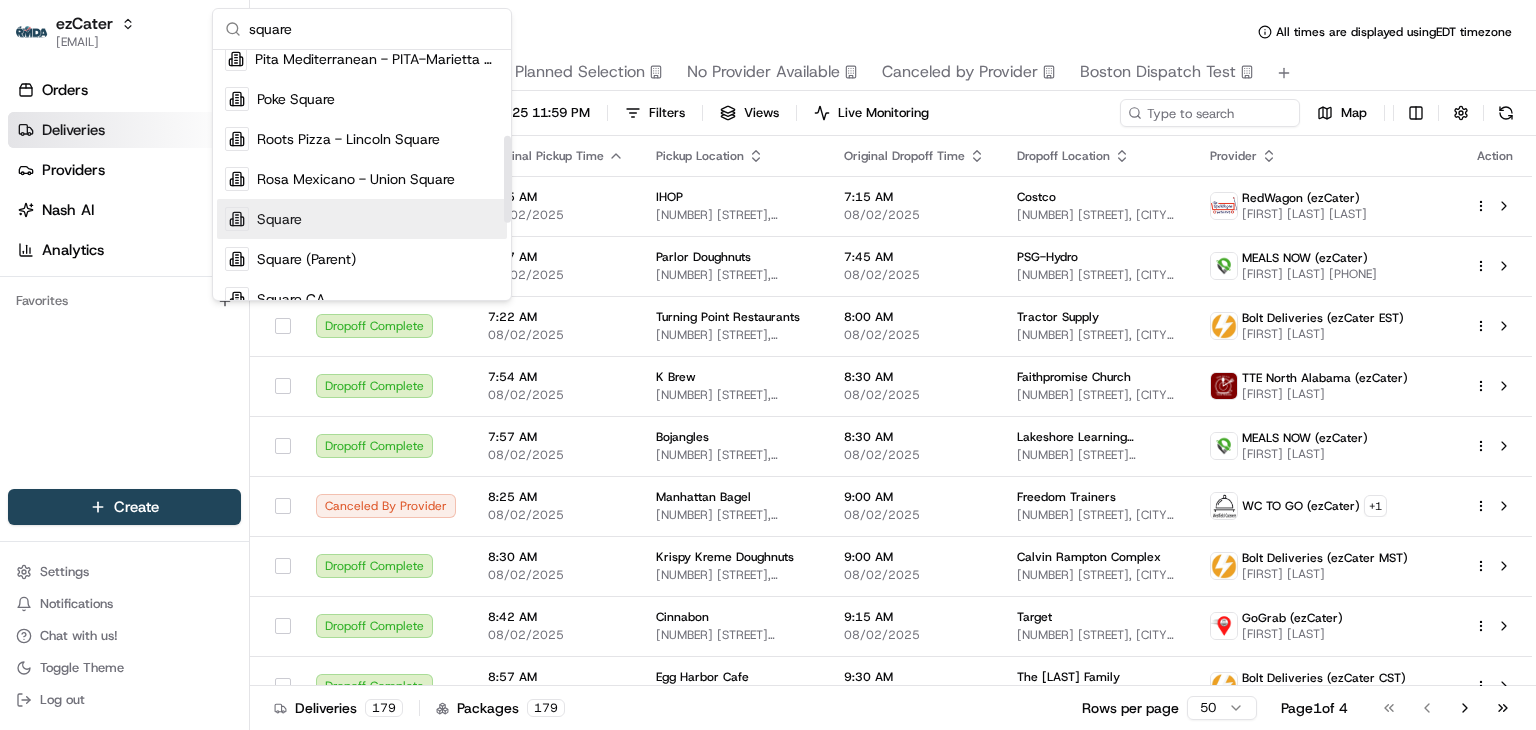 type on "square" 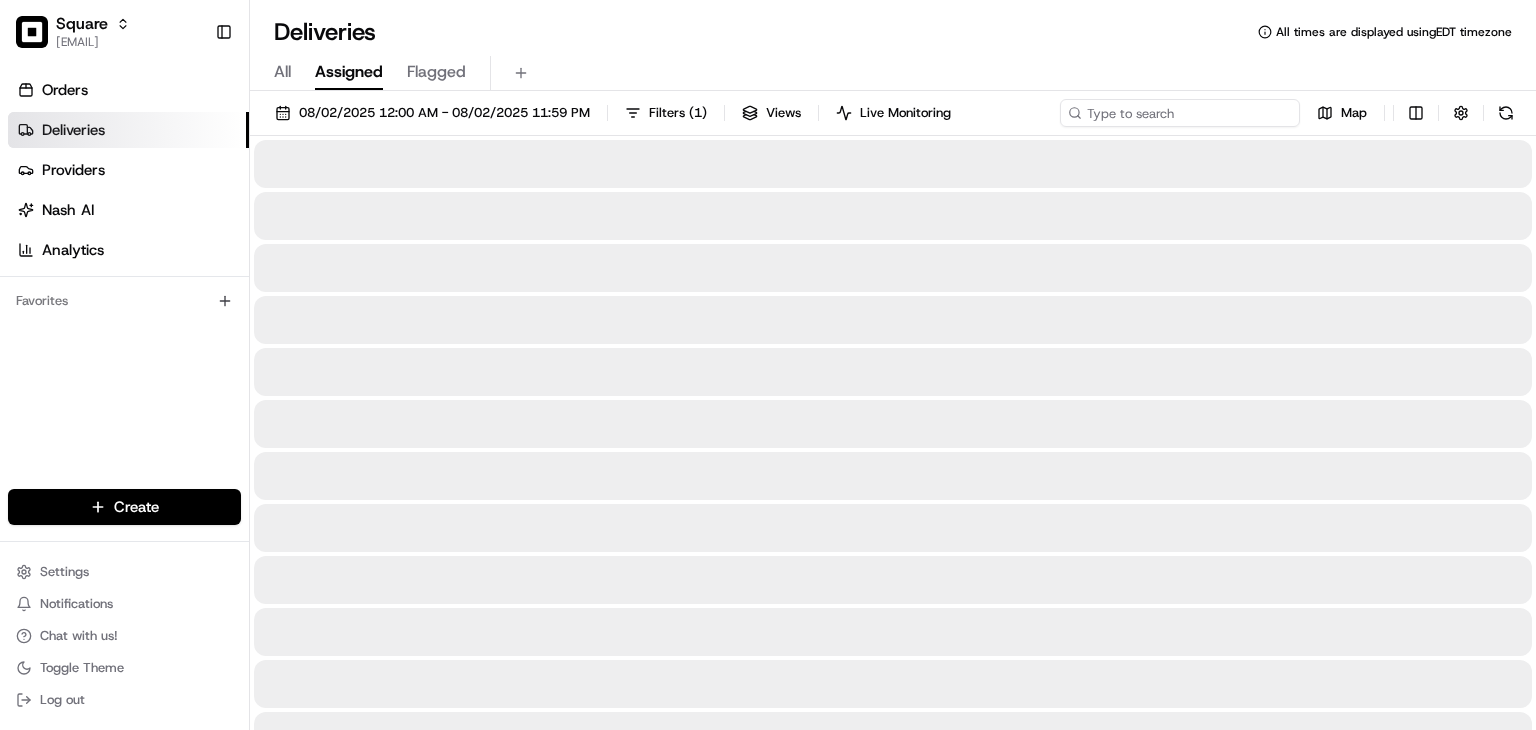 click at bounding box center [1180, 113] 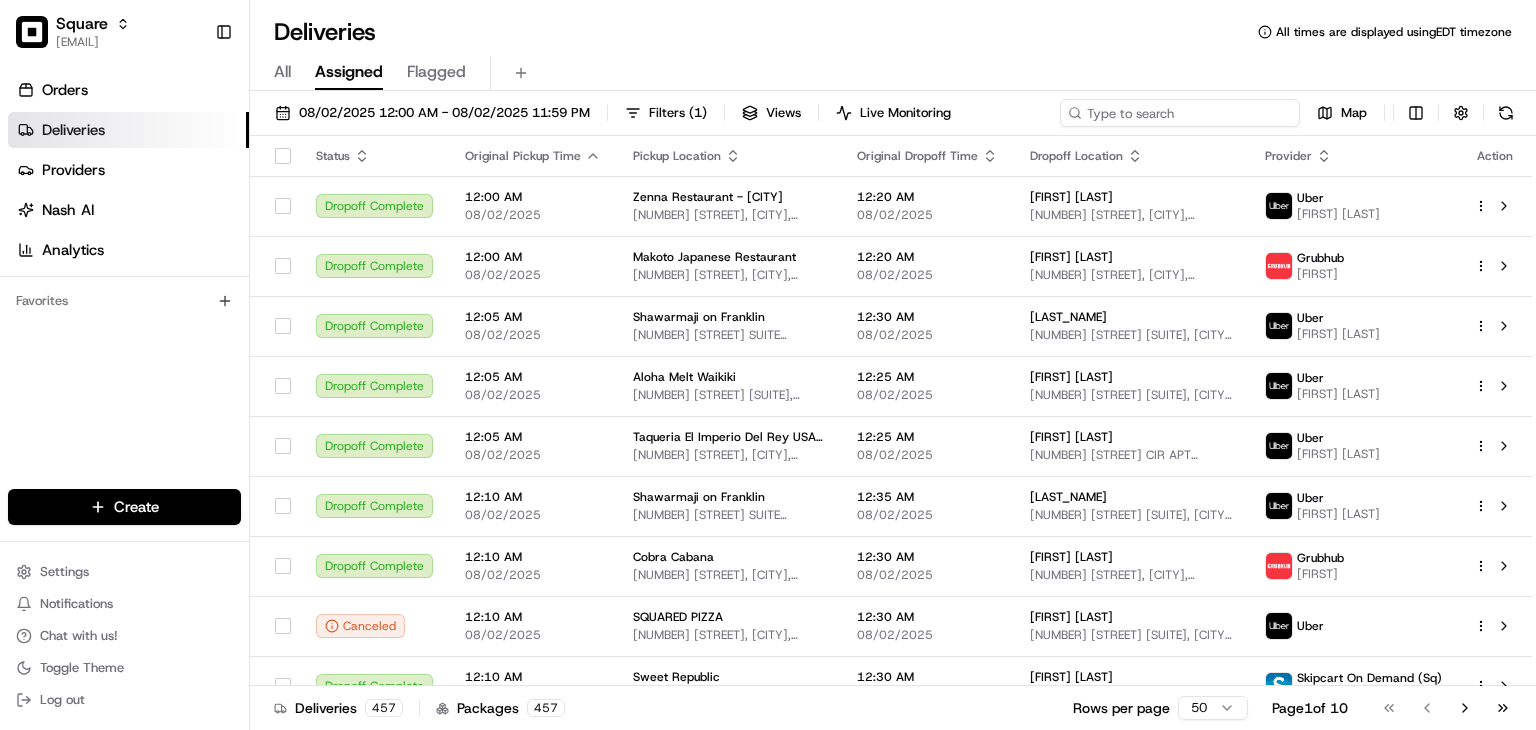 click at bounding box center [1180, 113] 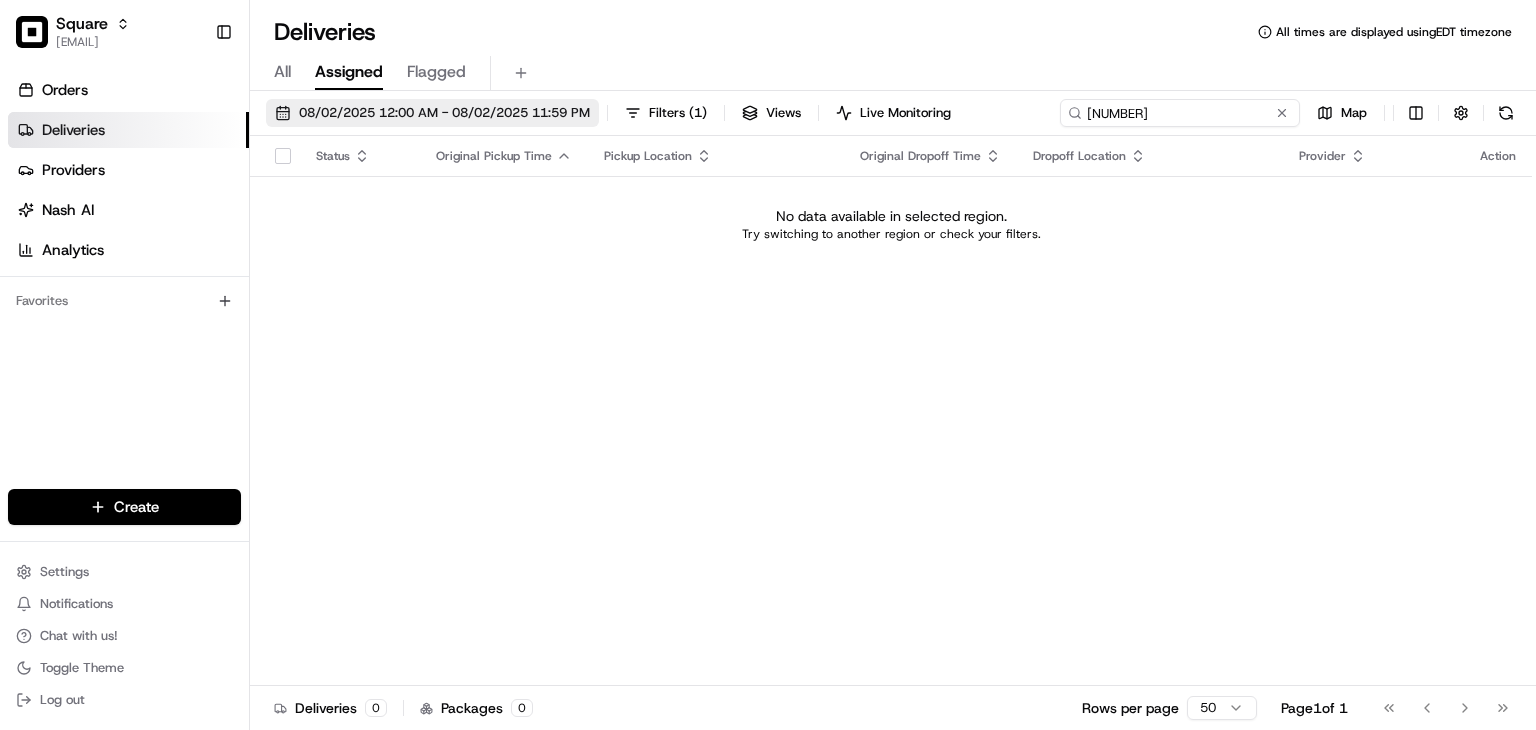 type on "707193" 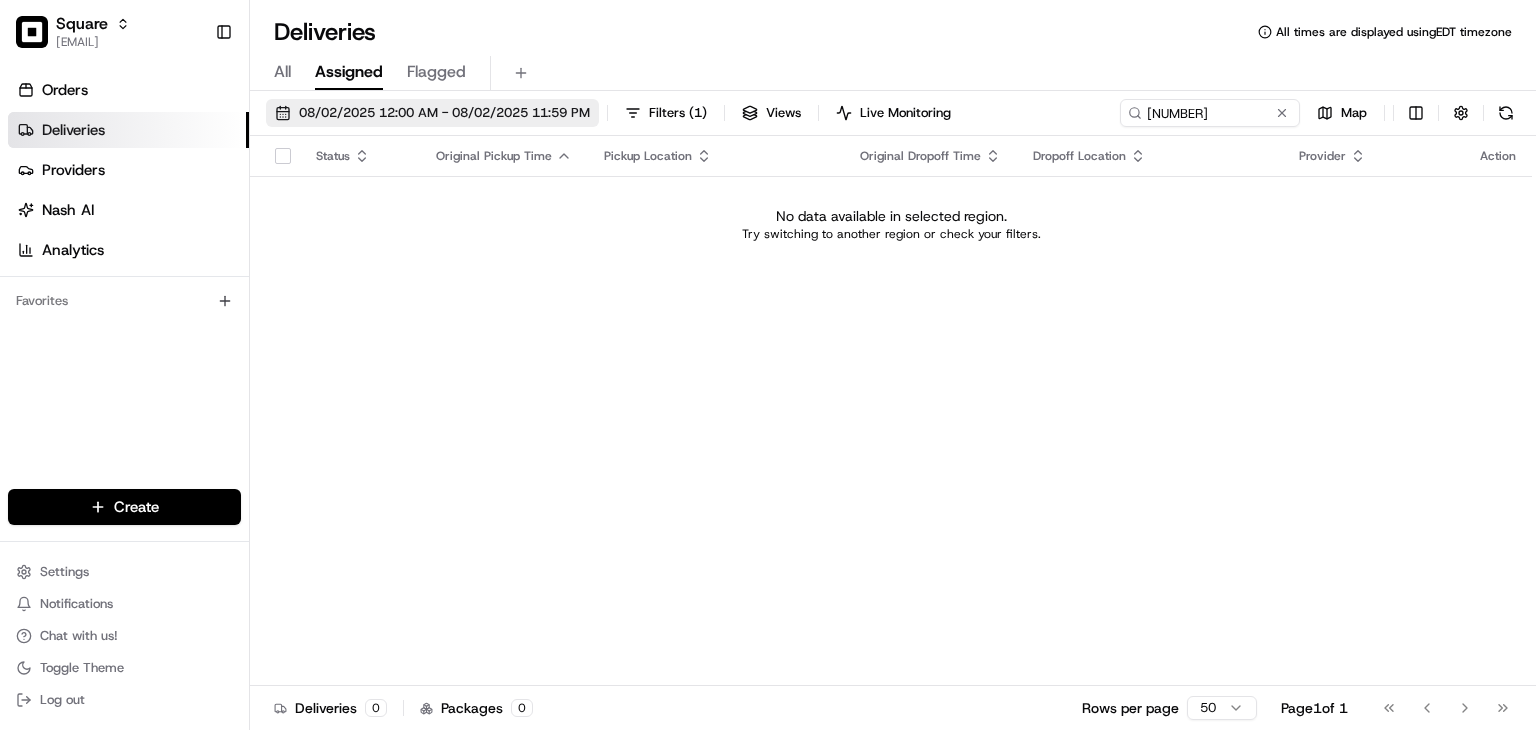 click on "08/02/2025 12:00 AM - 08/02/2025 11:59 PM" at bounding box center (444, 113) 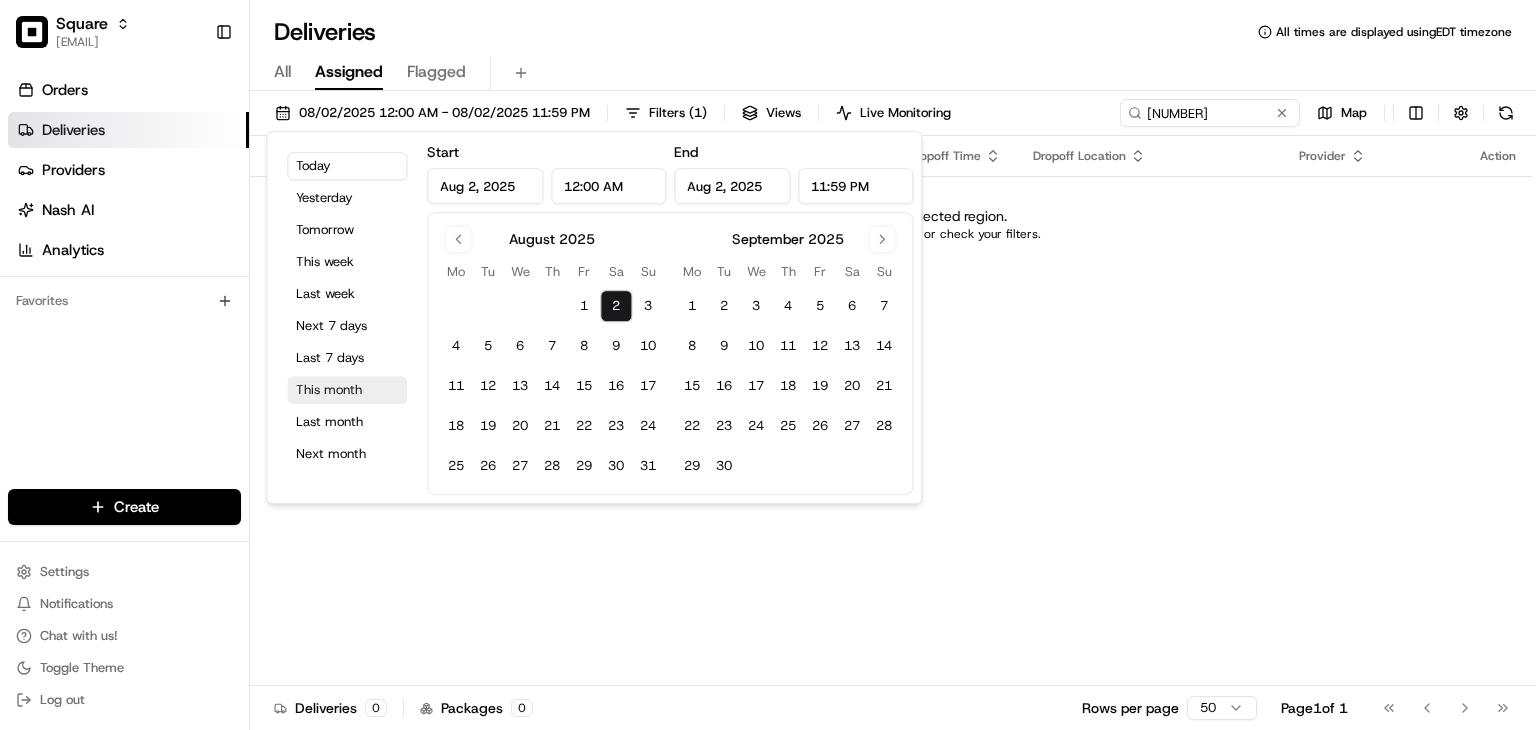 click on "This month" at bounding box center [347, 390] 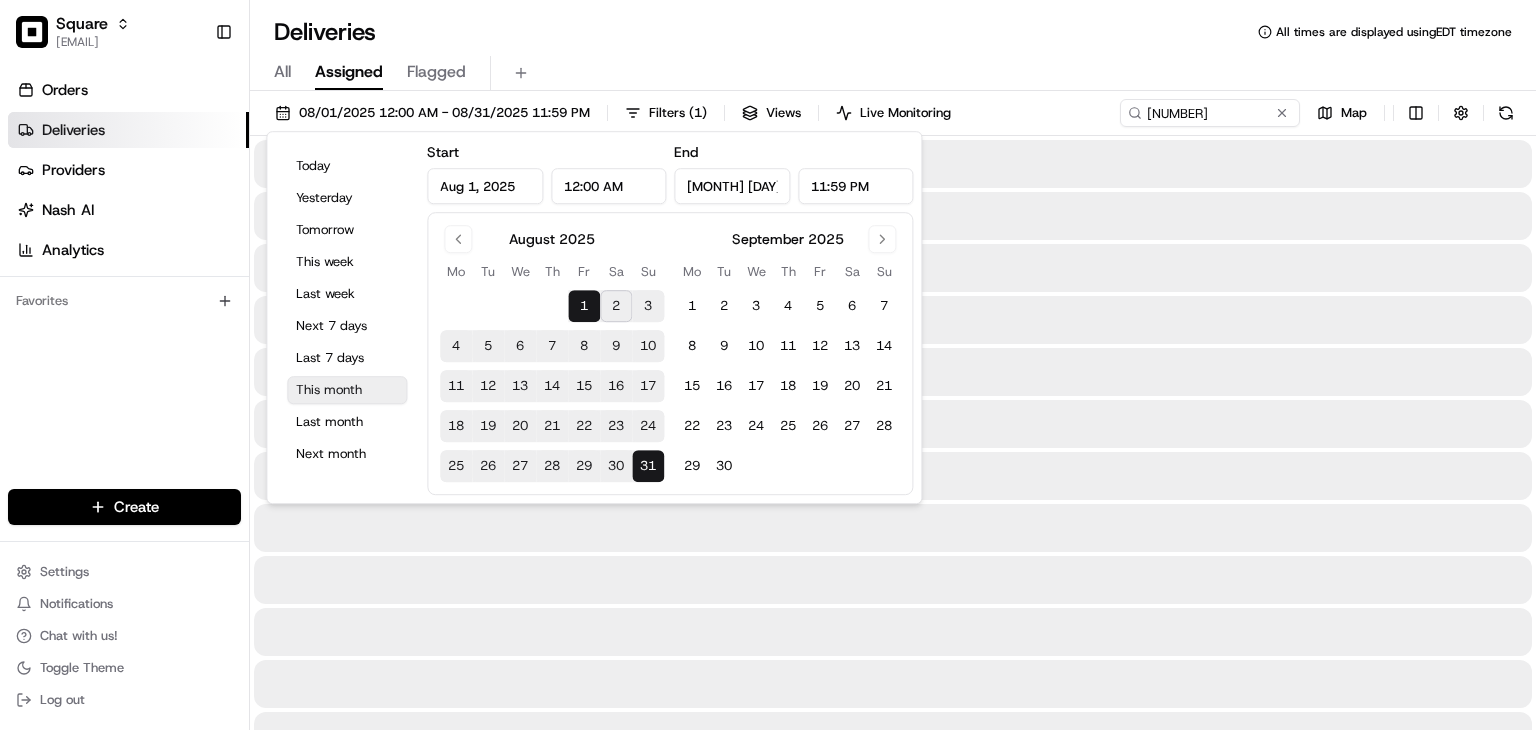 type on "Aug 1, 2025" 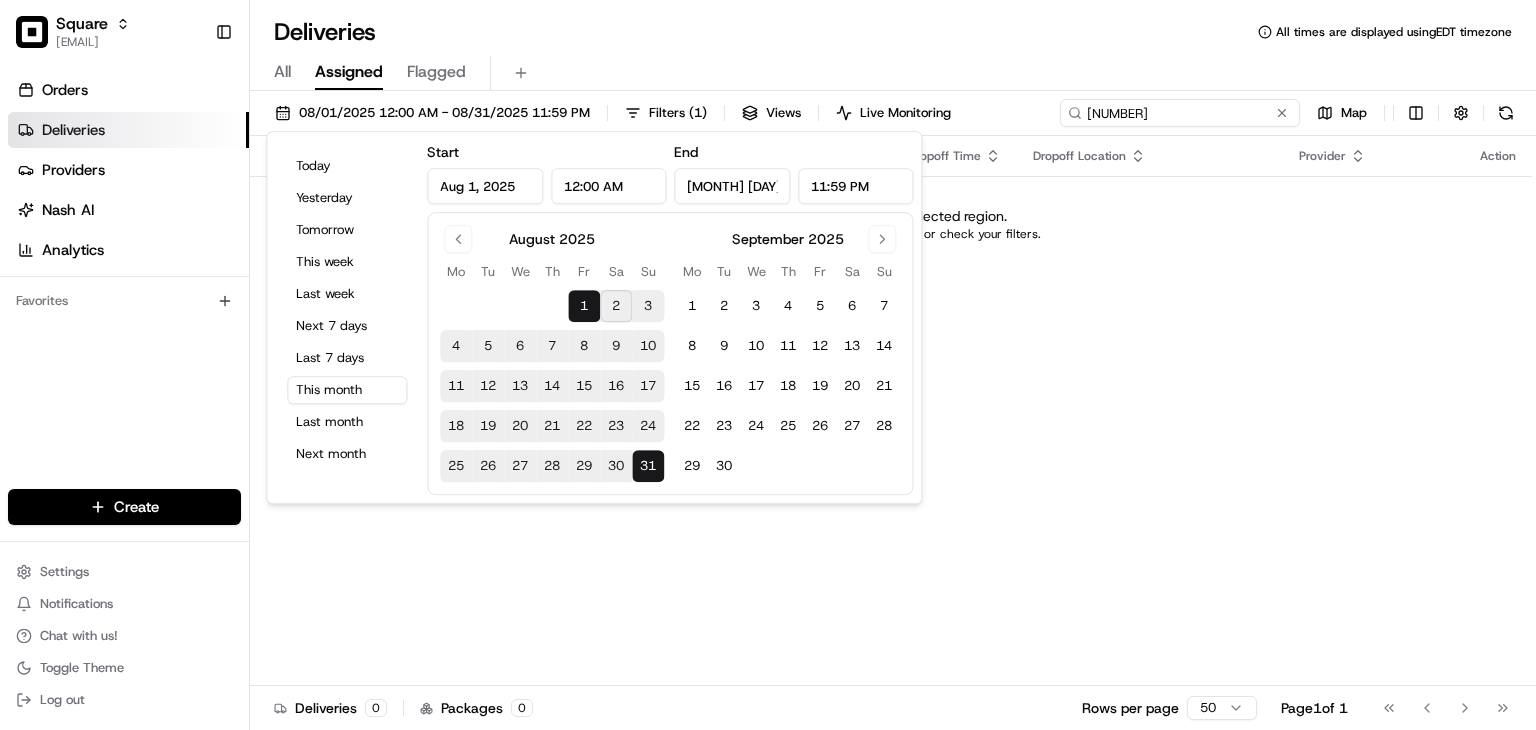 click on "707193" at bounding box center (1180, 113) 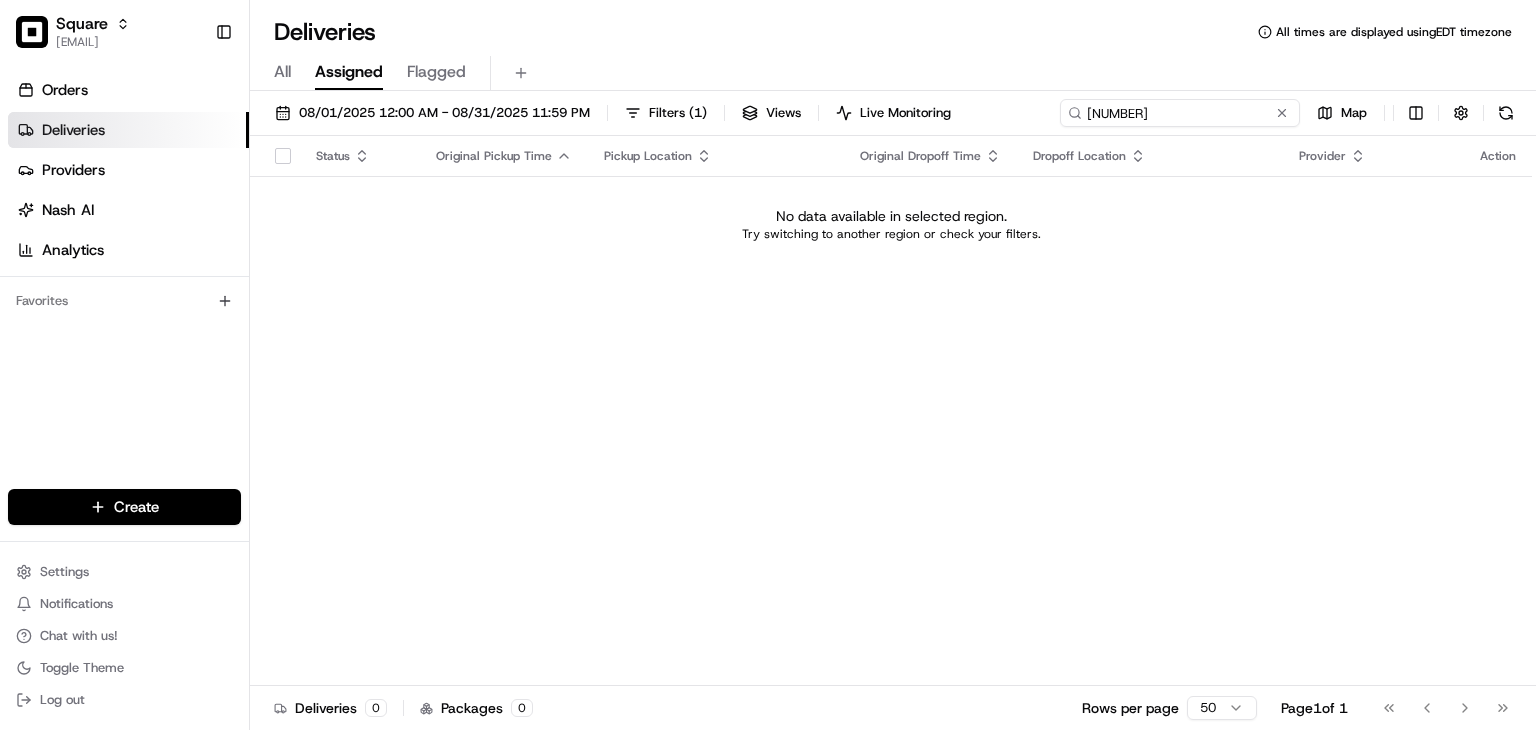 drag, startPoint x: 1146, startPoint y: 107, endPoint x: 1026, endPoint y: 109, distance: 120.01666 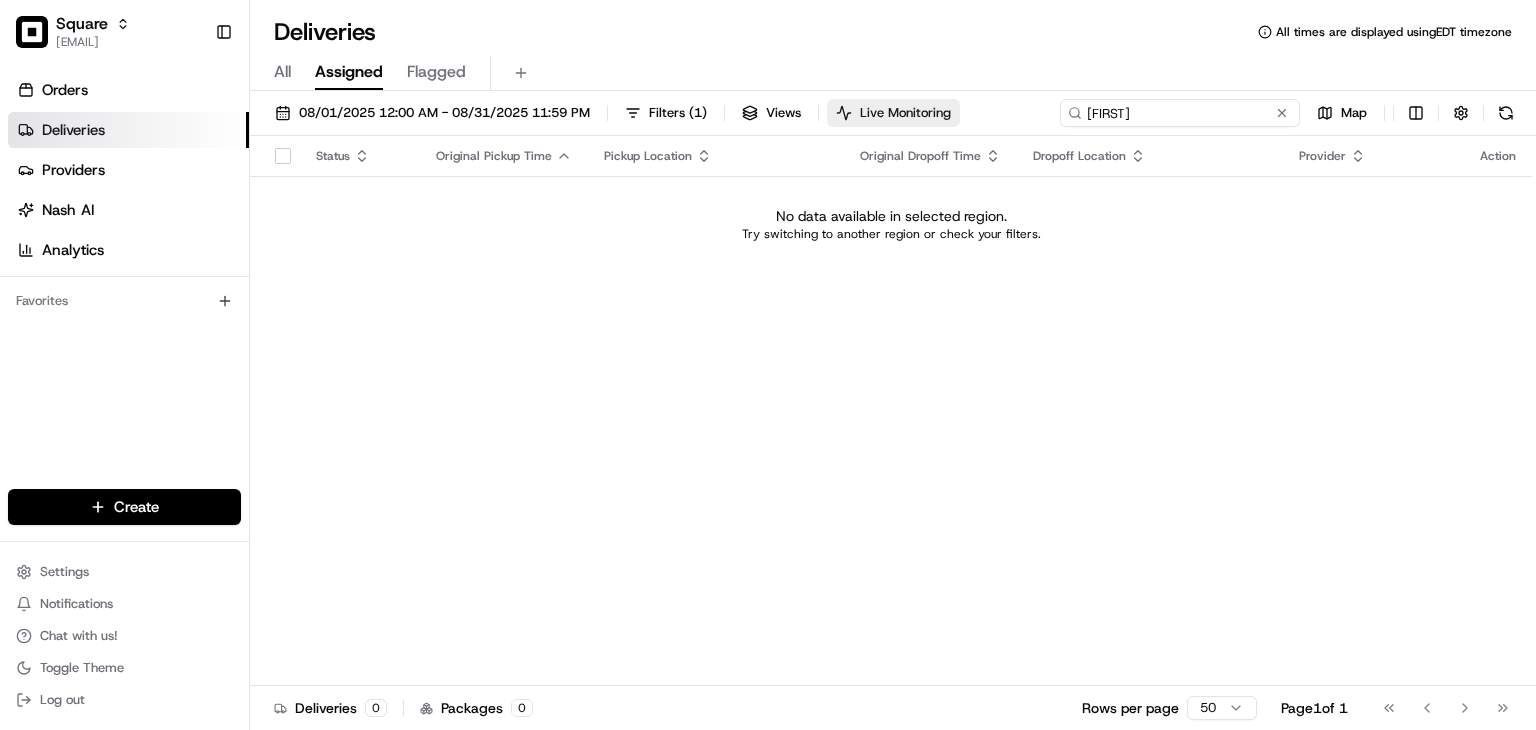 drag, startPoint x: 1156, startPoint y: 111, endPoint x: 949, endPoint y: 102, distance: 207.19556 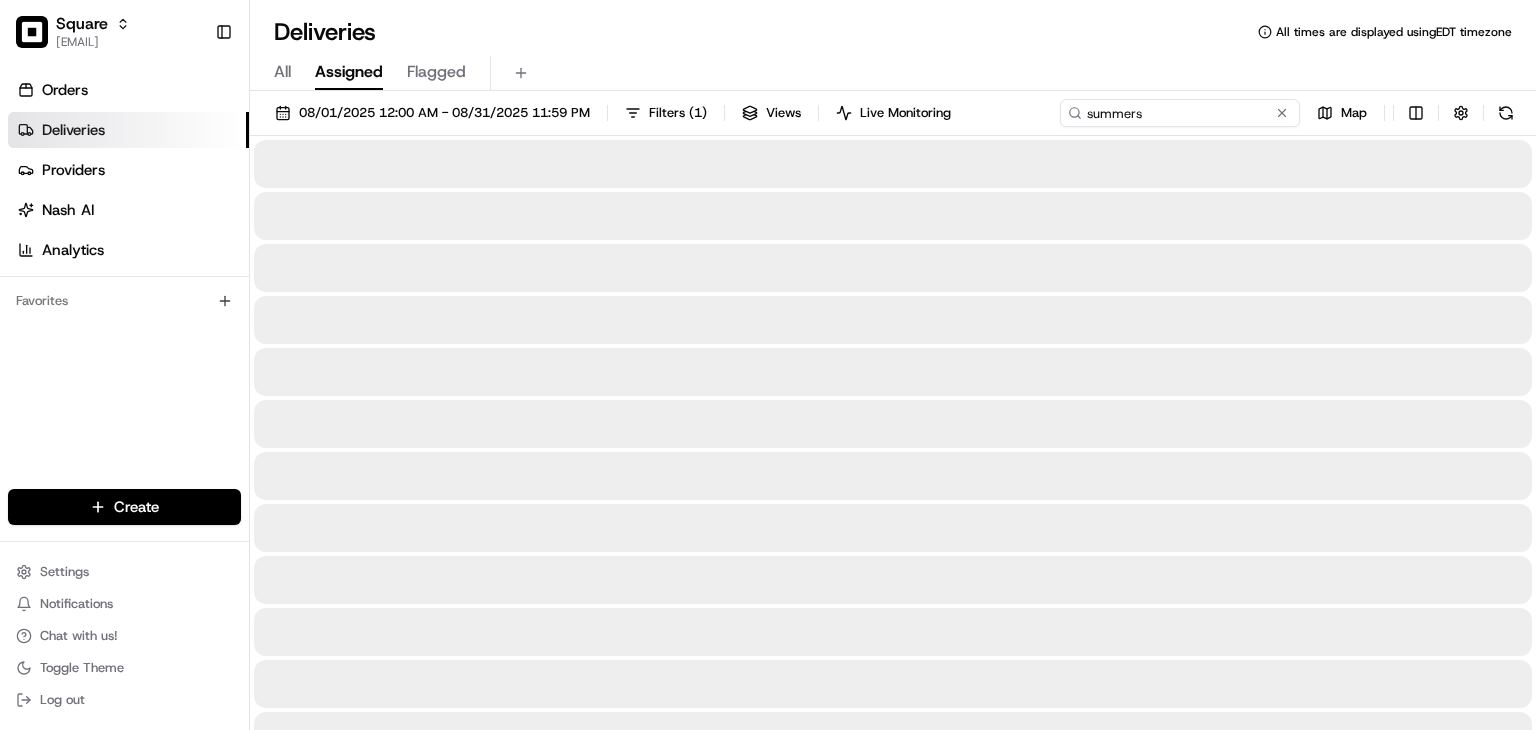 type on "summers" 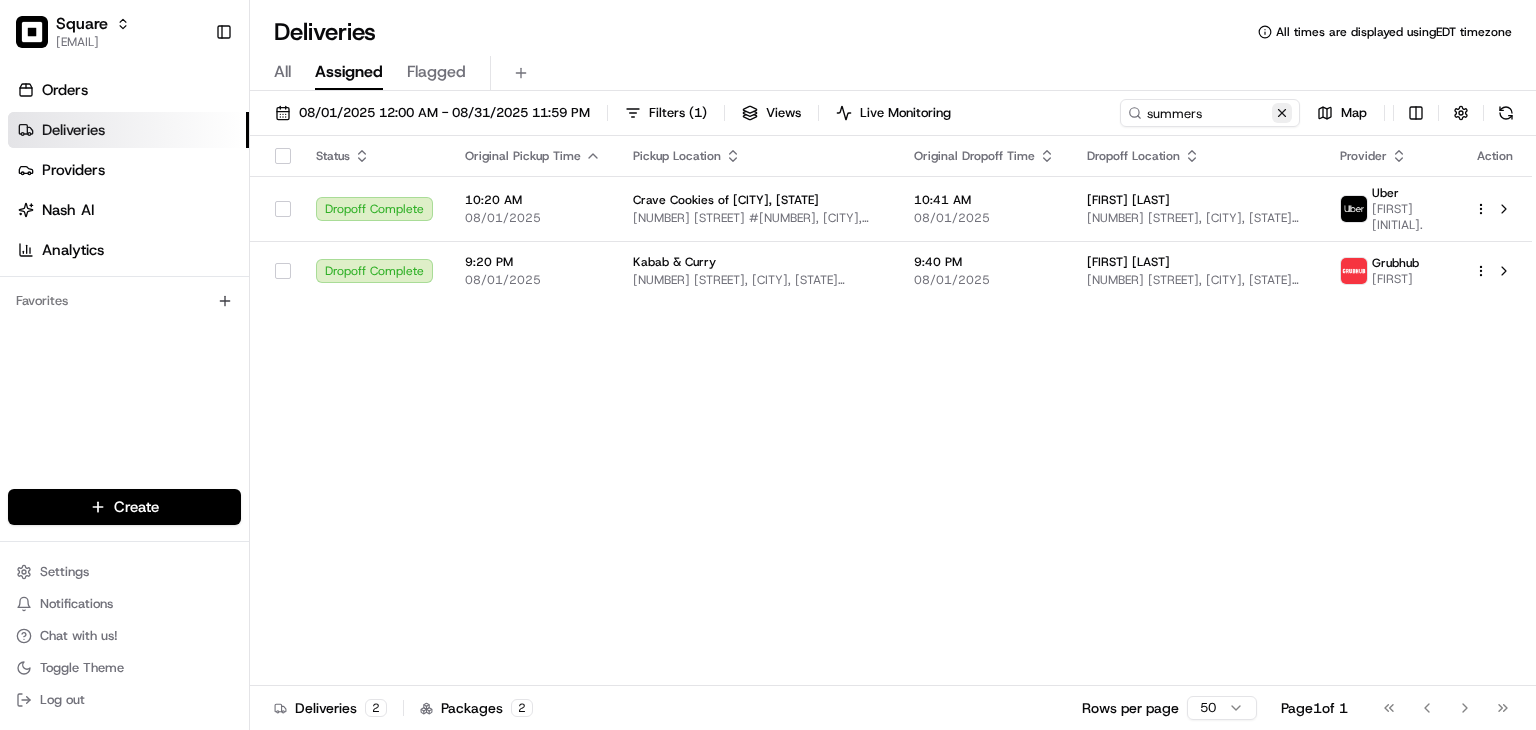 drag, startPoint x: 1280, startPoint y: 116, endPoint x: 1251, endPoint y: 106, distance: 30.675724 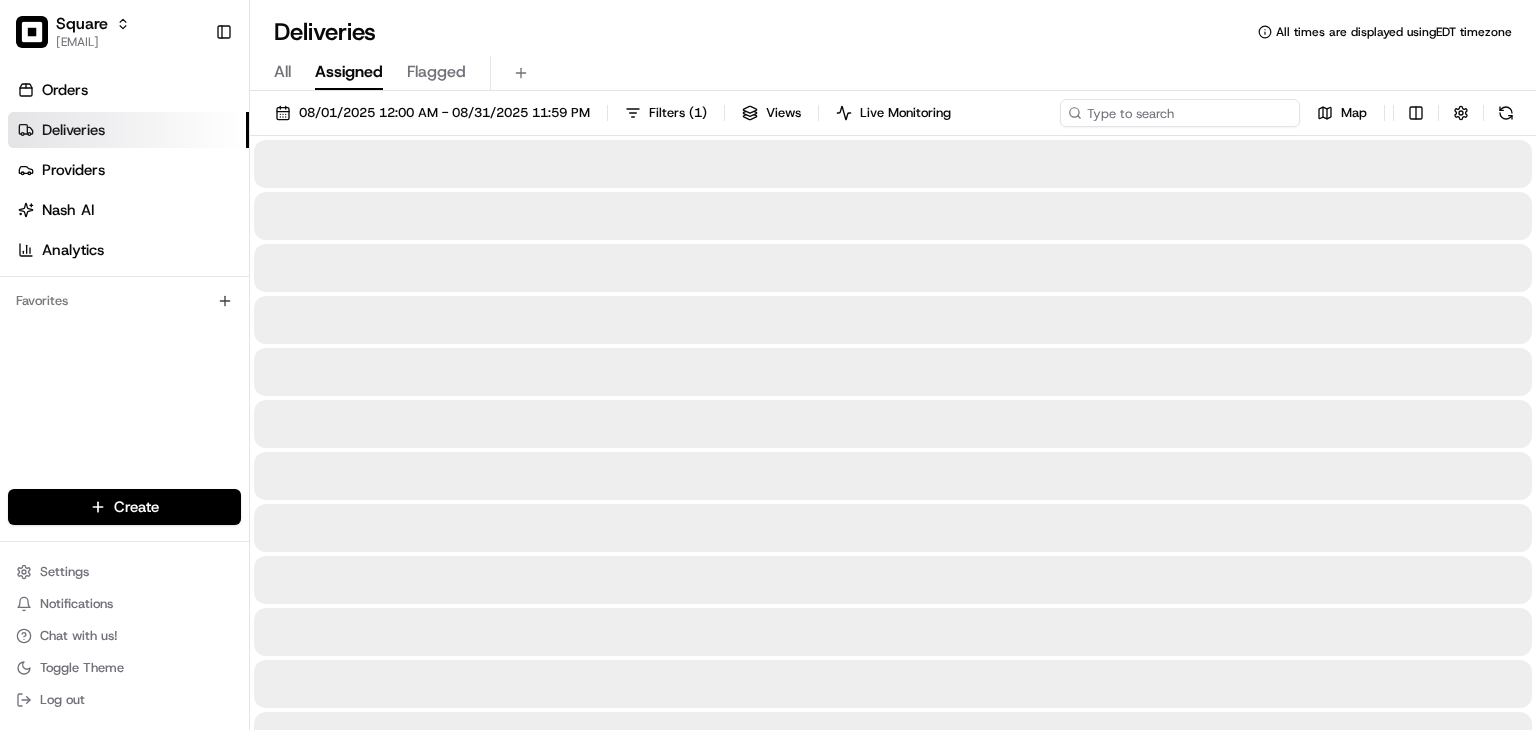 click at bounding box center (1180, 113) 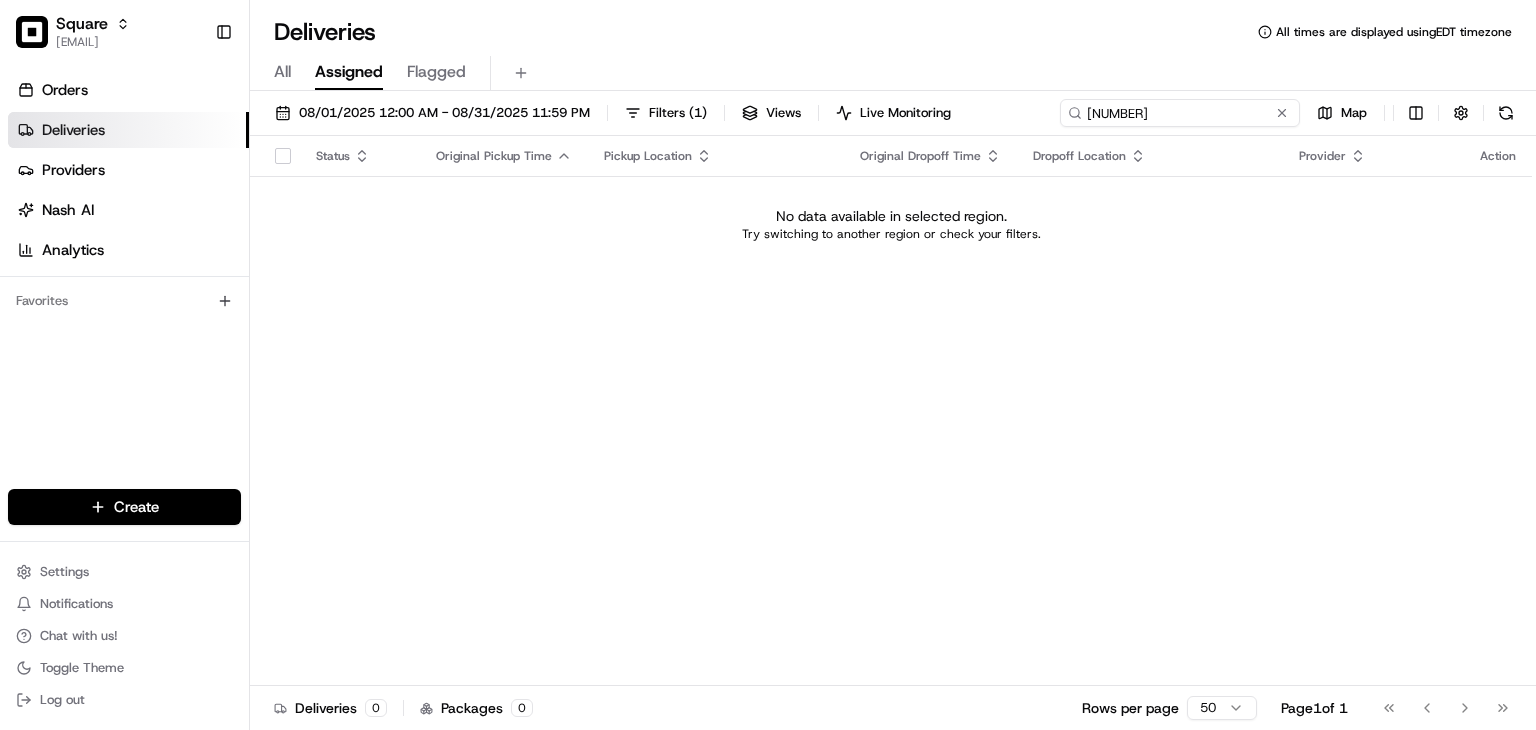 drag, startPoint x: 1150, startPoint y: 106, endPoint x: 1028, endPoint y: 95, distance: 122.494896 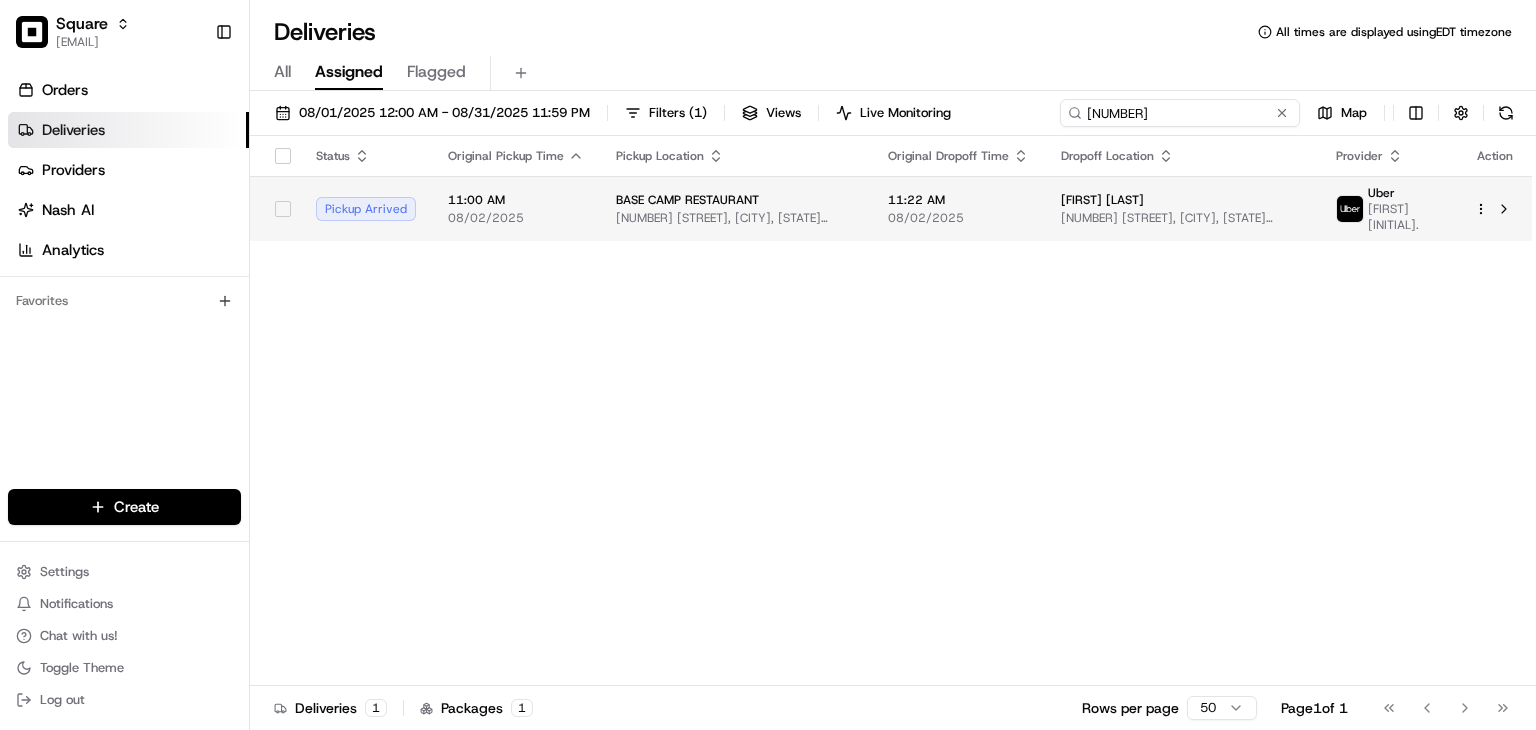 type on "7071953" 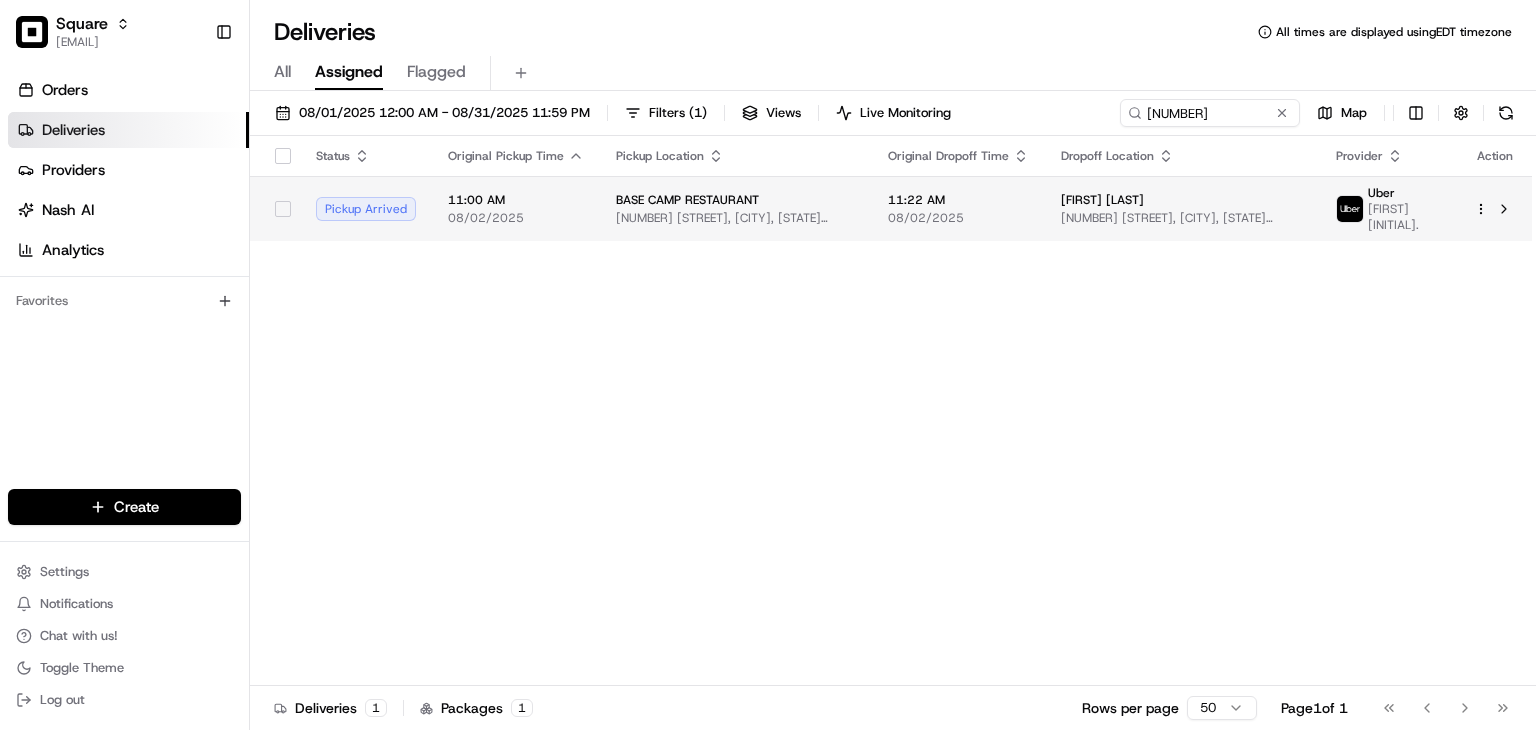 click on "Roseanna Sommers 452 3rd St, Ann Arbor, MI 48103, USA" at bounding box center [1182, 208] 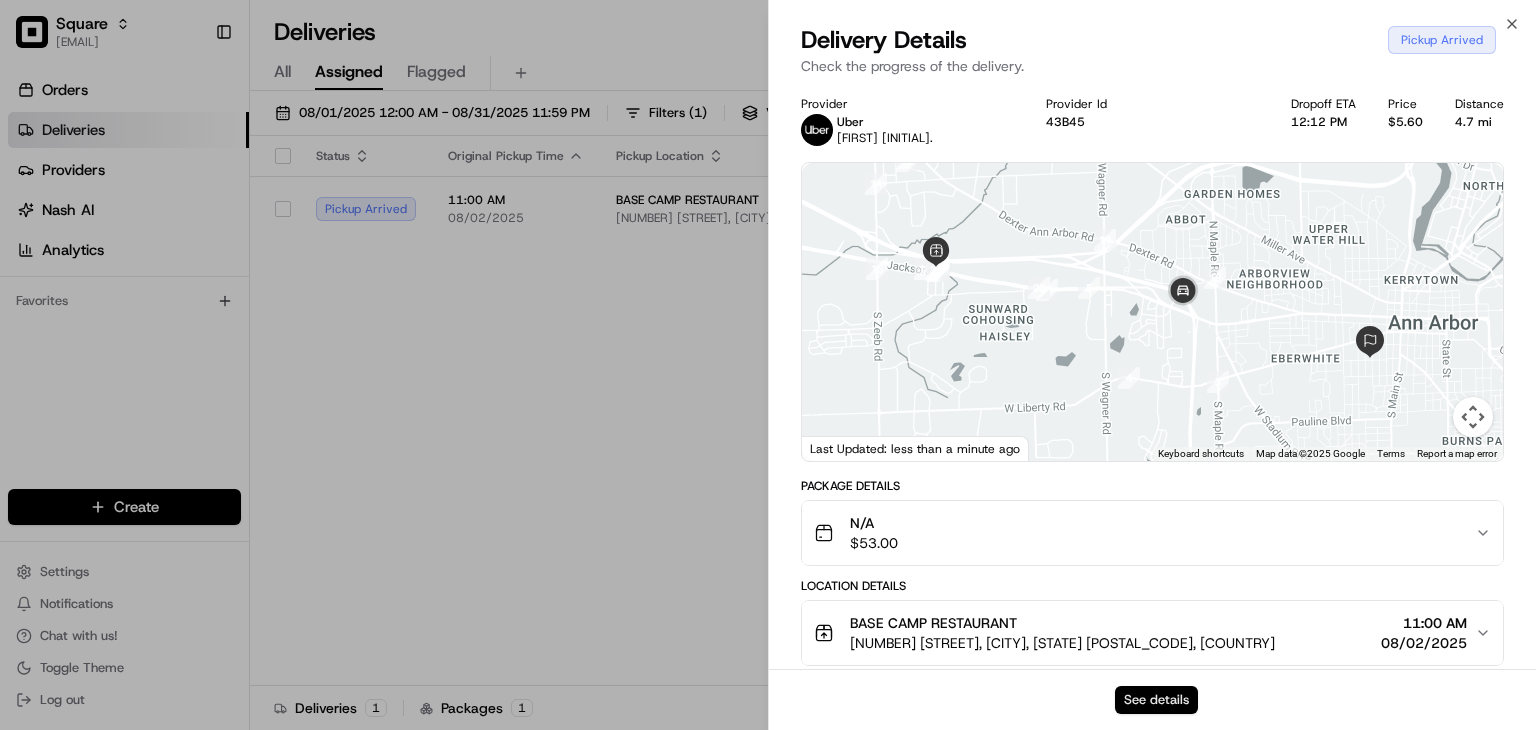 click on "See details" at bounding box center [1156, 700] 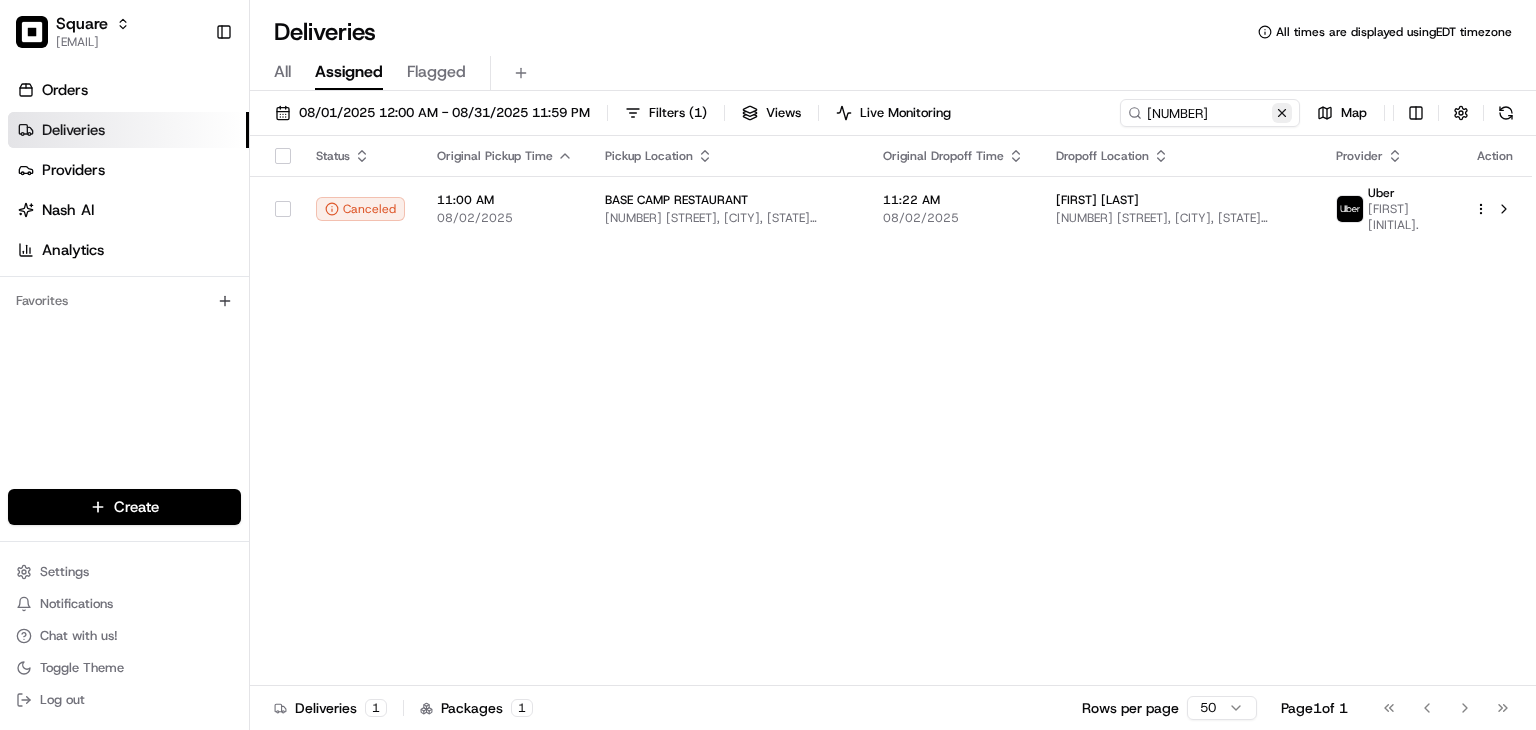 click at bounding box center (1282, 113) 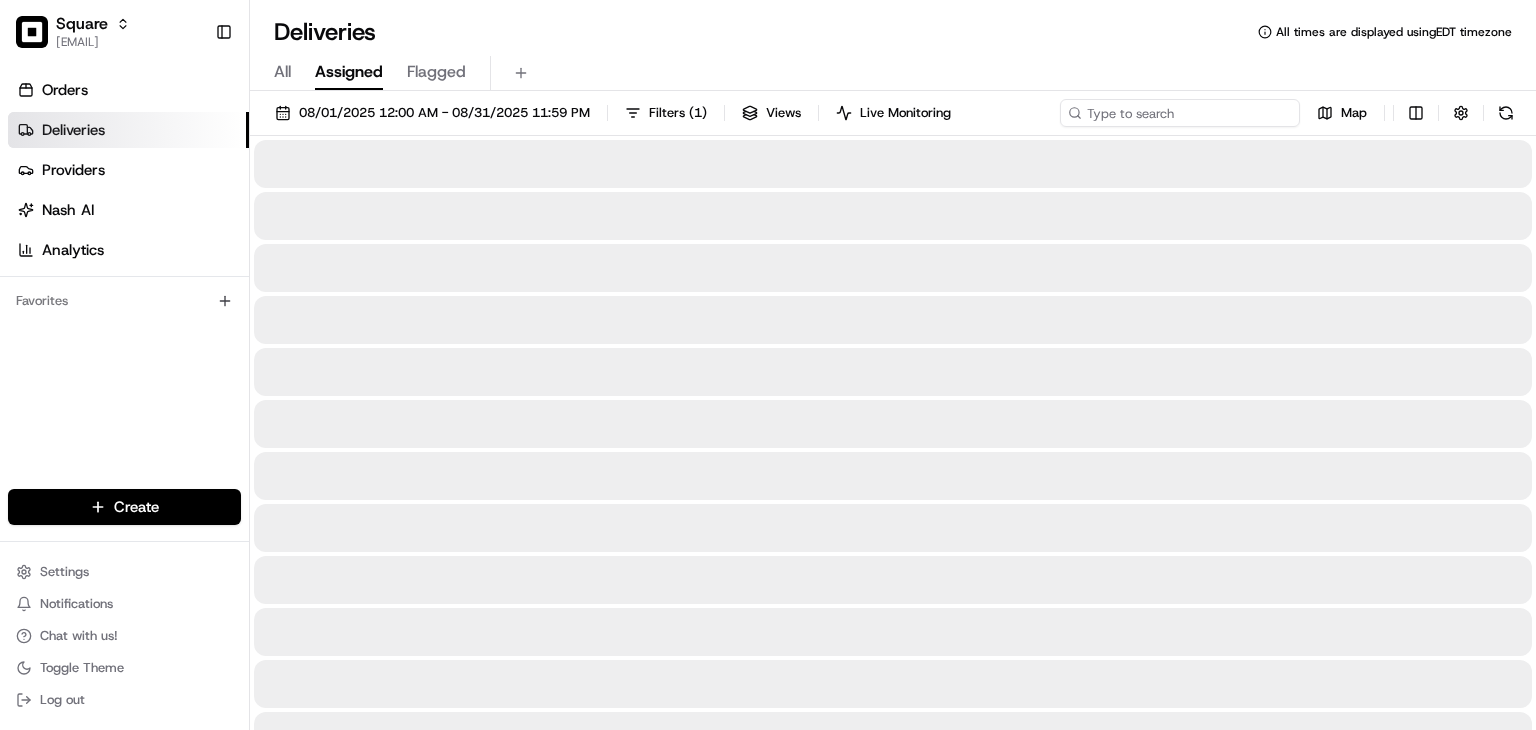 click at bounding box center [1180, 113] 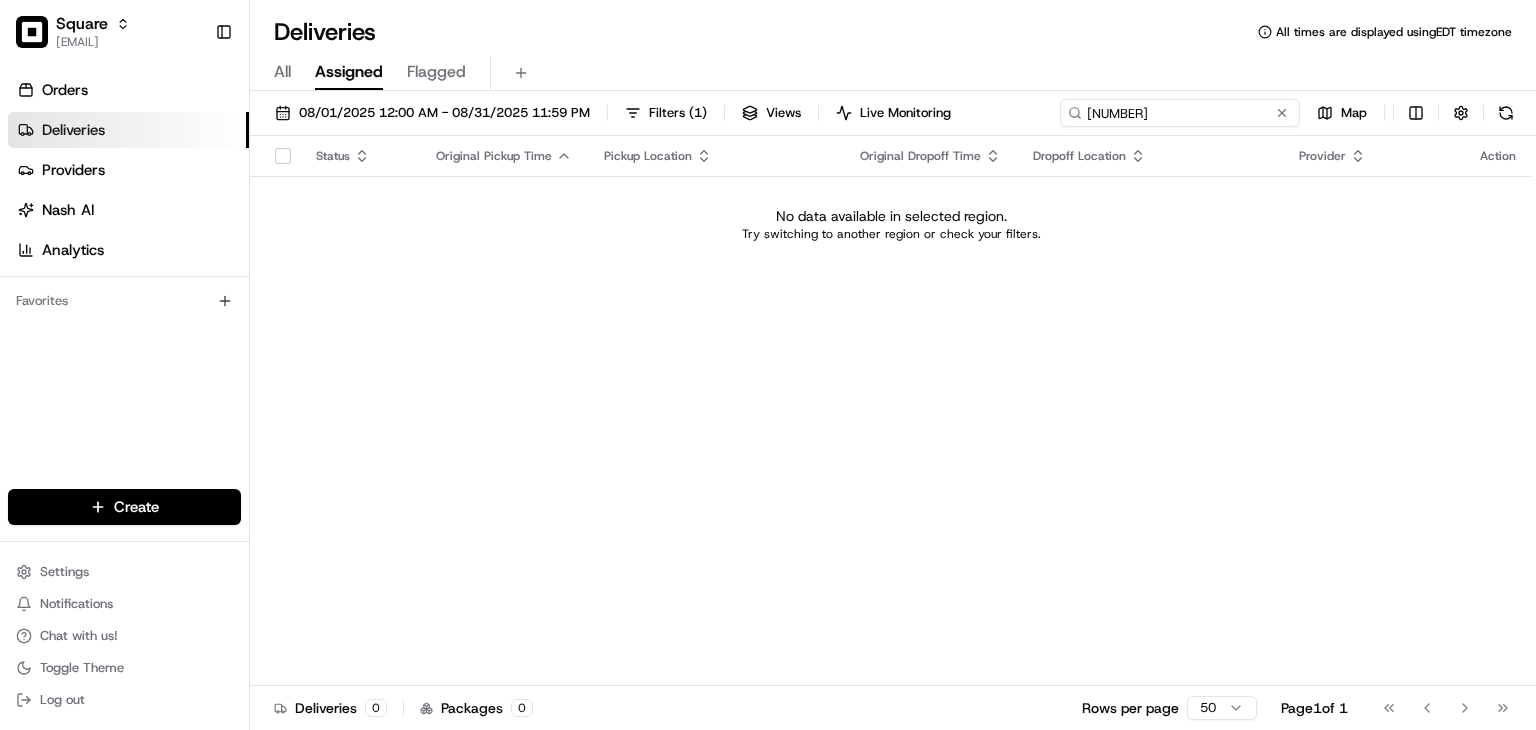 type on "163528611" 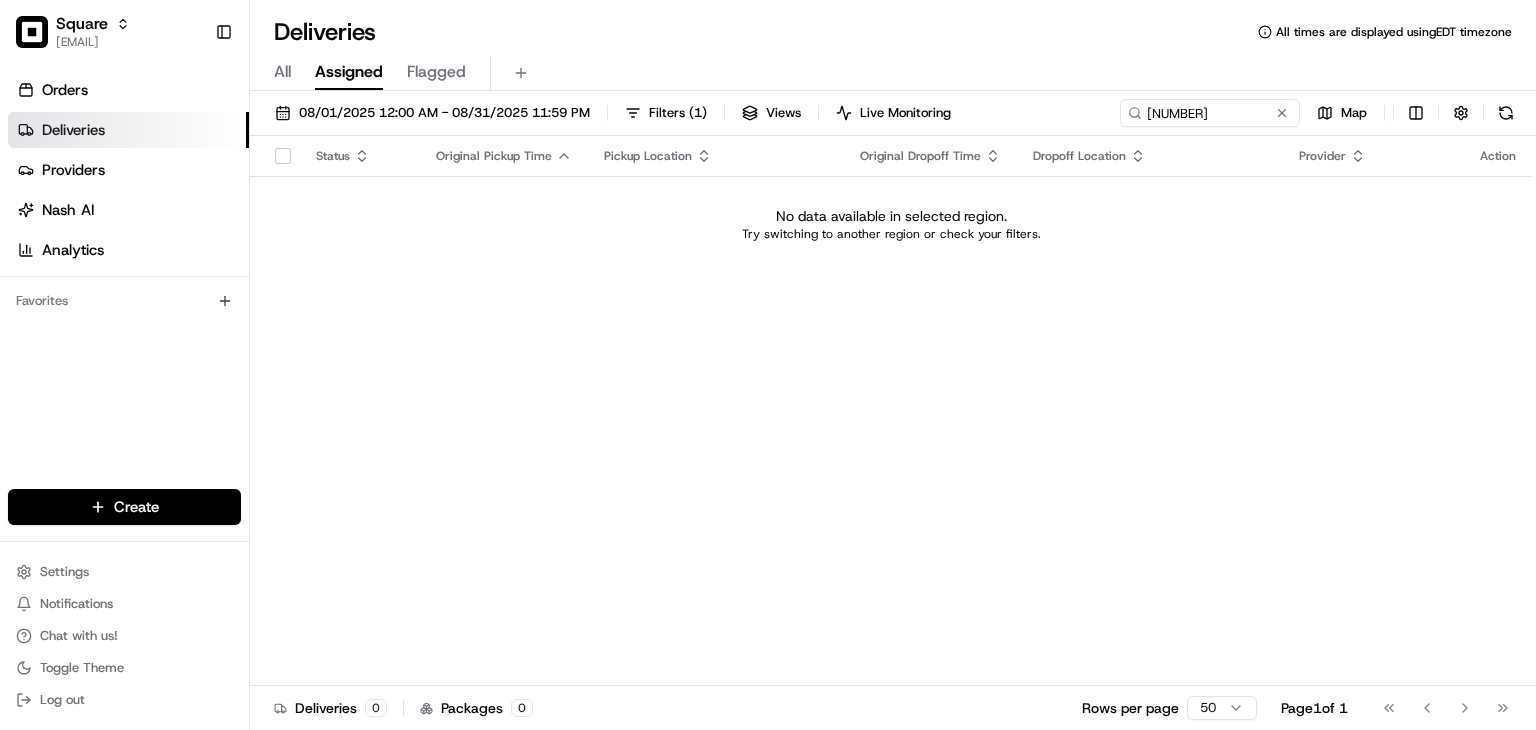 click on "Status Original Pickup Time Pickup Location Original Dropoff Time Dropoff Location Provider Action No data available in selected region. Try switching to another region or check your filters." at bounding box center (891, 411) 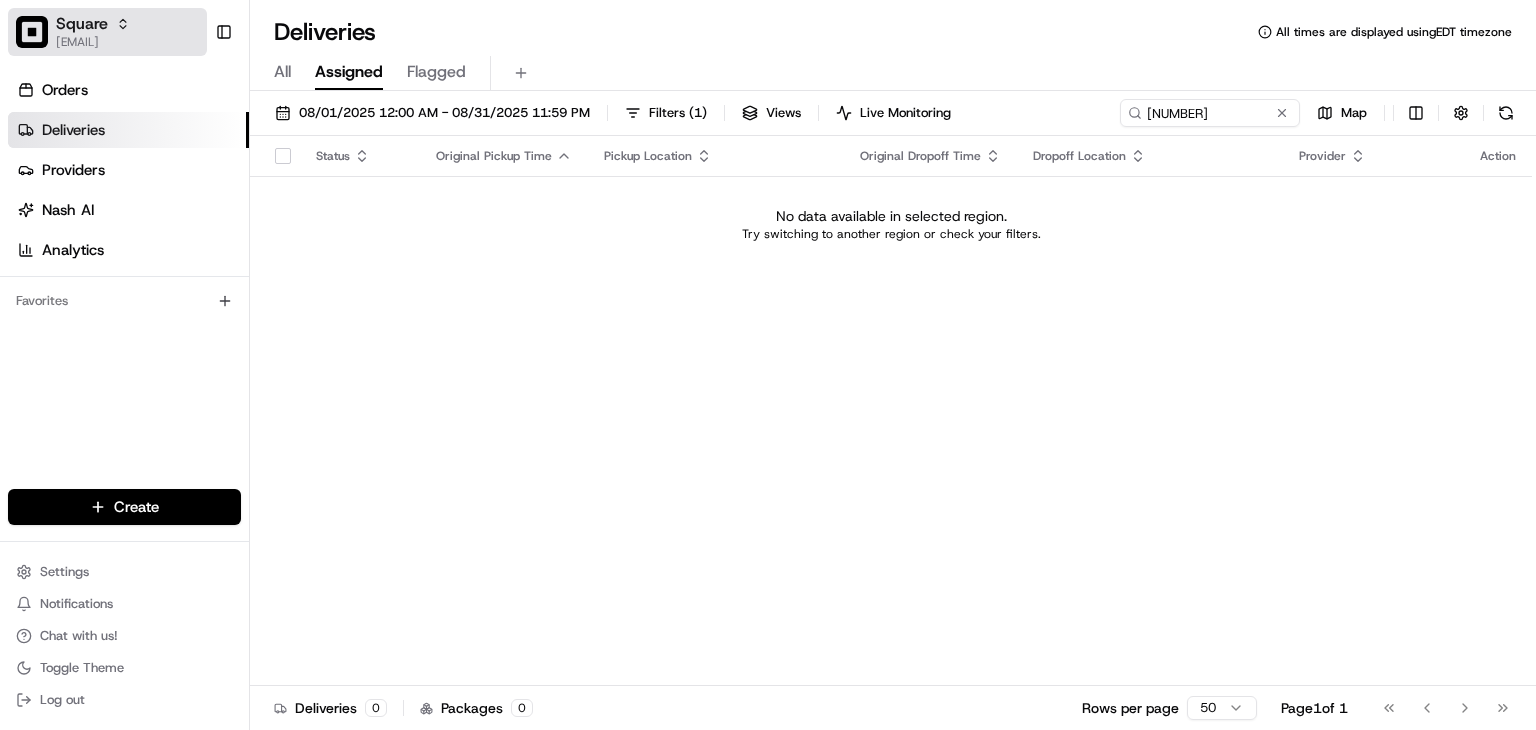 click on "[EMAIL]" at bounding box center [93, 42] 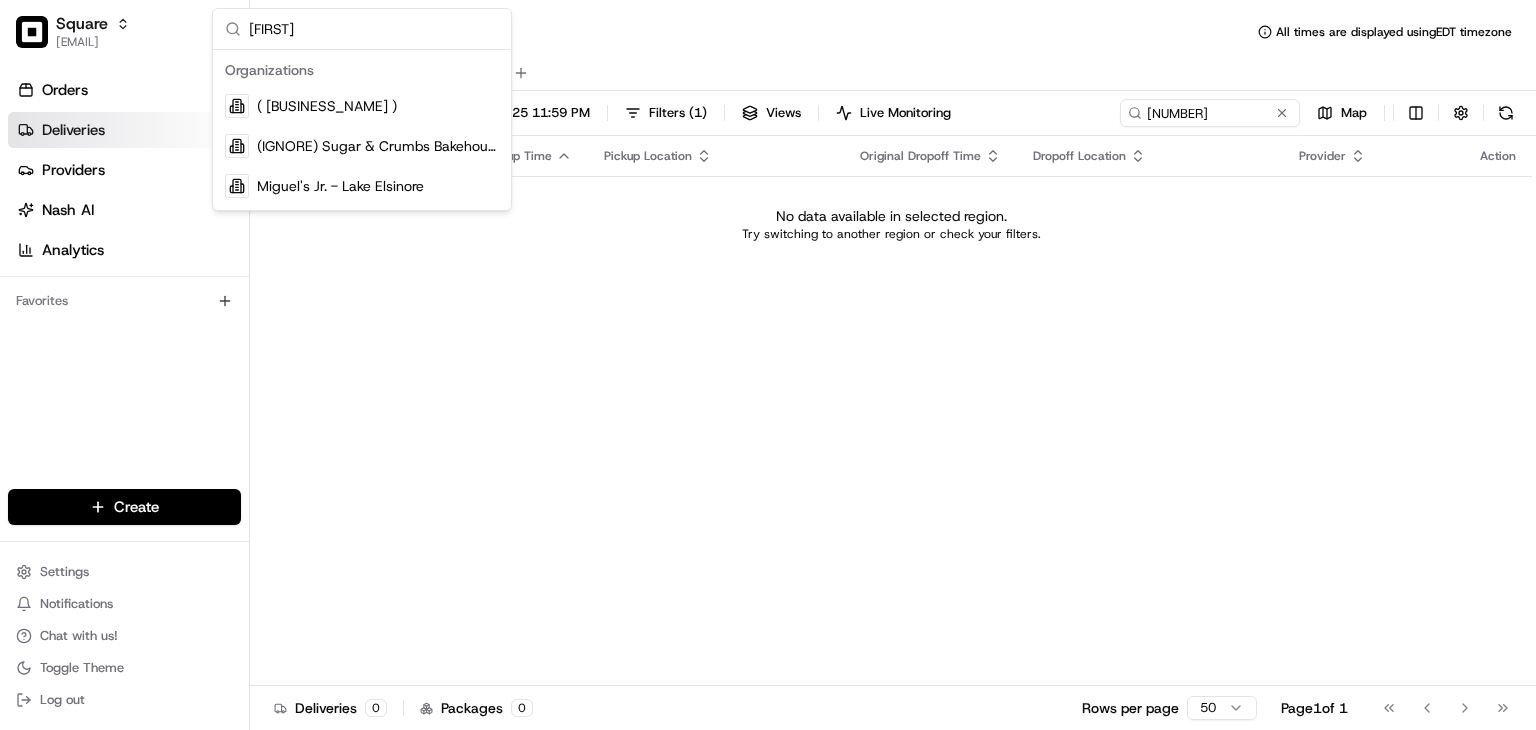scroll, scrollTop: 0, scrollLeft: 0, axis: both 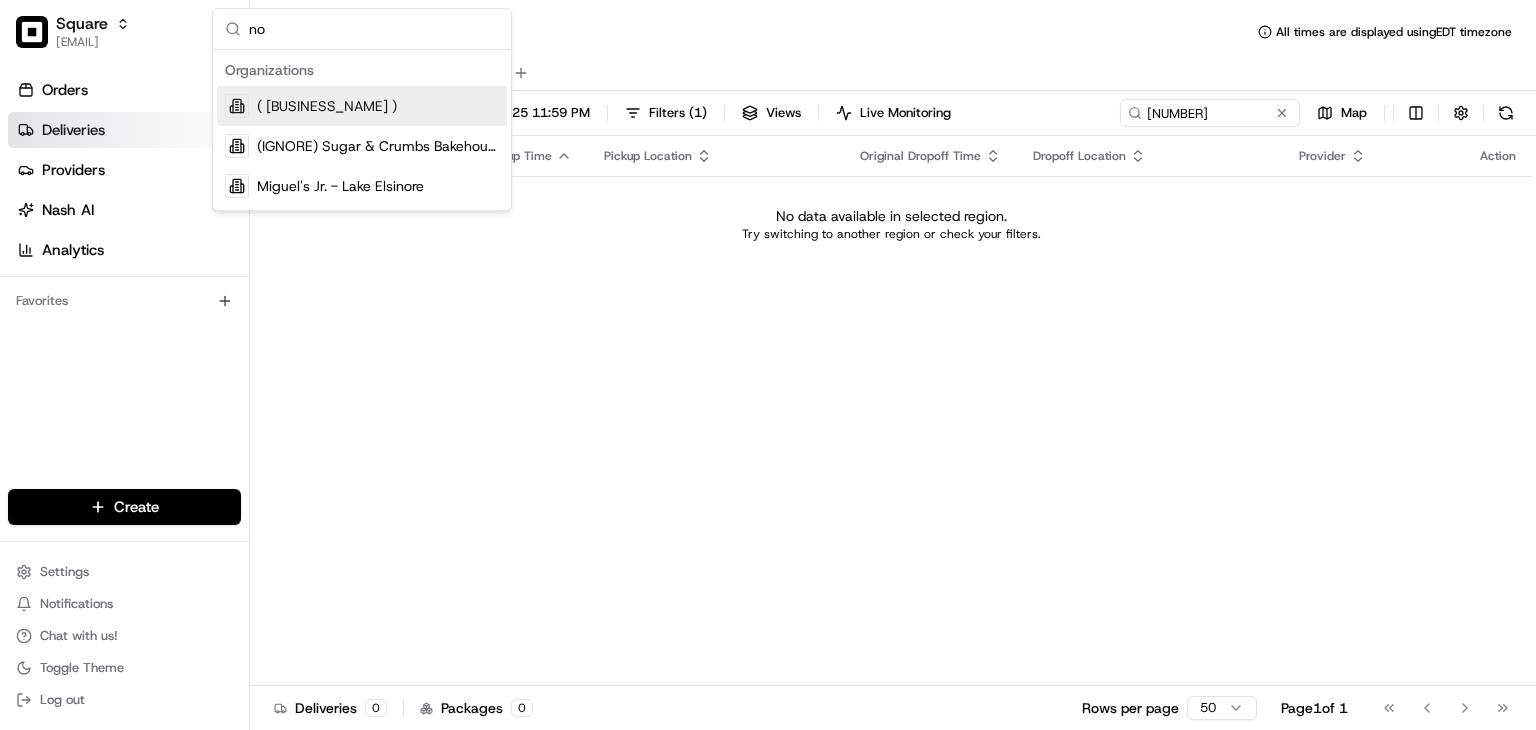 type on "n" 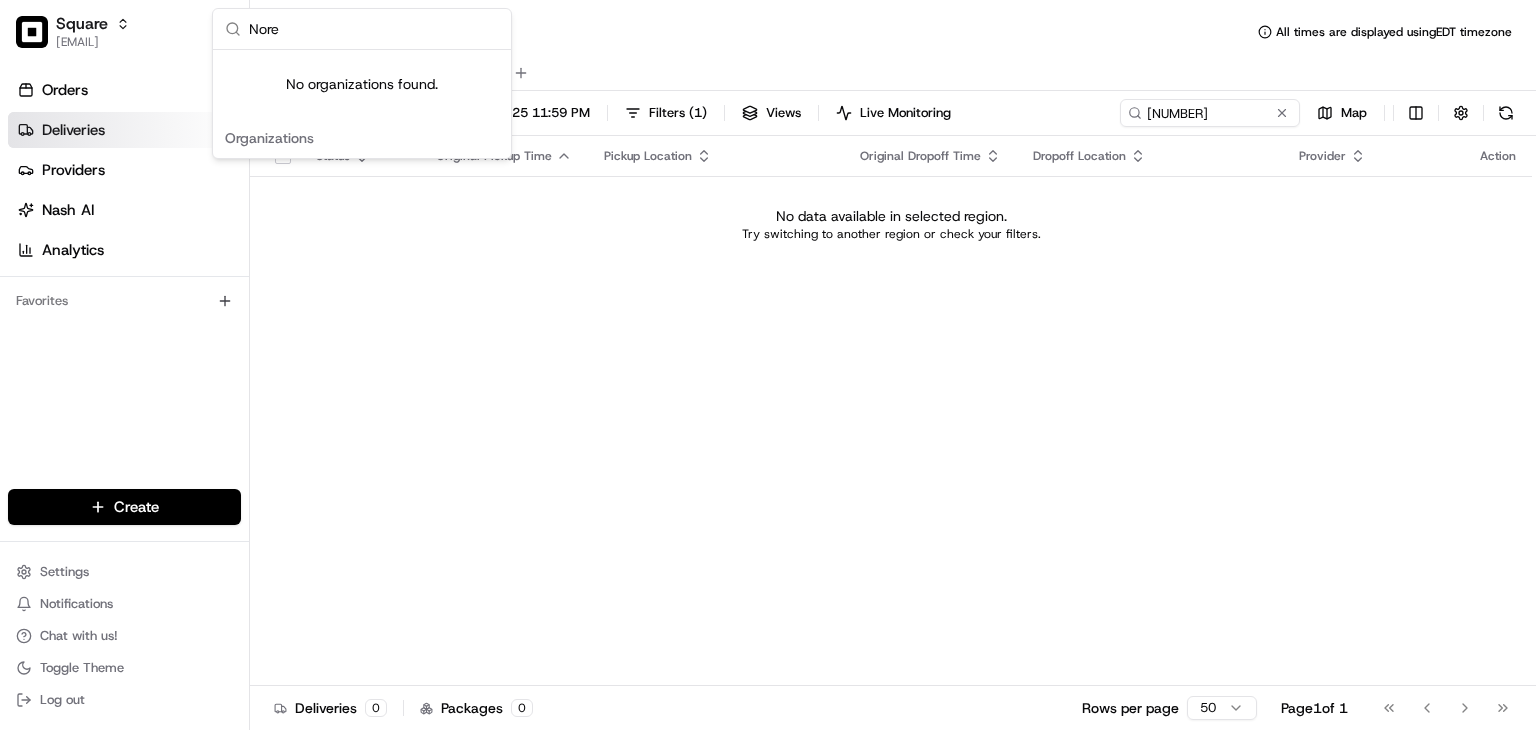 type on "Nor" 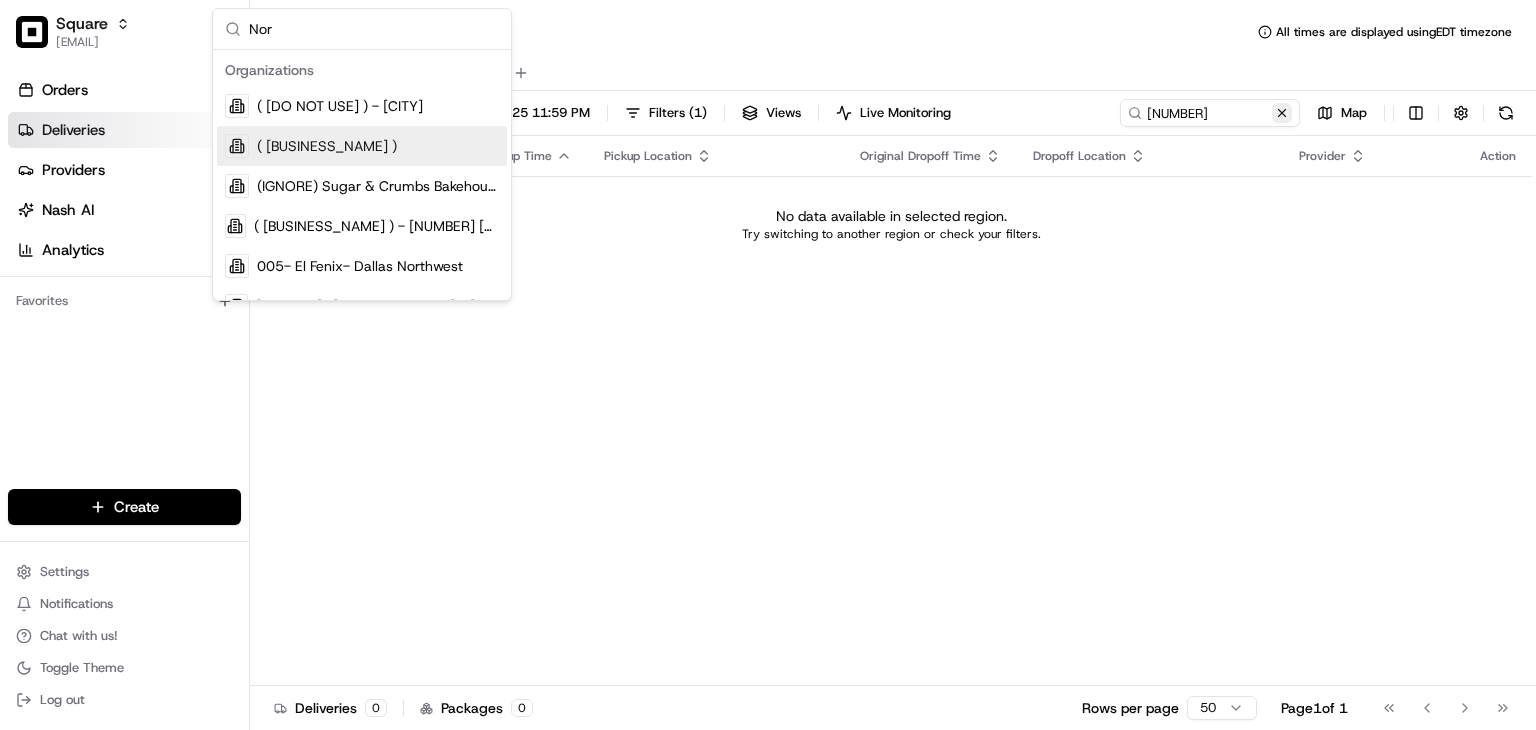 type 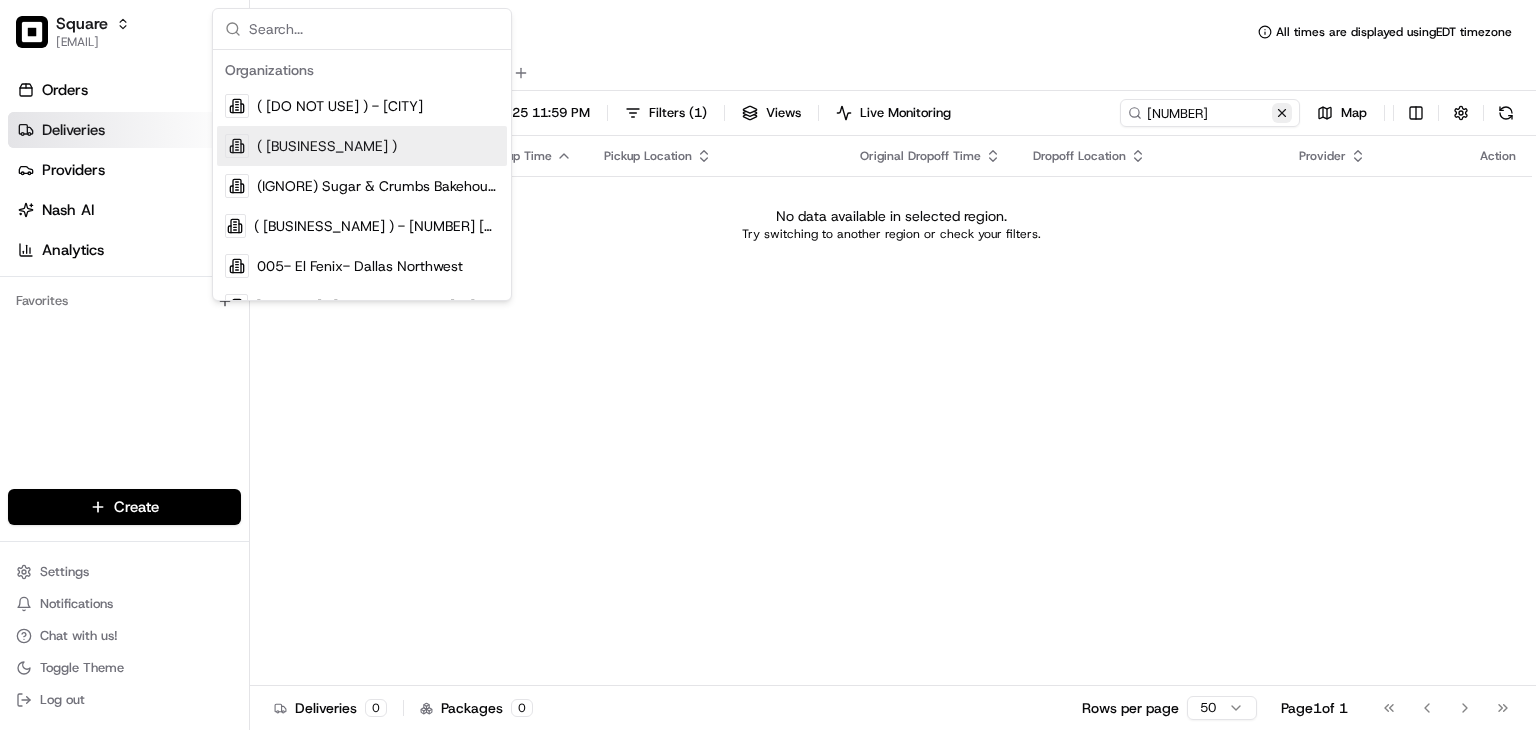click at bounding box center [1282, 113] 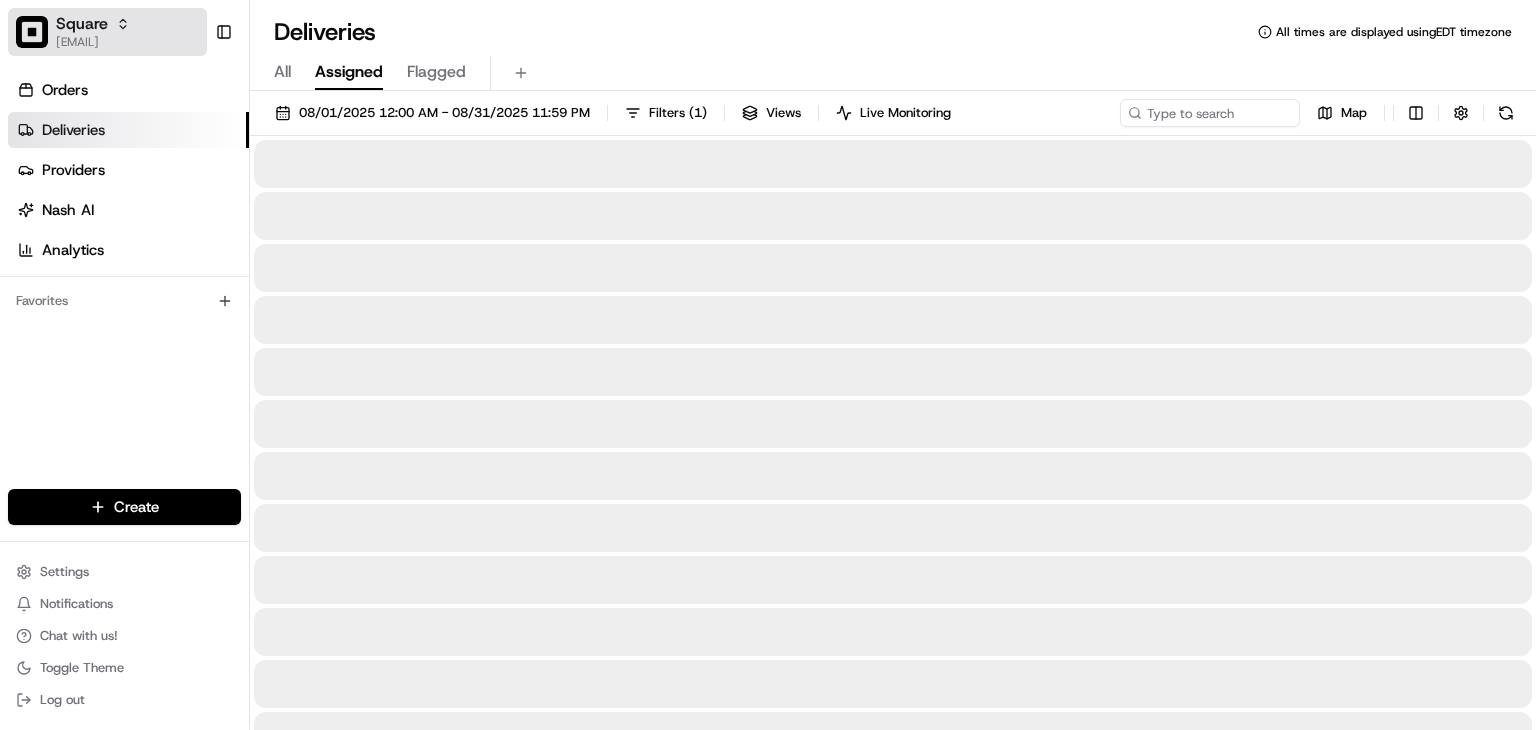 click on "[EMAIL]" at bounding box center [93, 42] 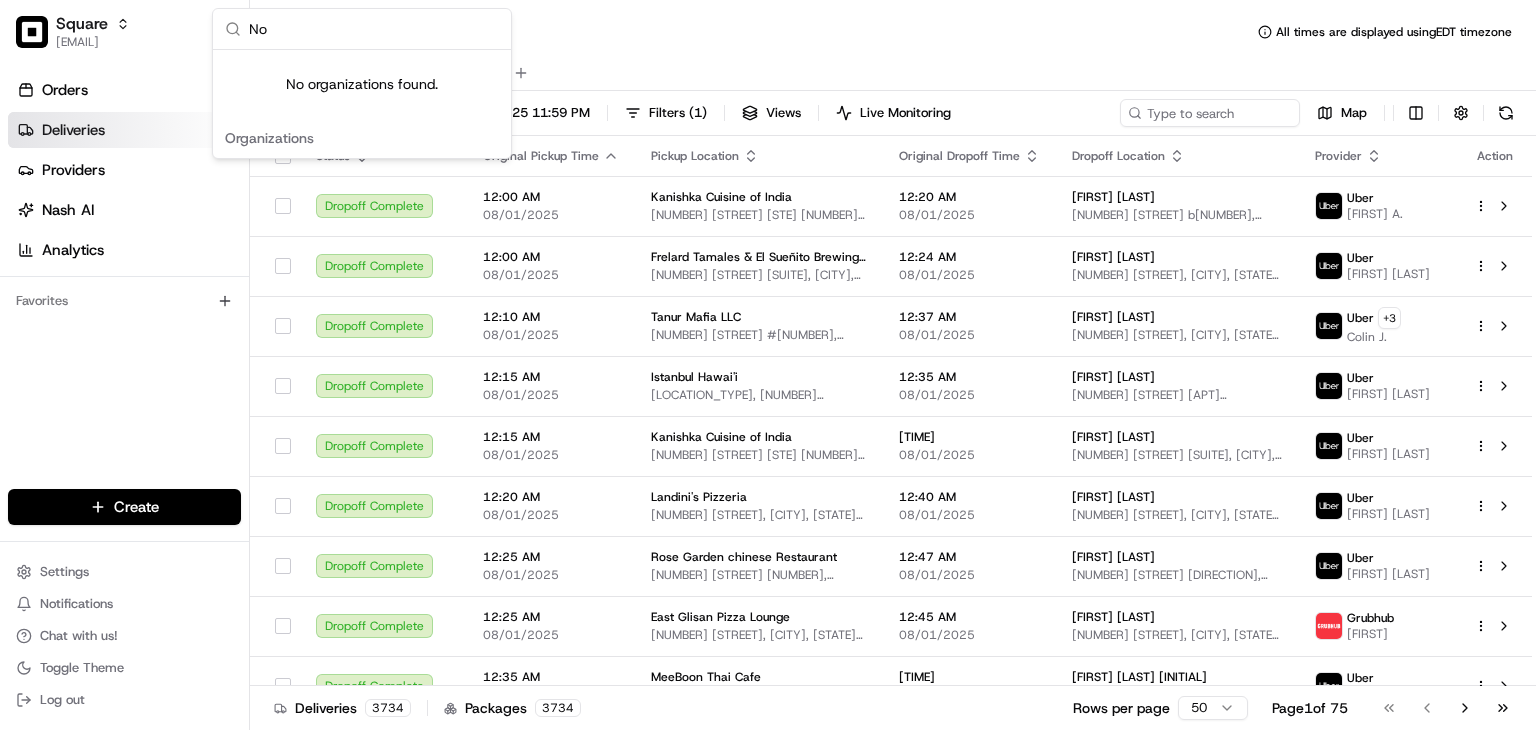 type on "N" 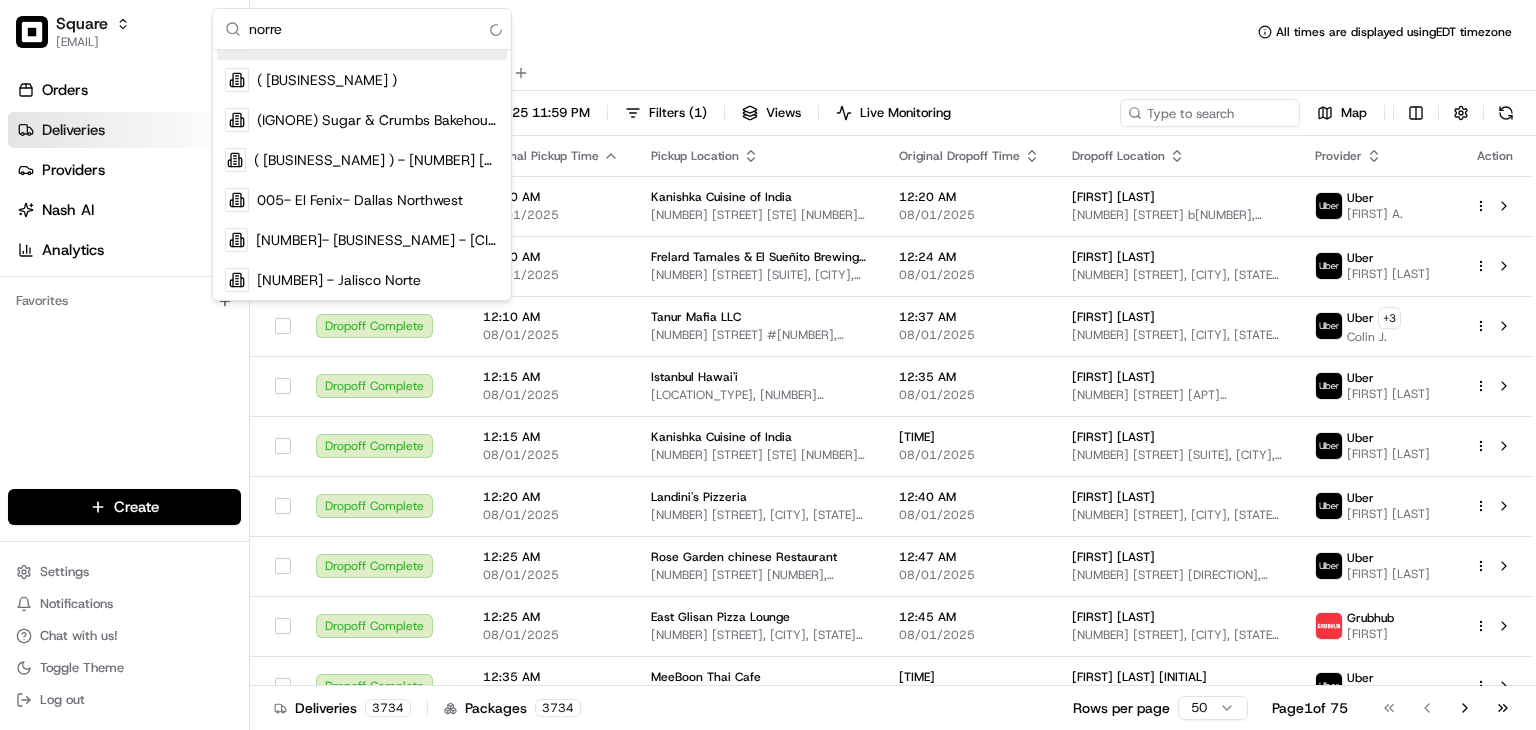 scroll, scrollTop: 0, scrollLeft: 0, axis: both 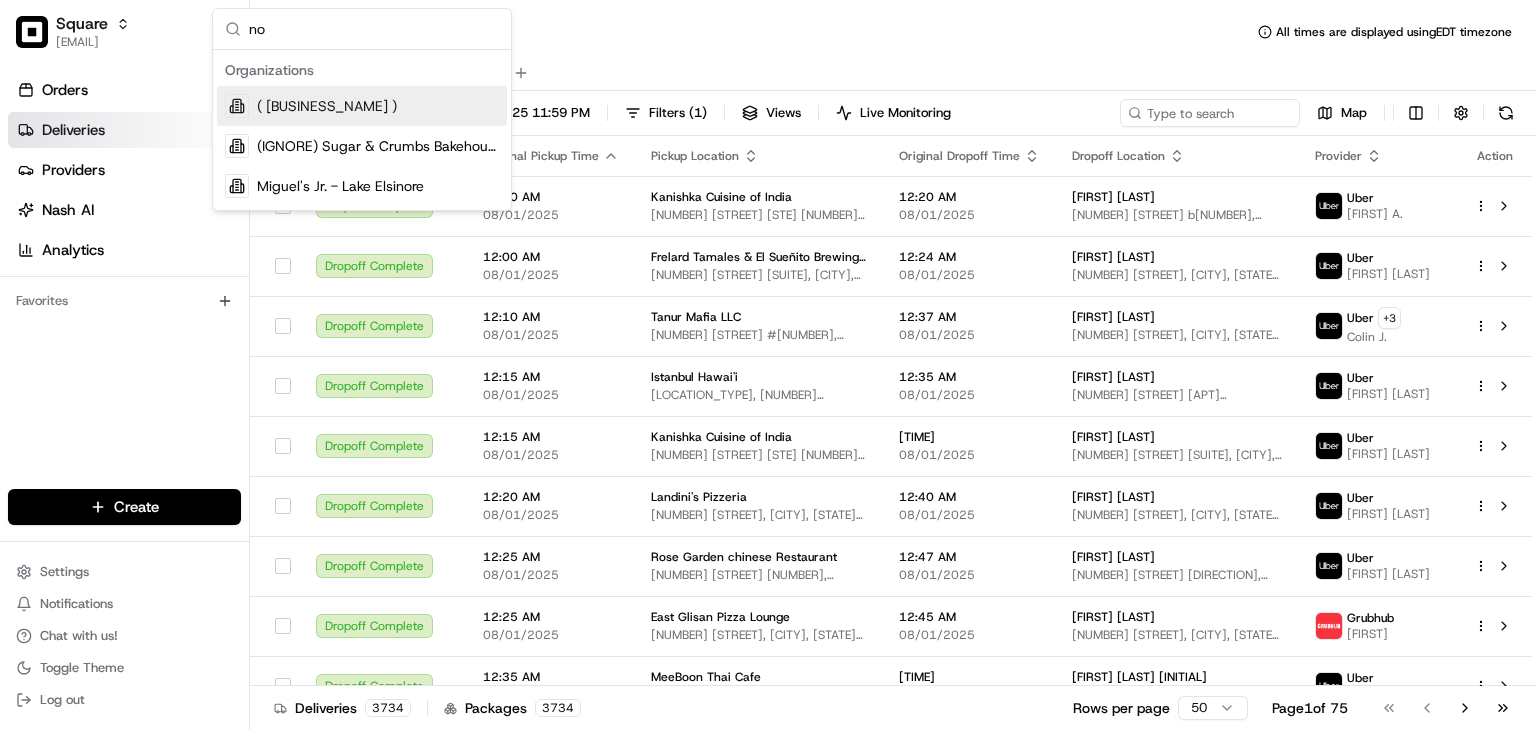 type on "n" 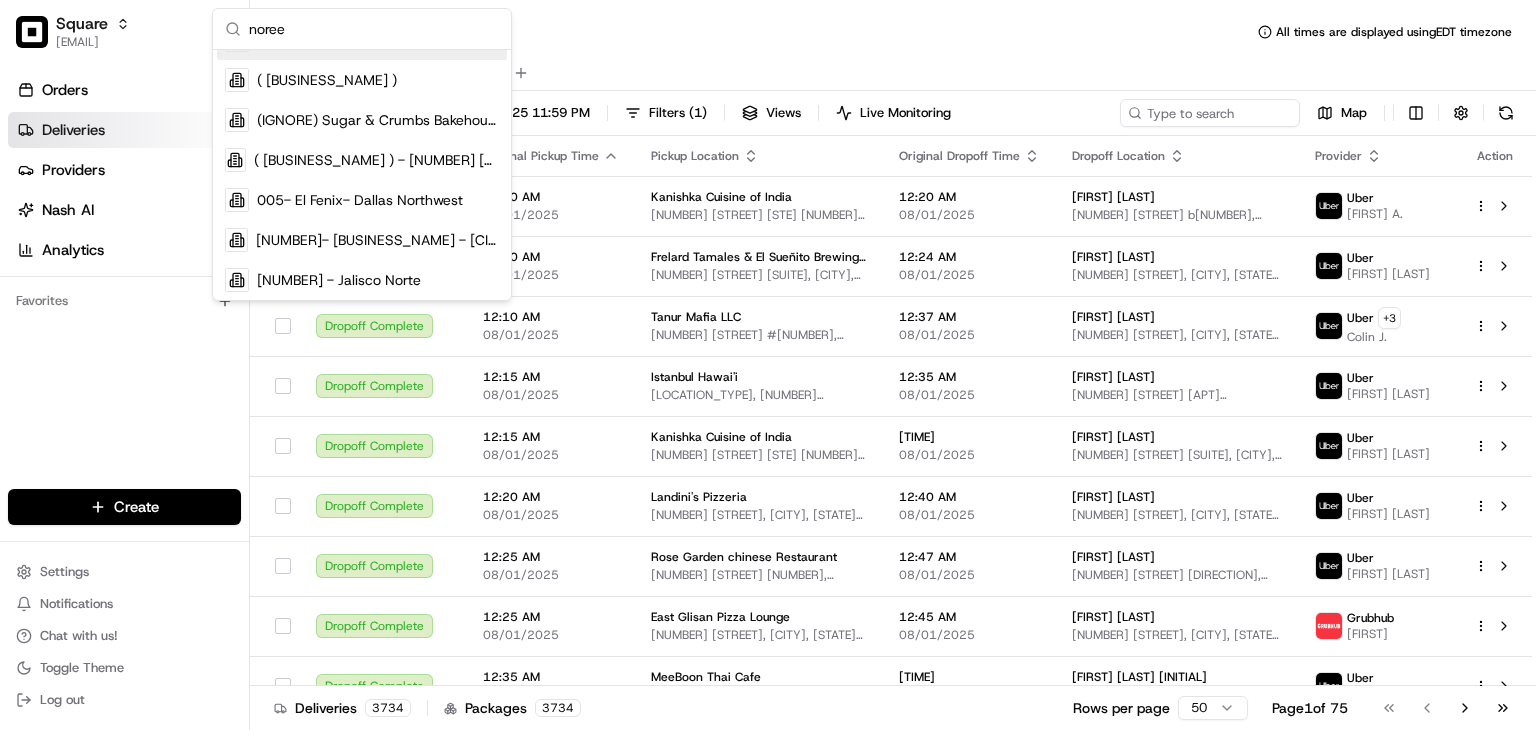 scroll, scrollTop: 0, scrollLeft: 0, axis: both 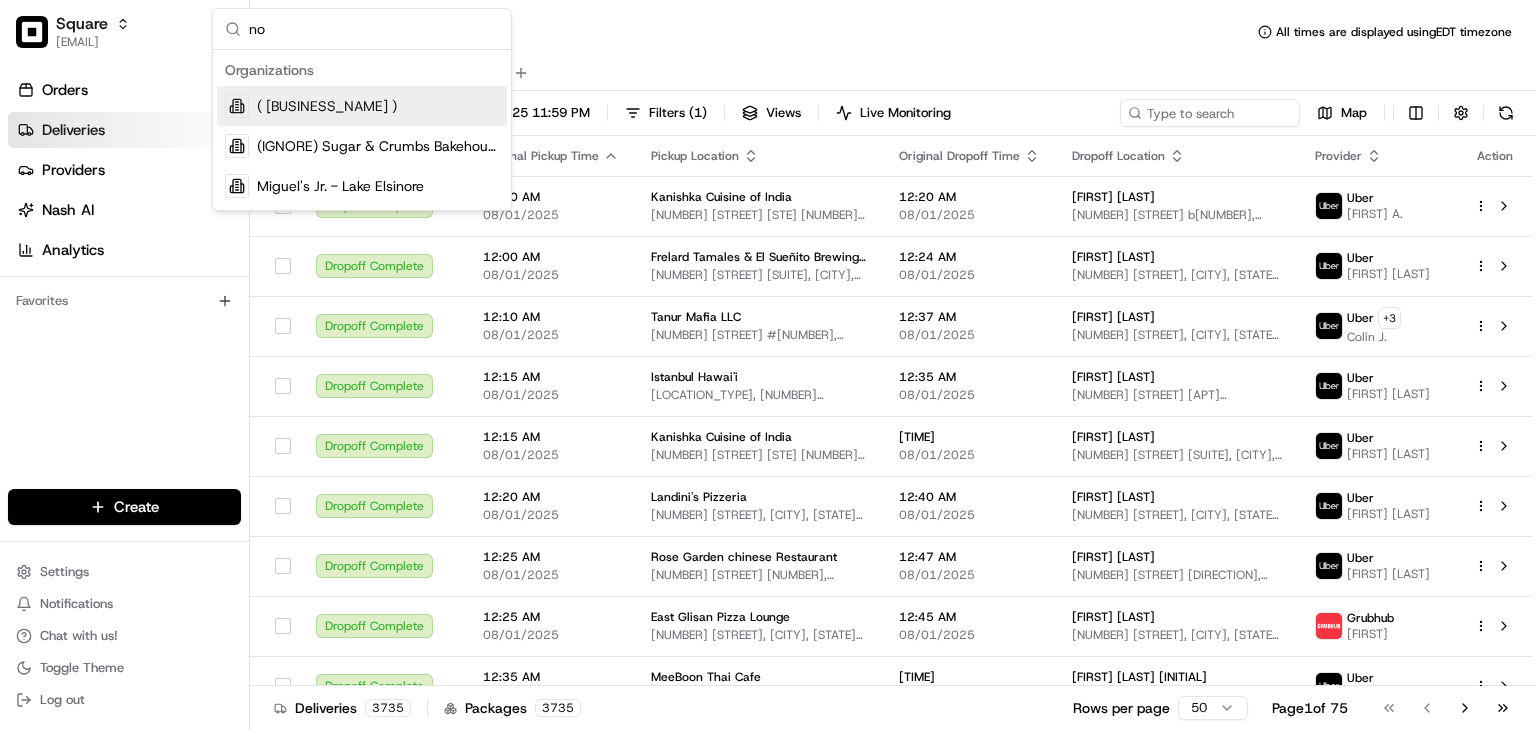 type on "n" 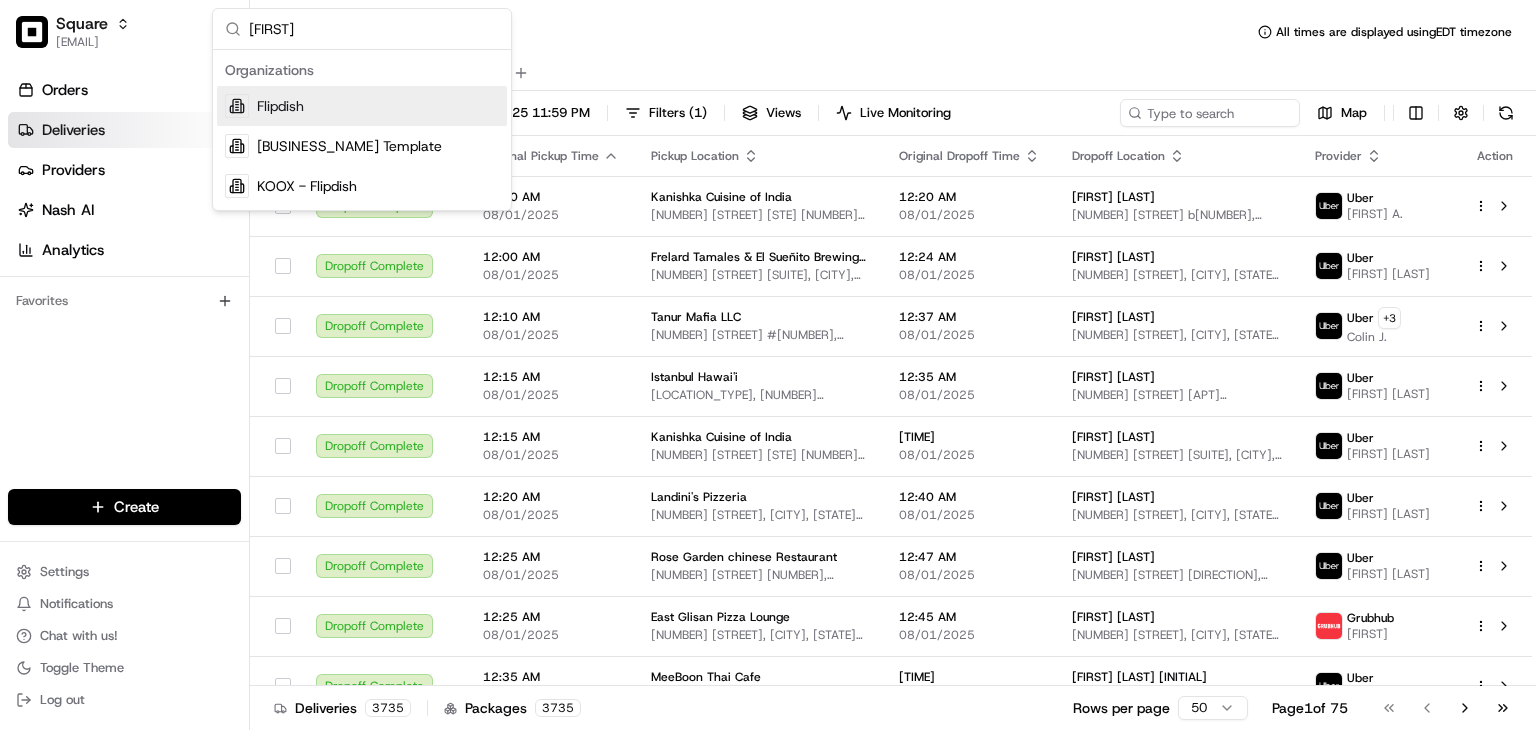 type on "flip" 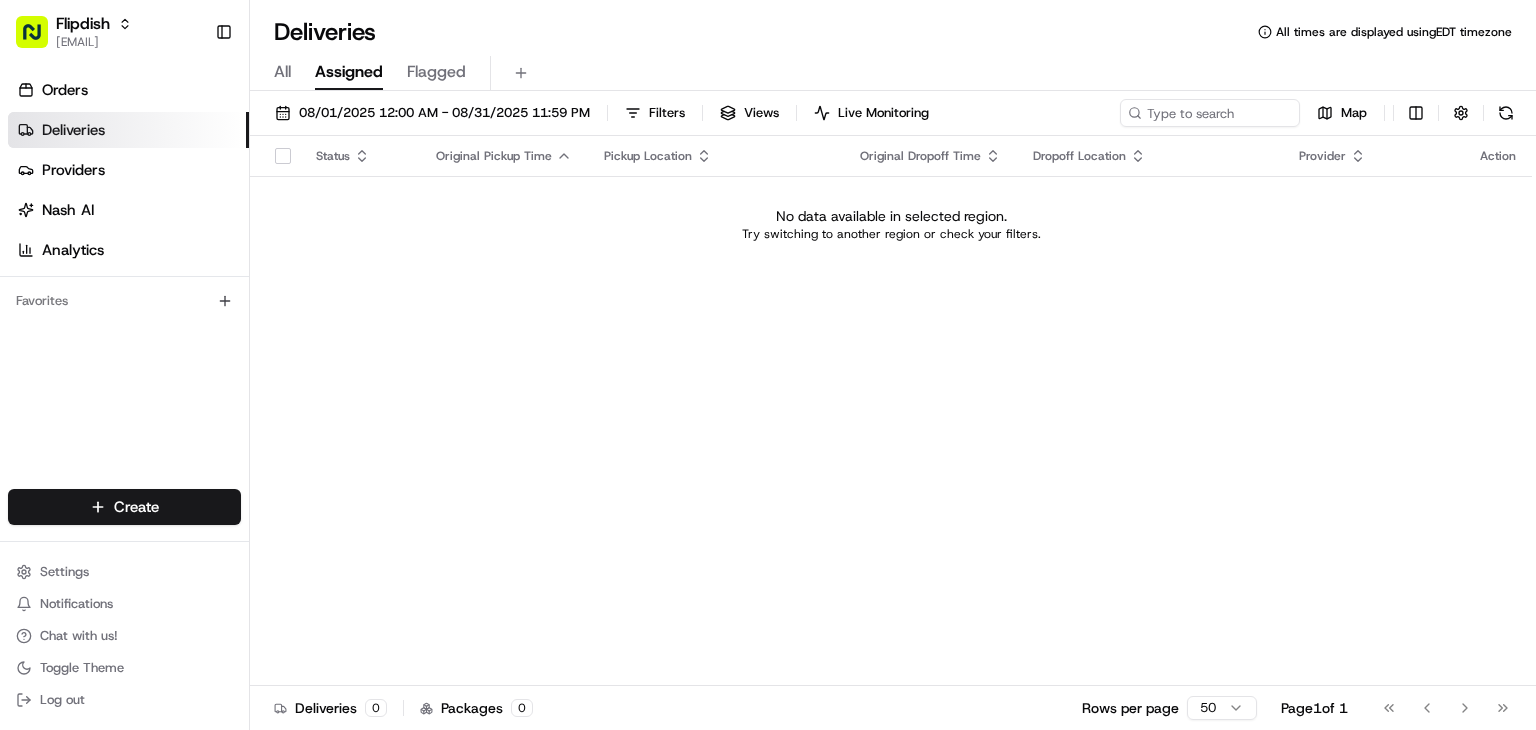 click 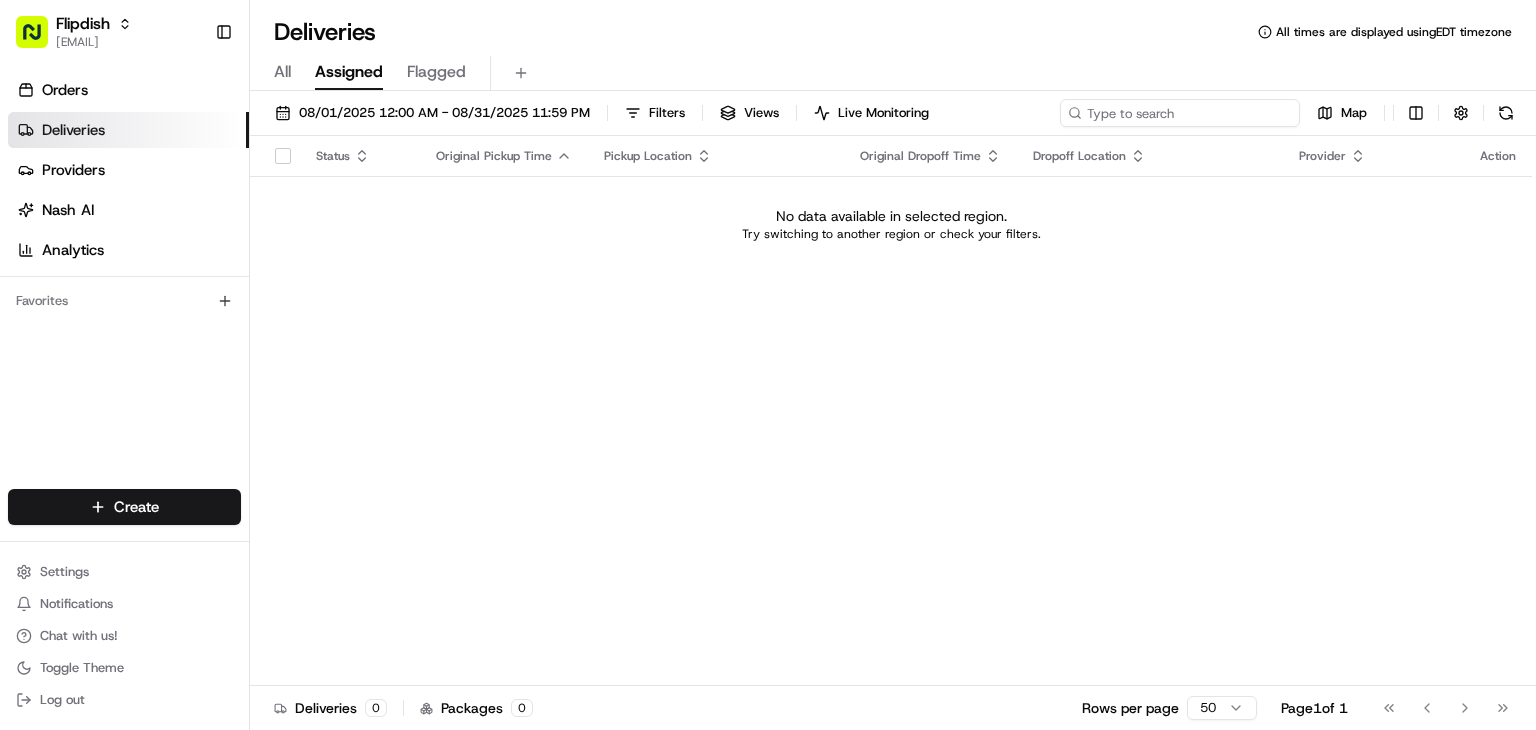 click at bounding box center [1180, 113] 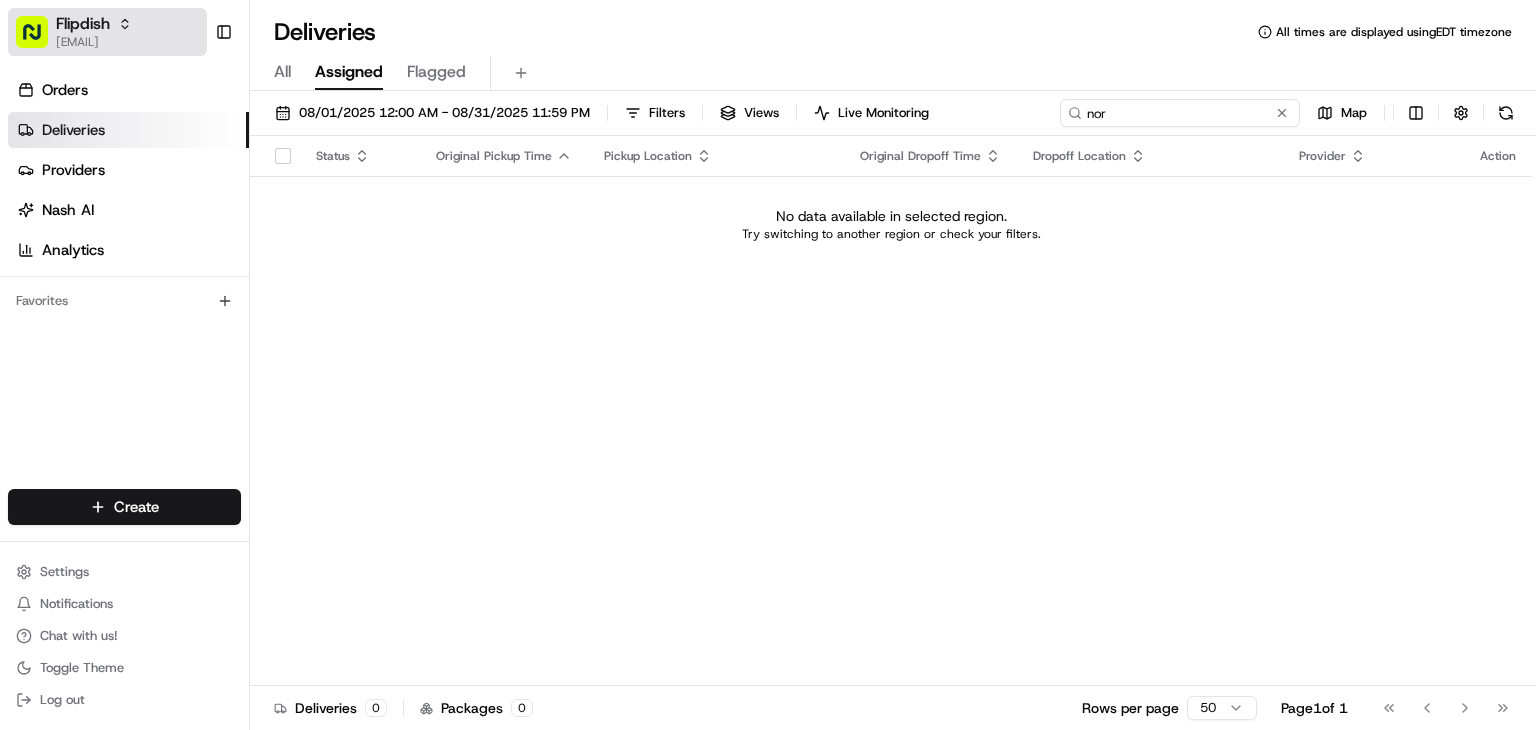type on "nor" 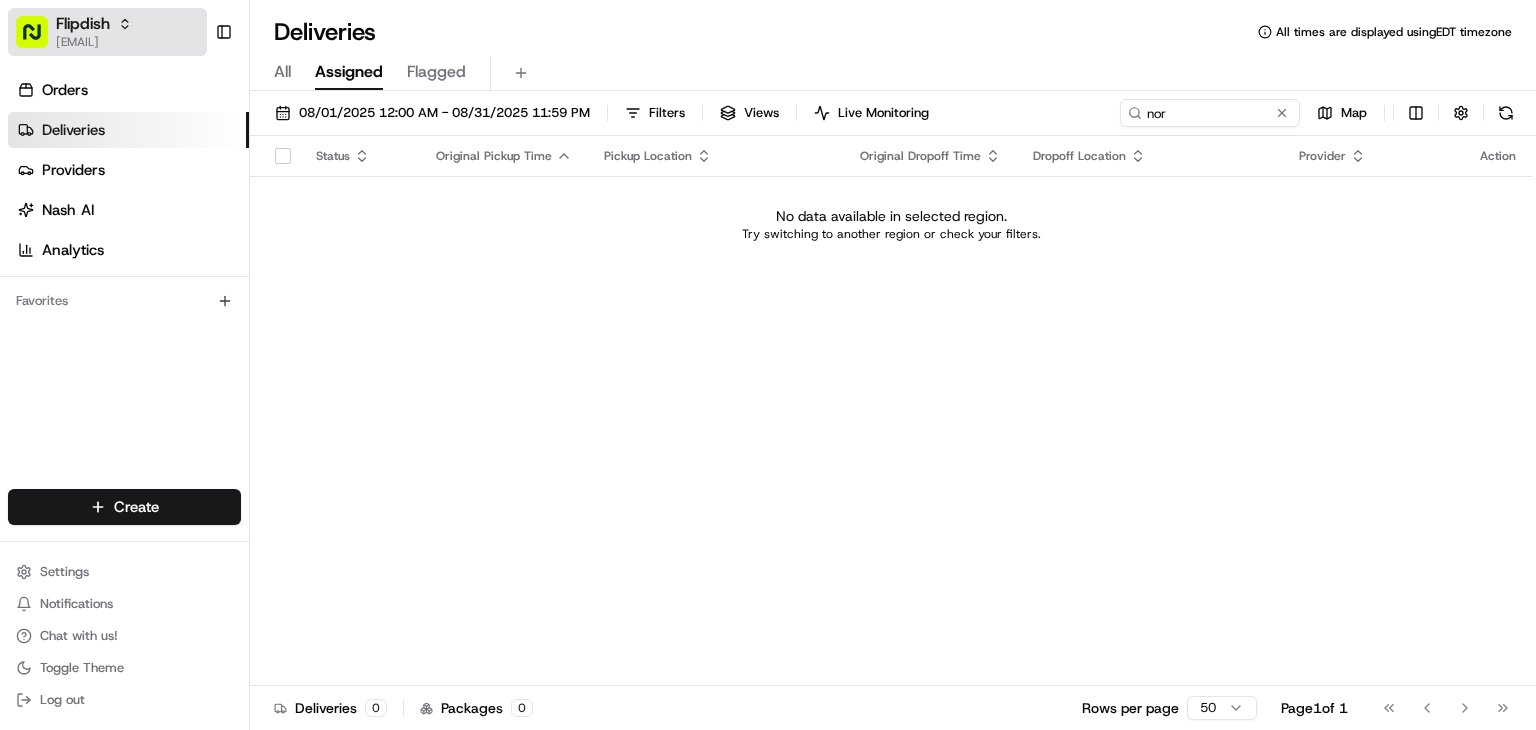 click on "Flipdish" at bounding box center (83, 24) 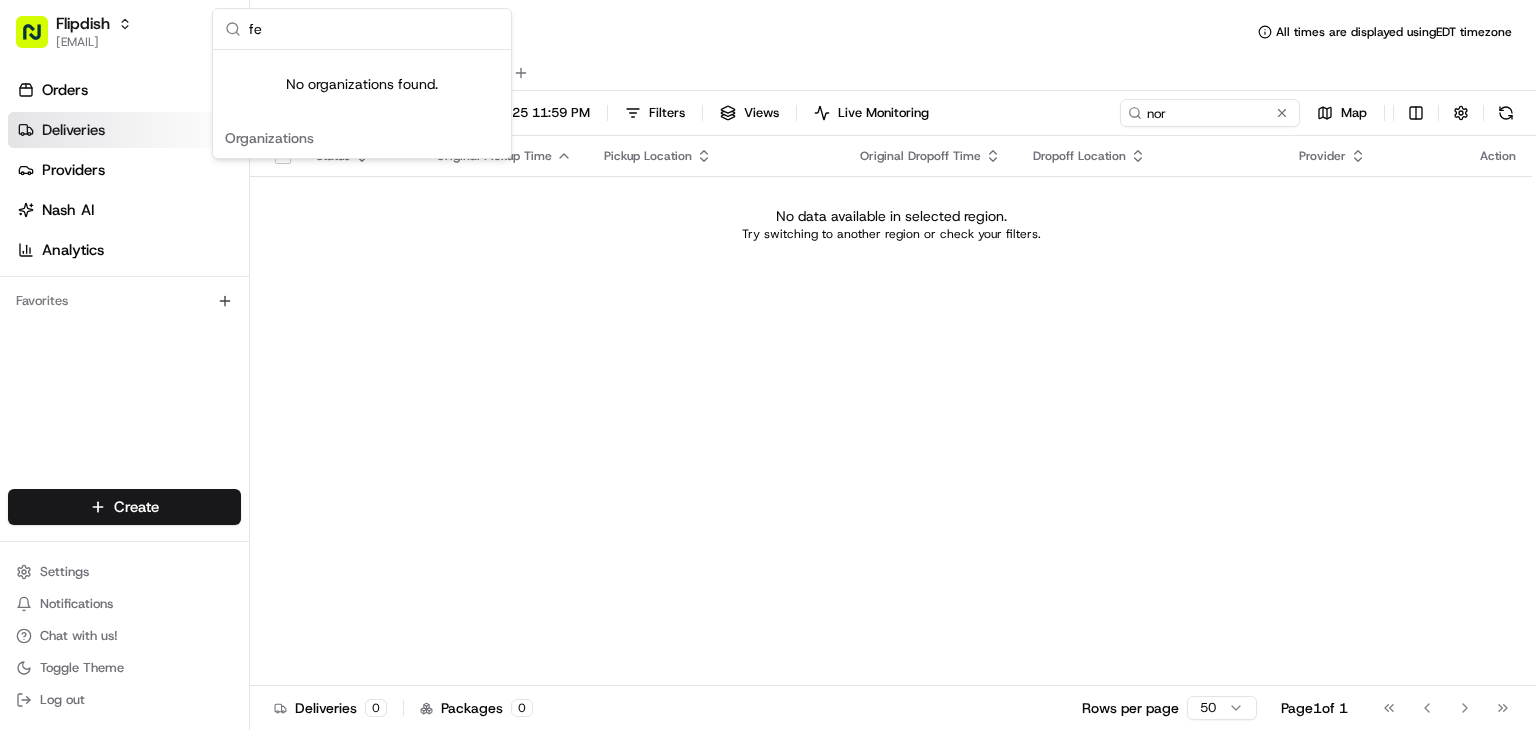type on "f" 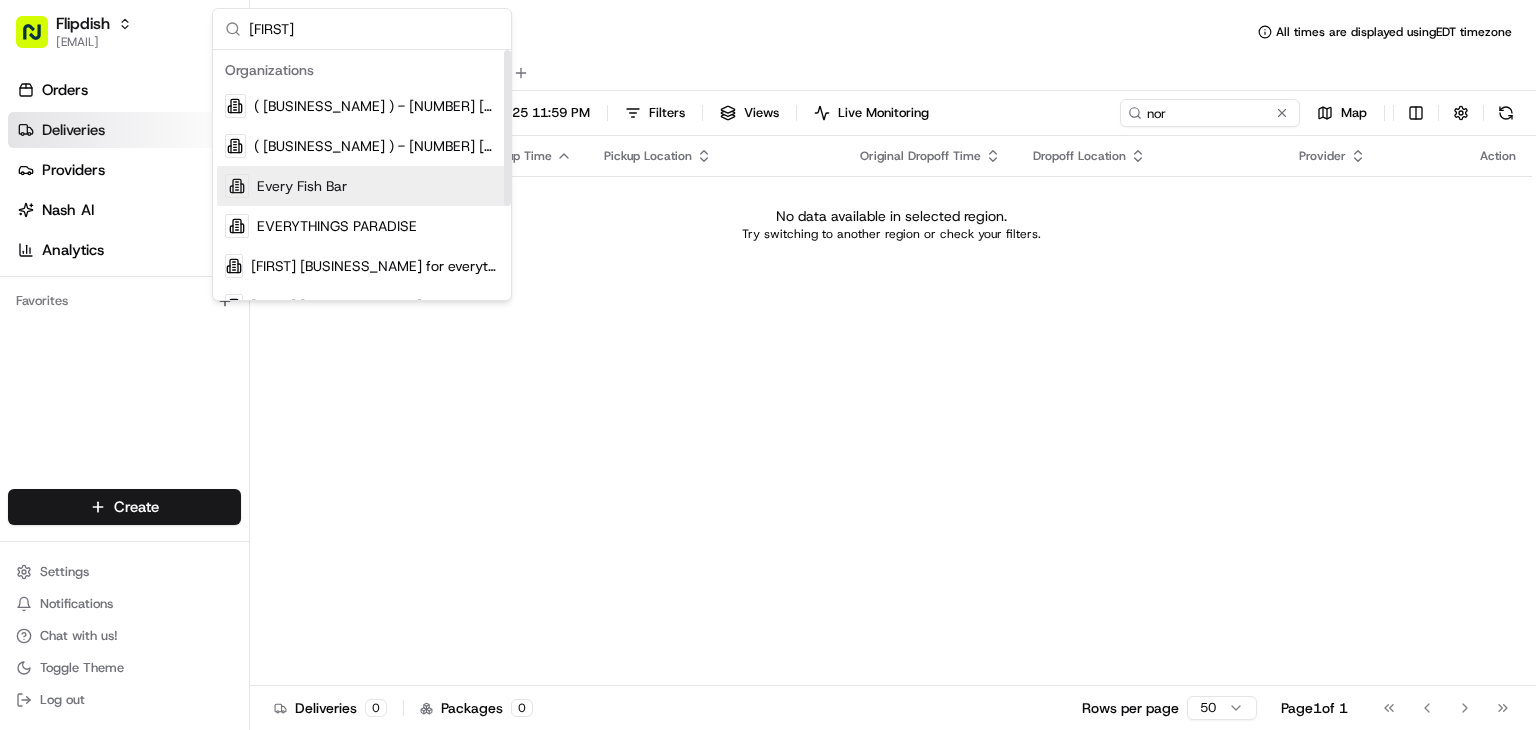 type on "ever" 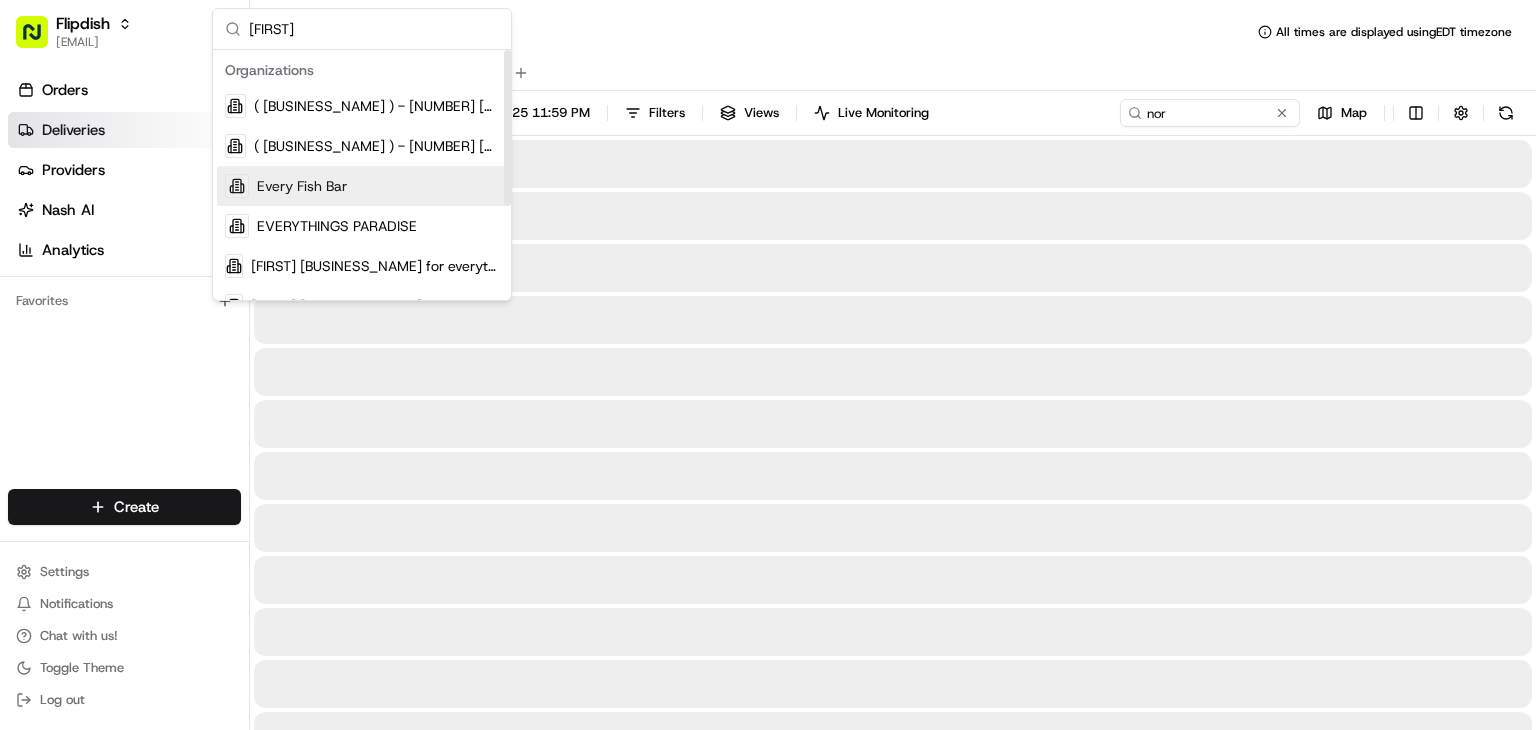 type 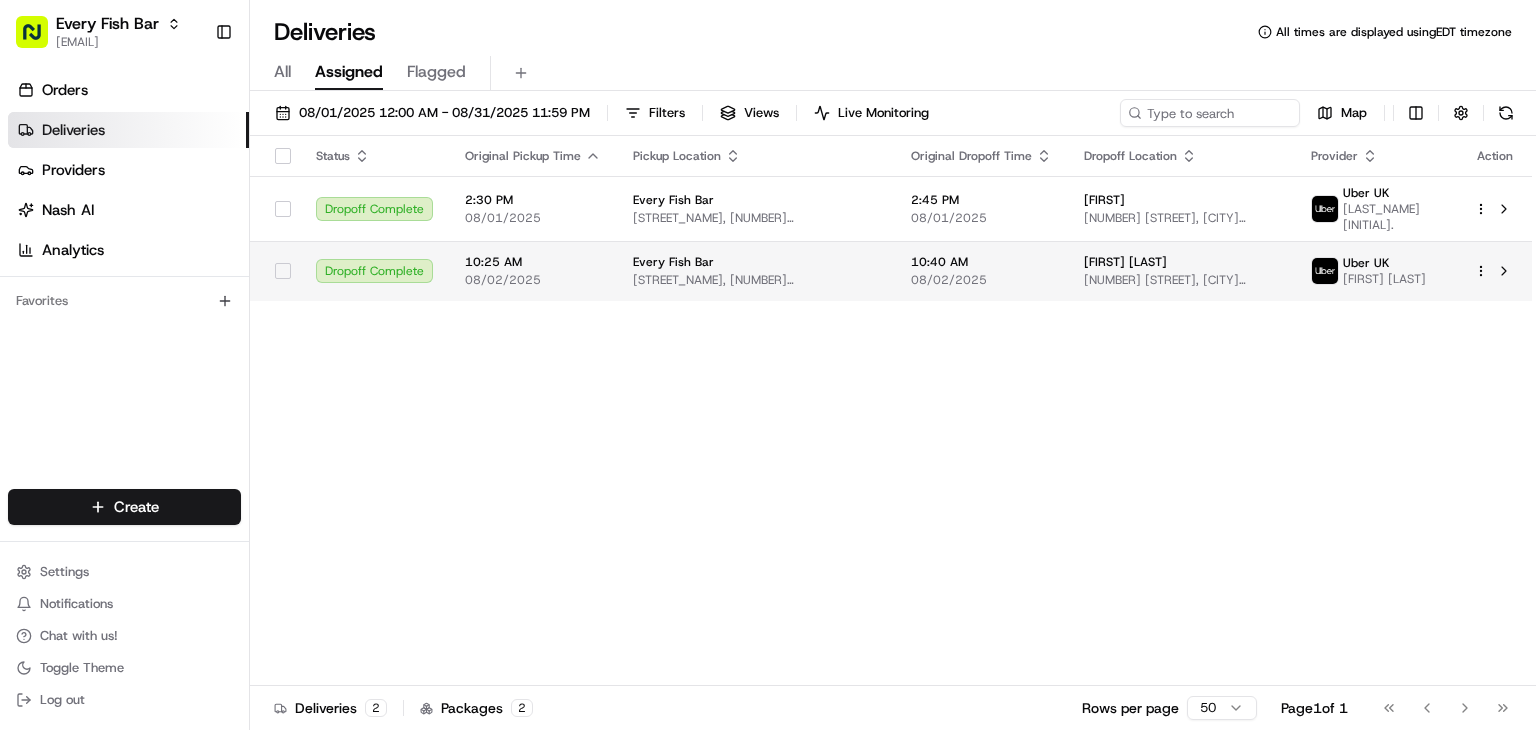 click on "10:40 AM" at bounding box center (981, 262) 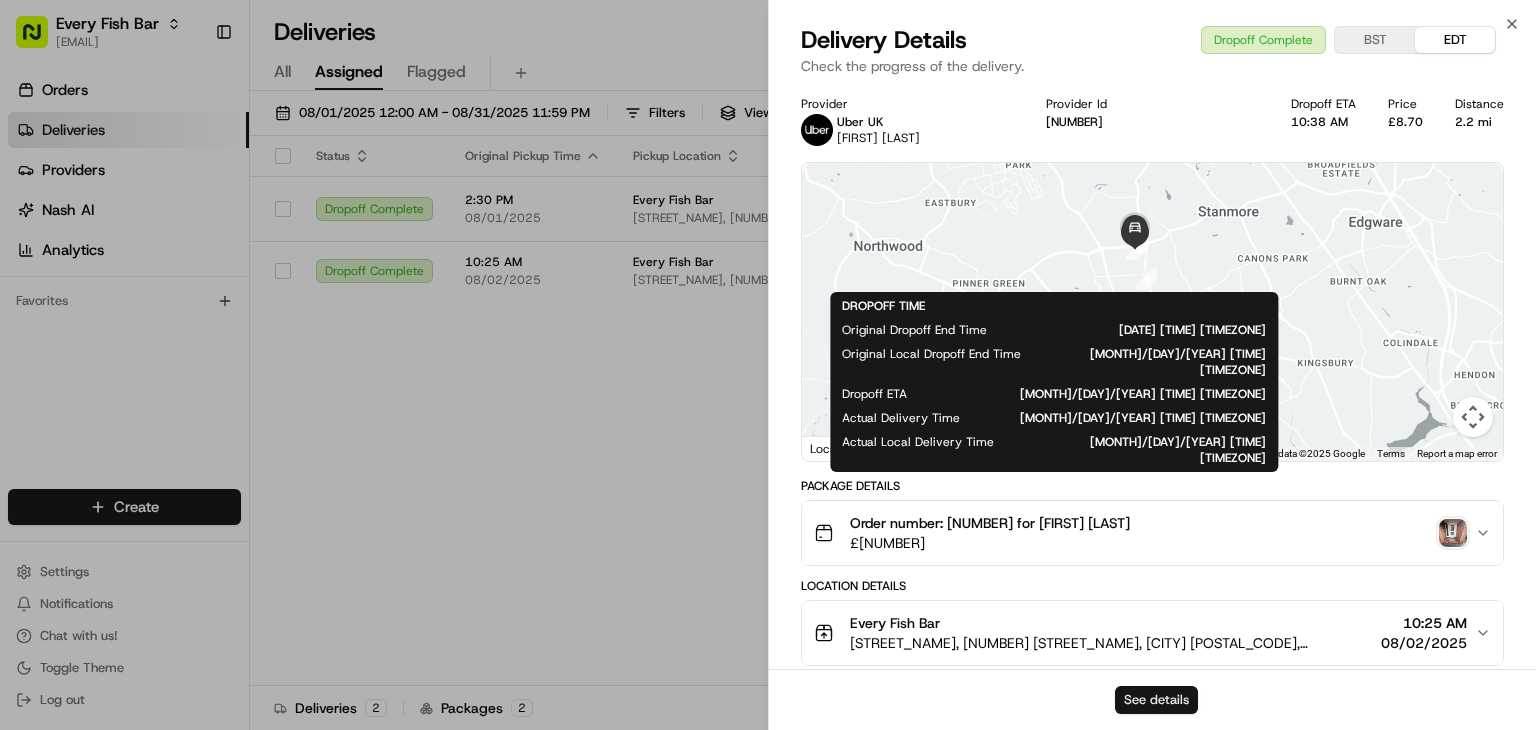 click on "See details" at bounding box center (1156, 700) 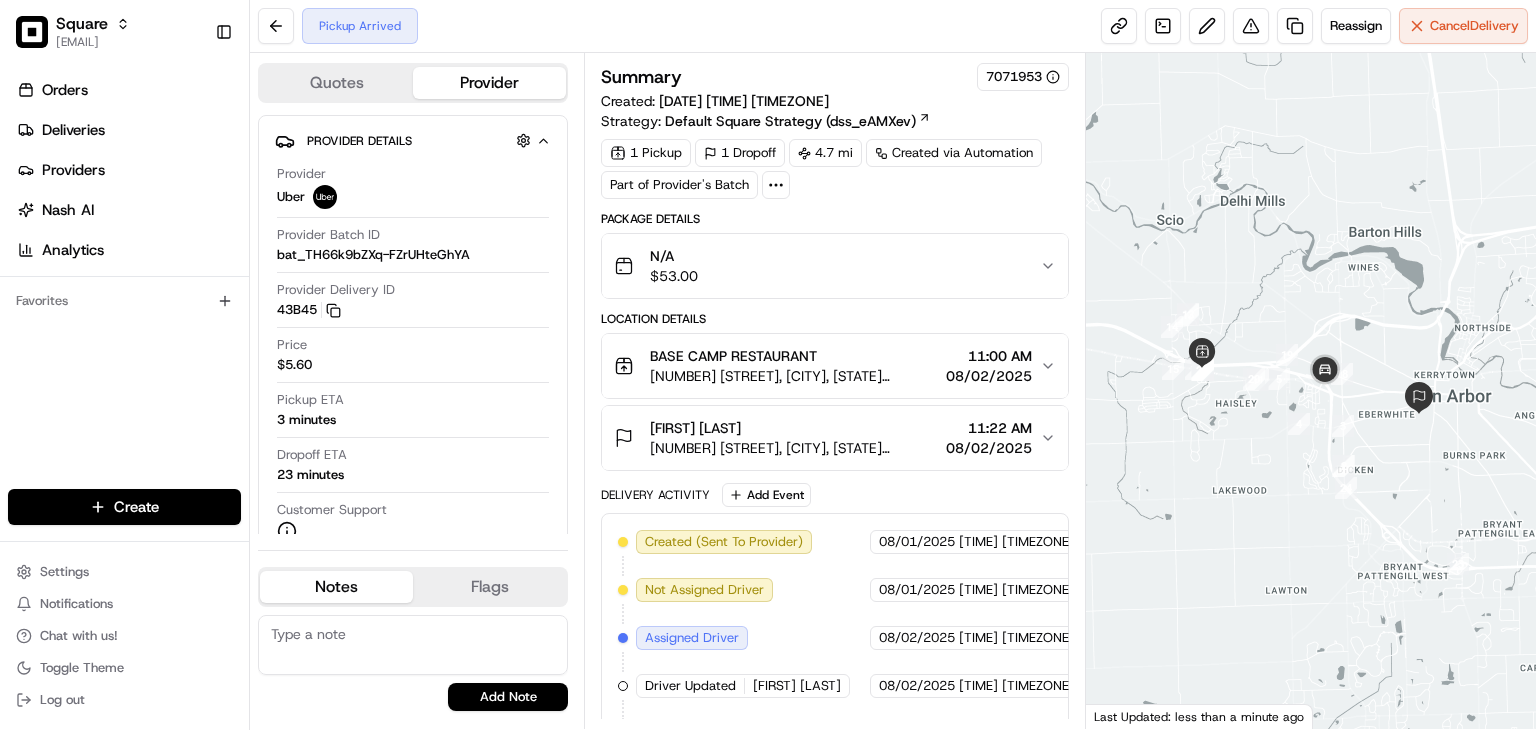 scroll, scrollTop: 0, scrollLeft: 0, axis: both 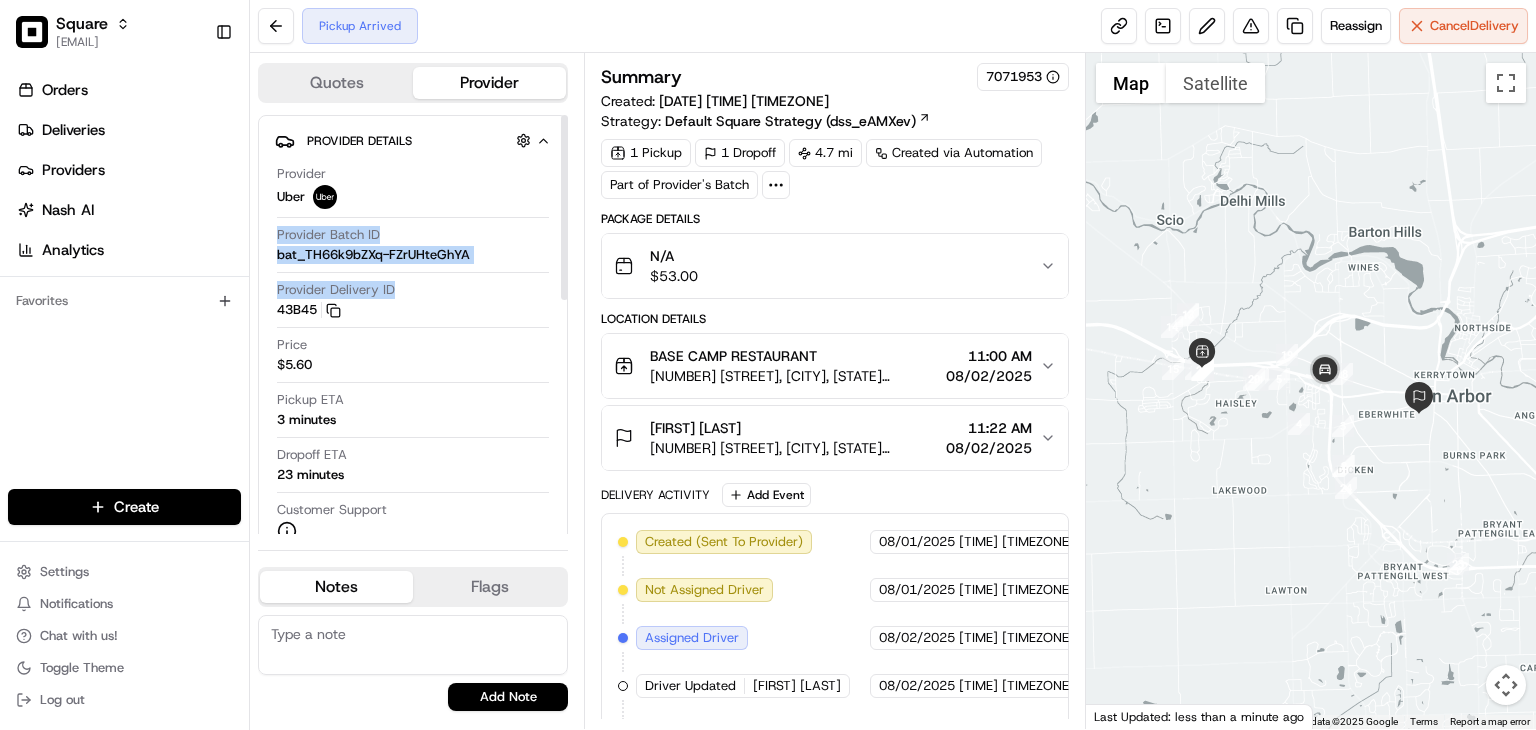 drag, startPoint x: 516, startPoint y: 219, endPoint x: 380, endPoint y: 333, distance: 177.45985 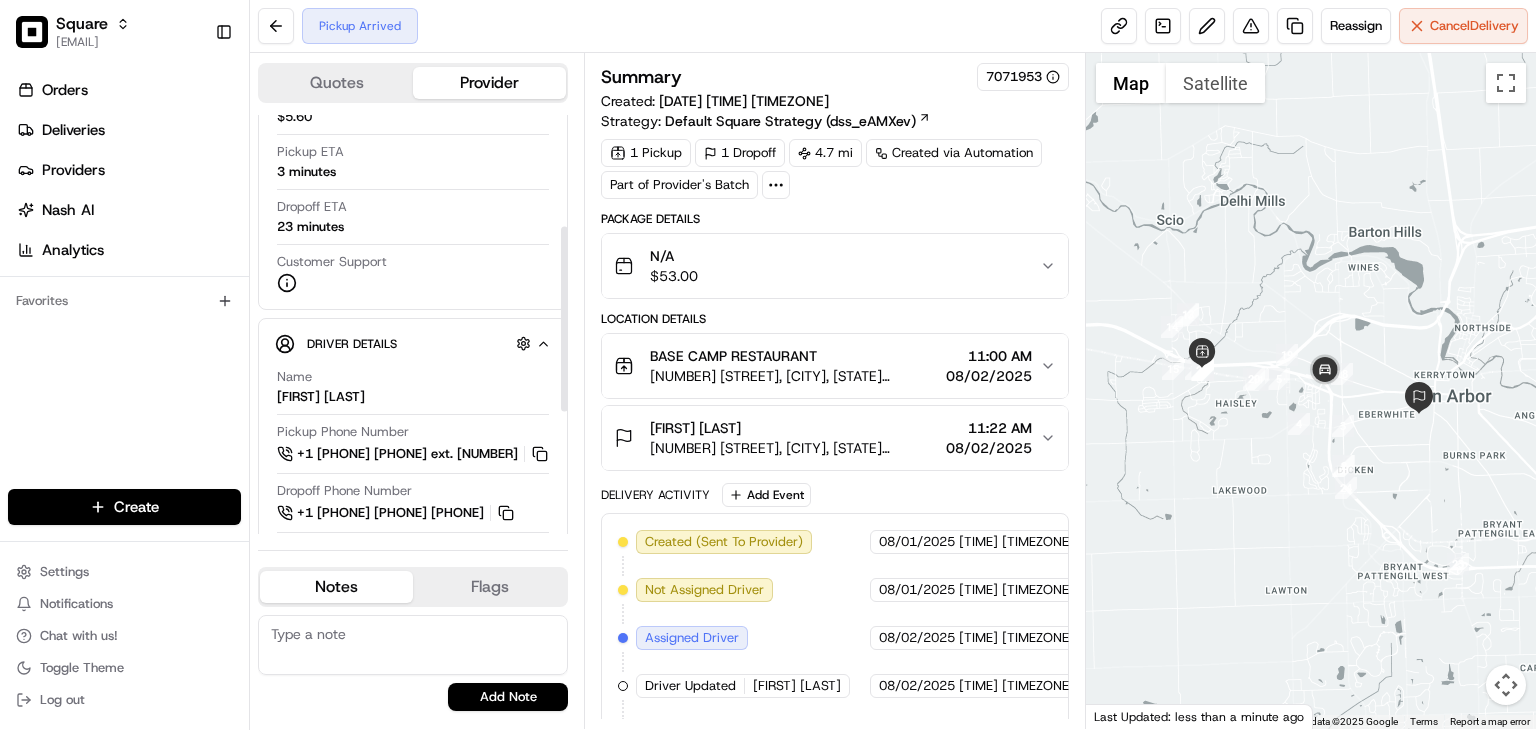 scroll, scrollTop: 252, scrollLeft: 0, axis: vertical 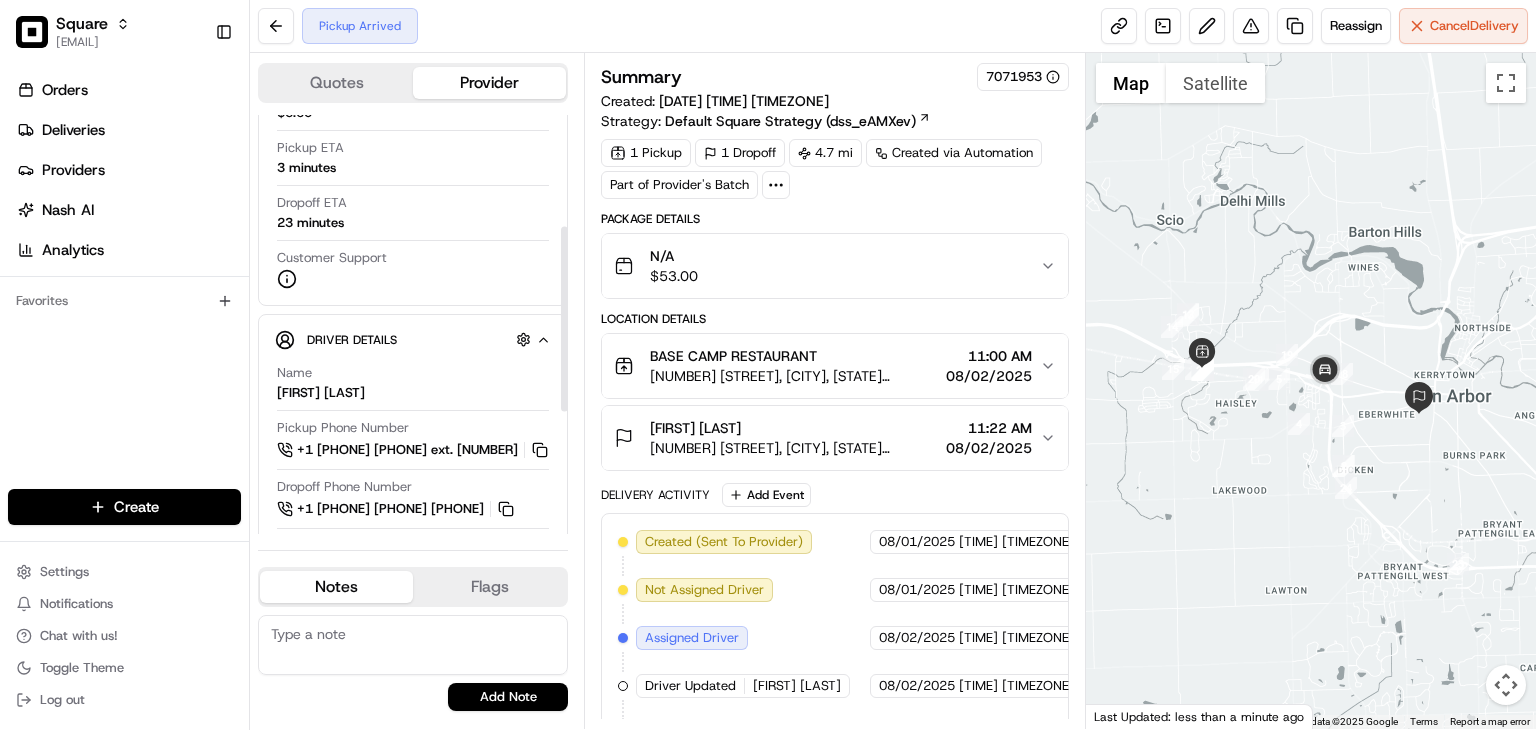 click on "Orders Deliveries Providers Nash AI Analytics Favorites" at bounding box center (124, 284) 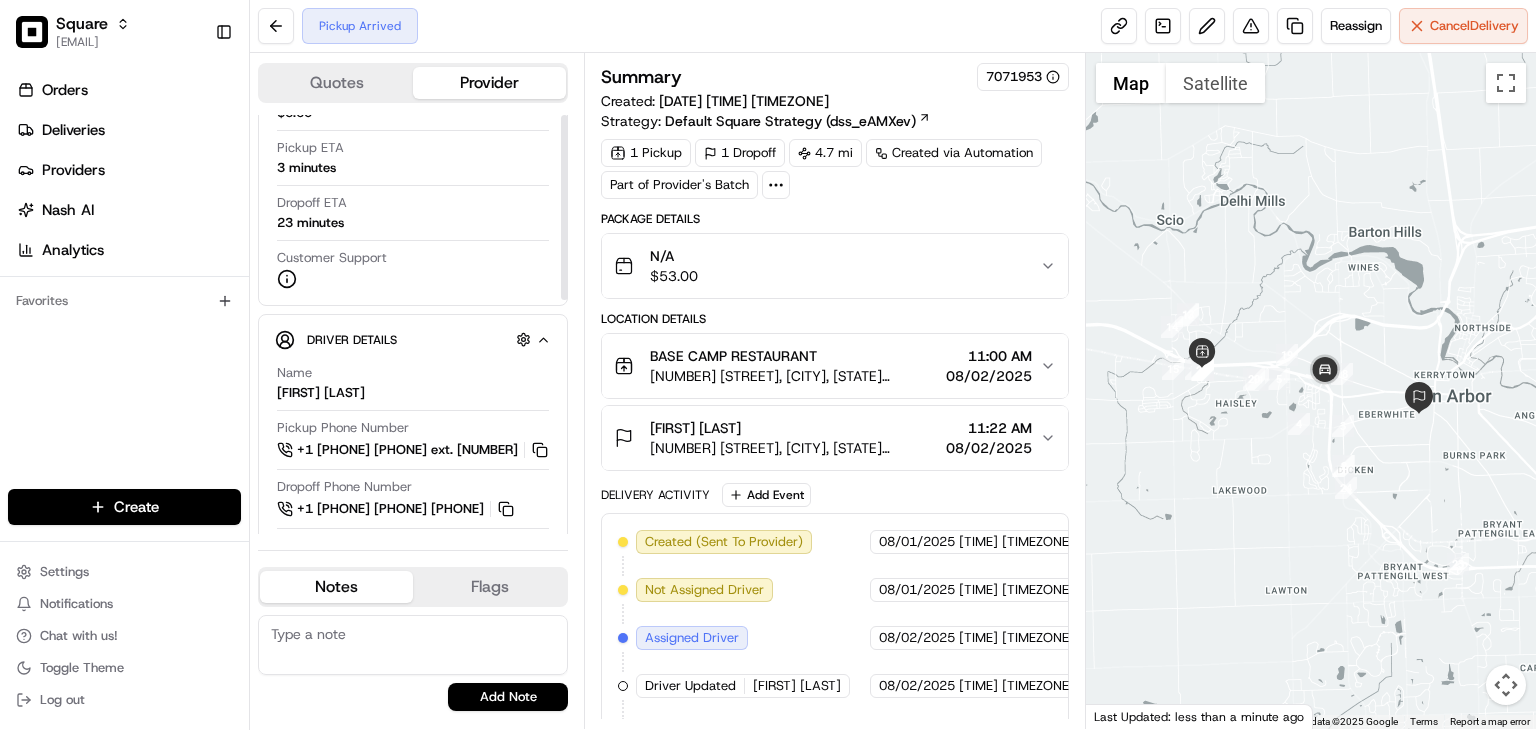 scroll, scrollTop: 0, scrollLeft: 0, axis: both 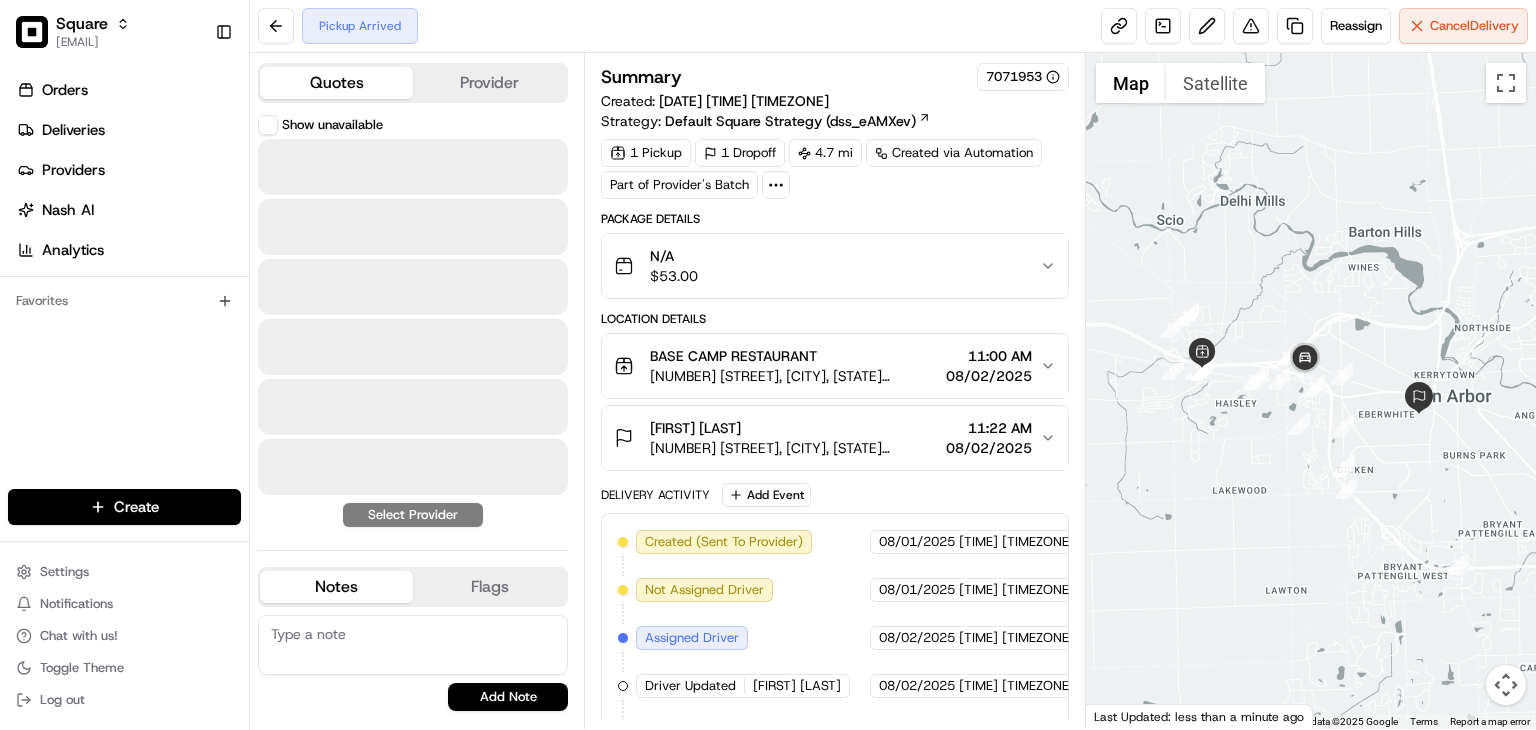 click on "Quotes" at bounding box center [336, 83] 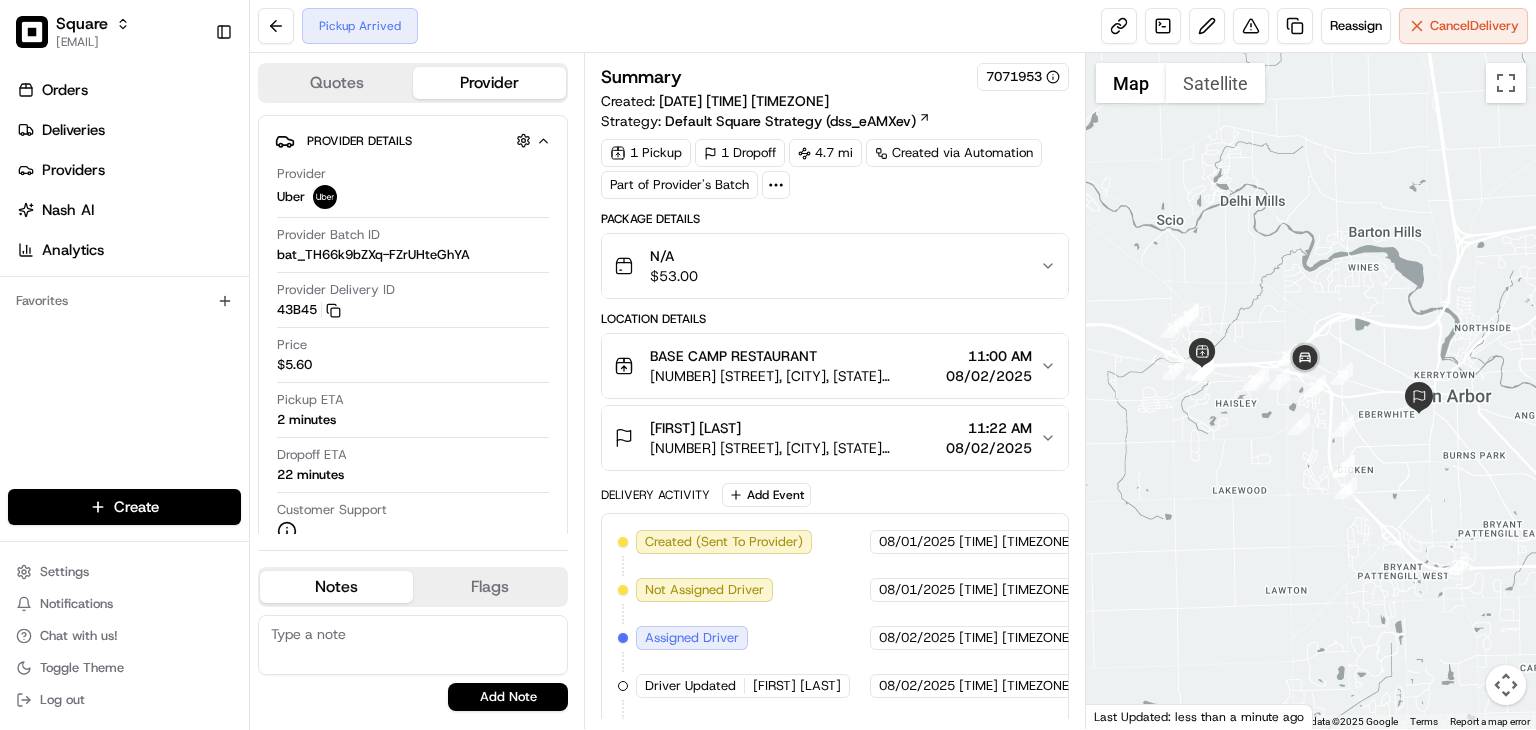 click on "Provider" at bounding box center (489, 83) 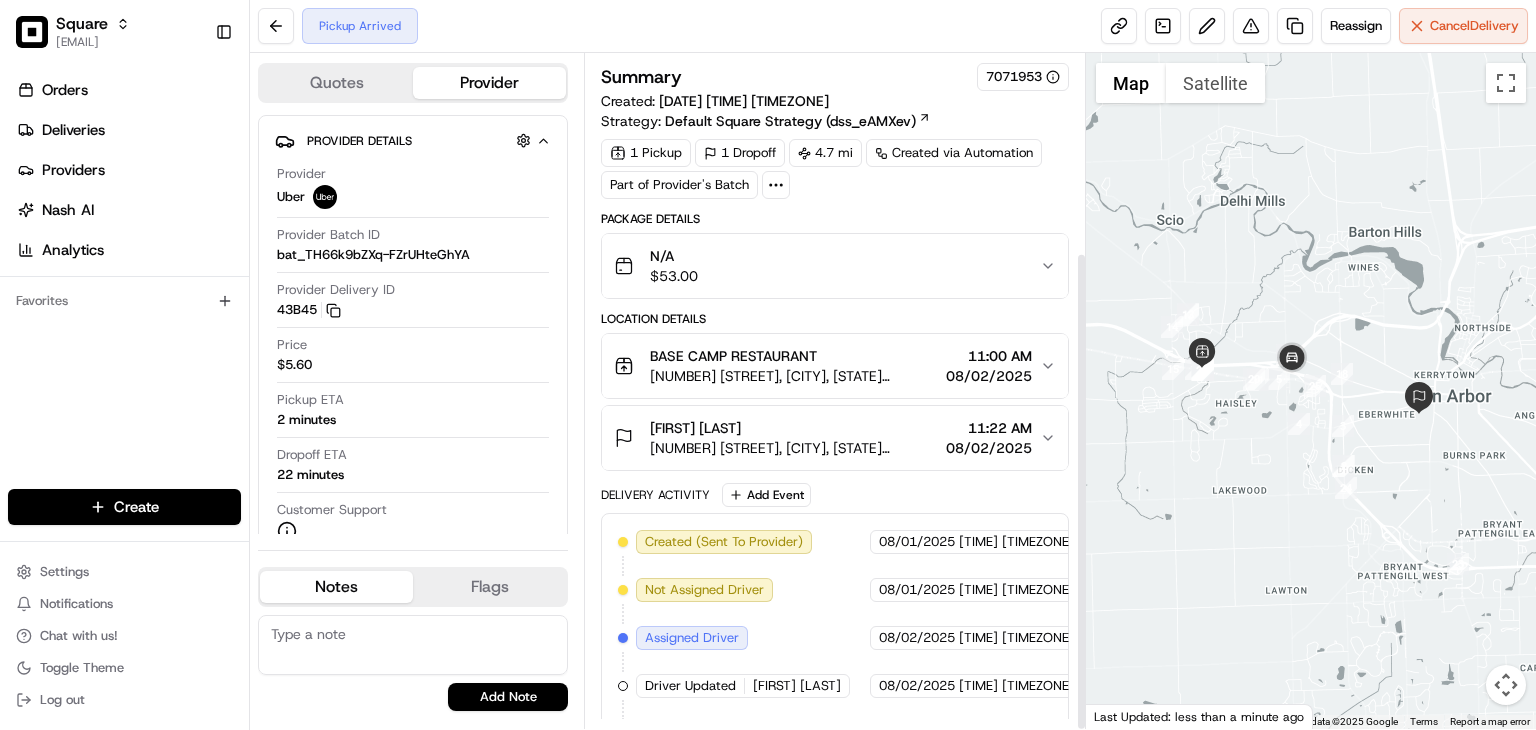scroll, scrollTop: 279, scrollLeft: 0, axis: vertical 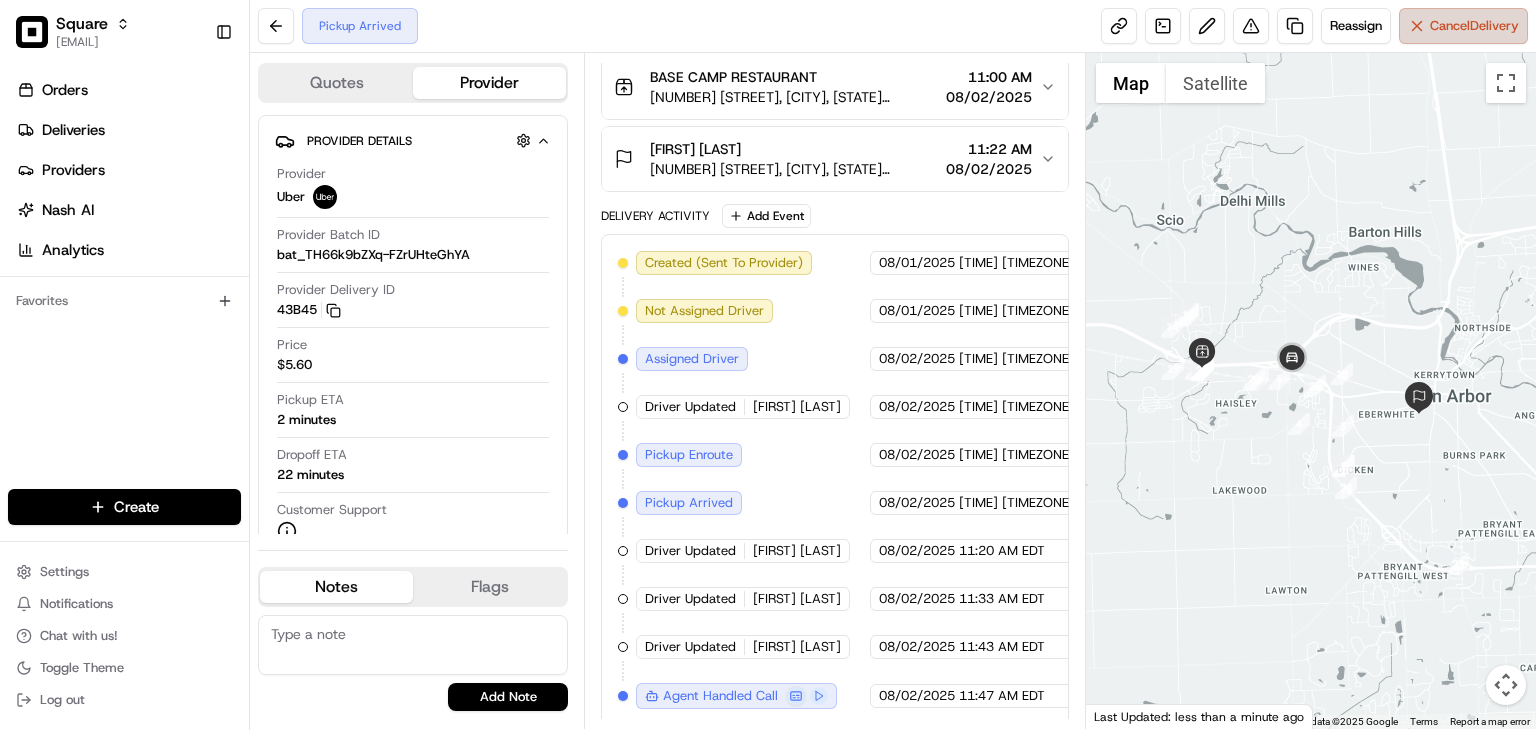 click on "Cancel  Delivery" at bounding box center (1463, 26) 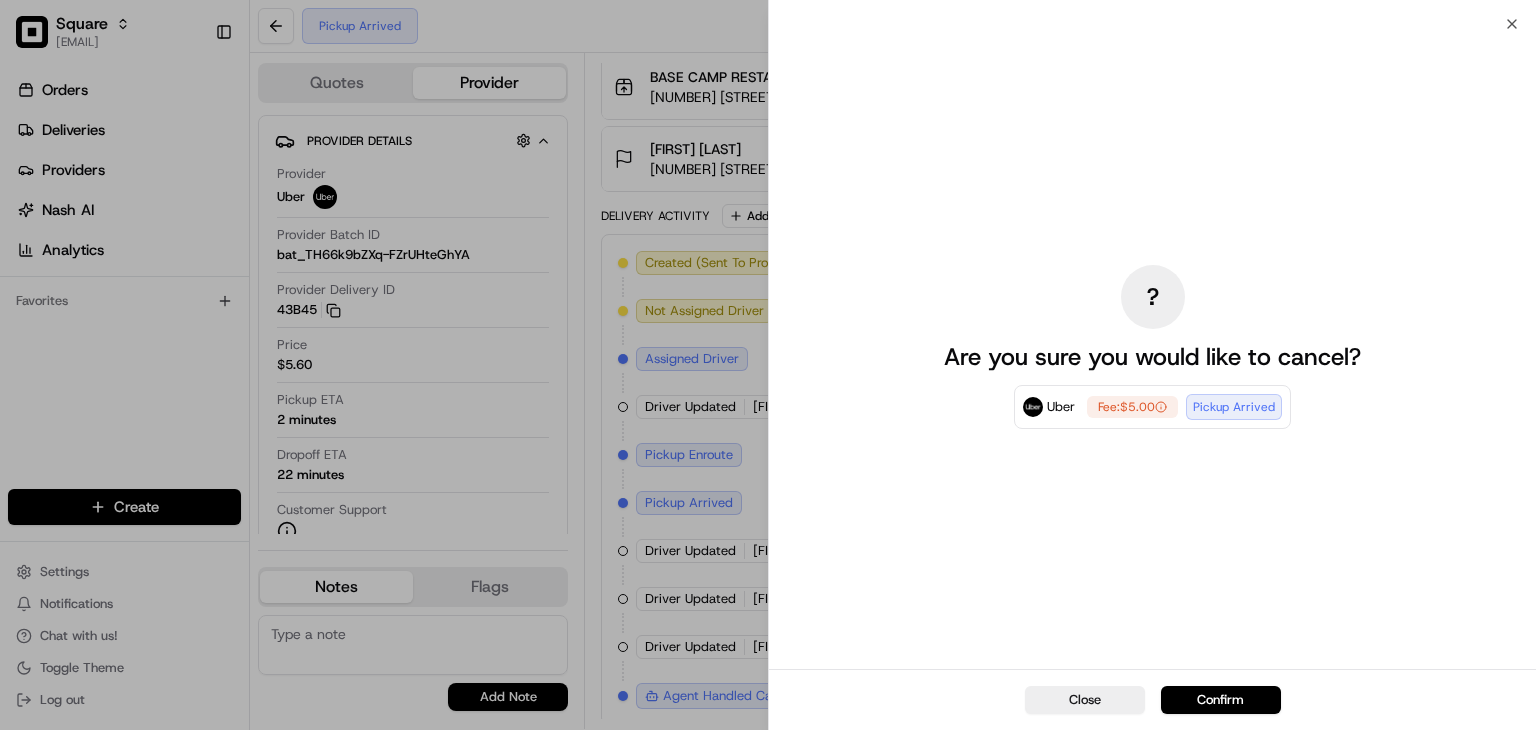 click on "? Are you sure you would like to cancel? Uber Fee:  $5.00 Pickup Arrived" at bounding box center [1153, 346] 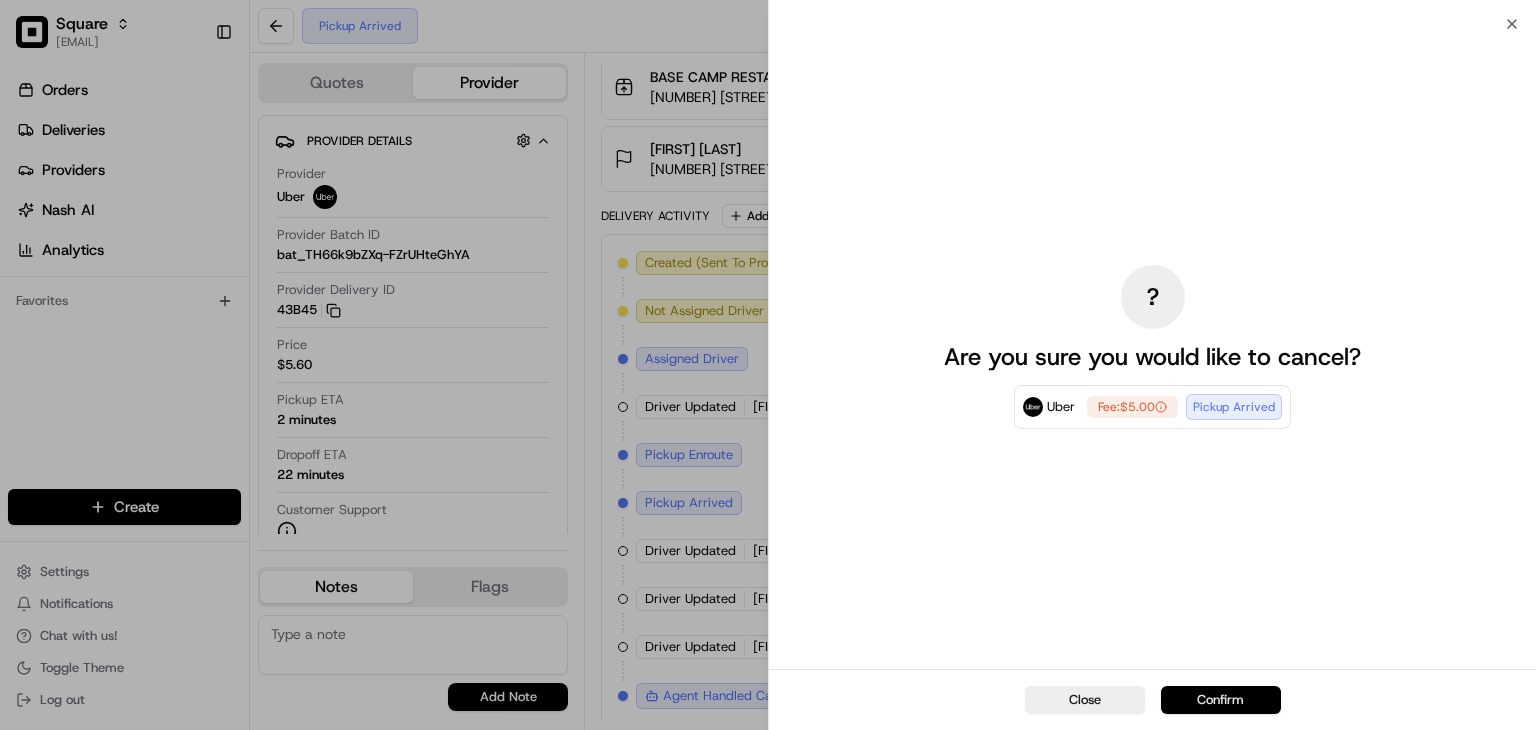 click on "Confirm" at bounding box center (1221, 700) 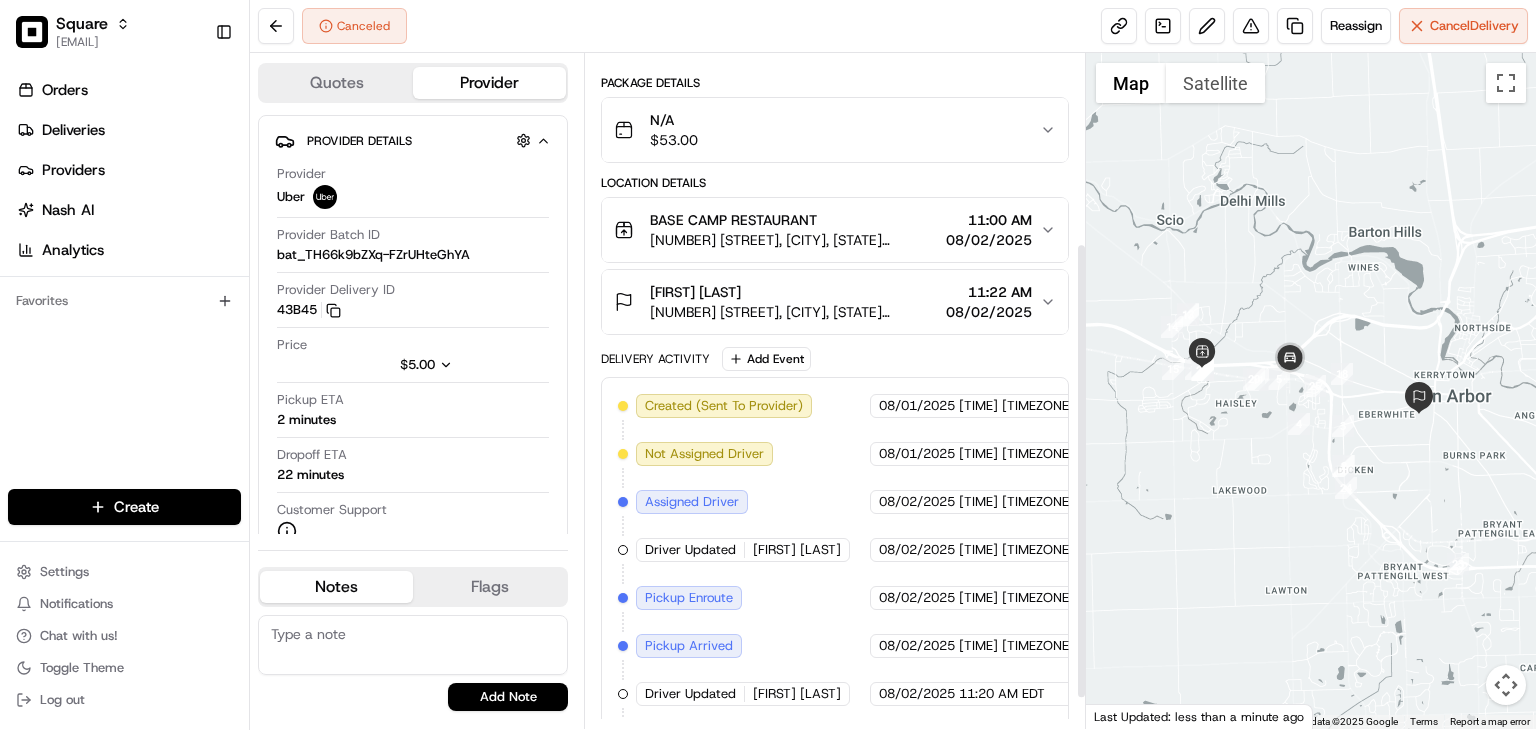 scroll, scrollTop: 279, scrollLeft: 0, axis: vertical 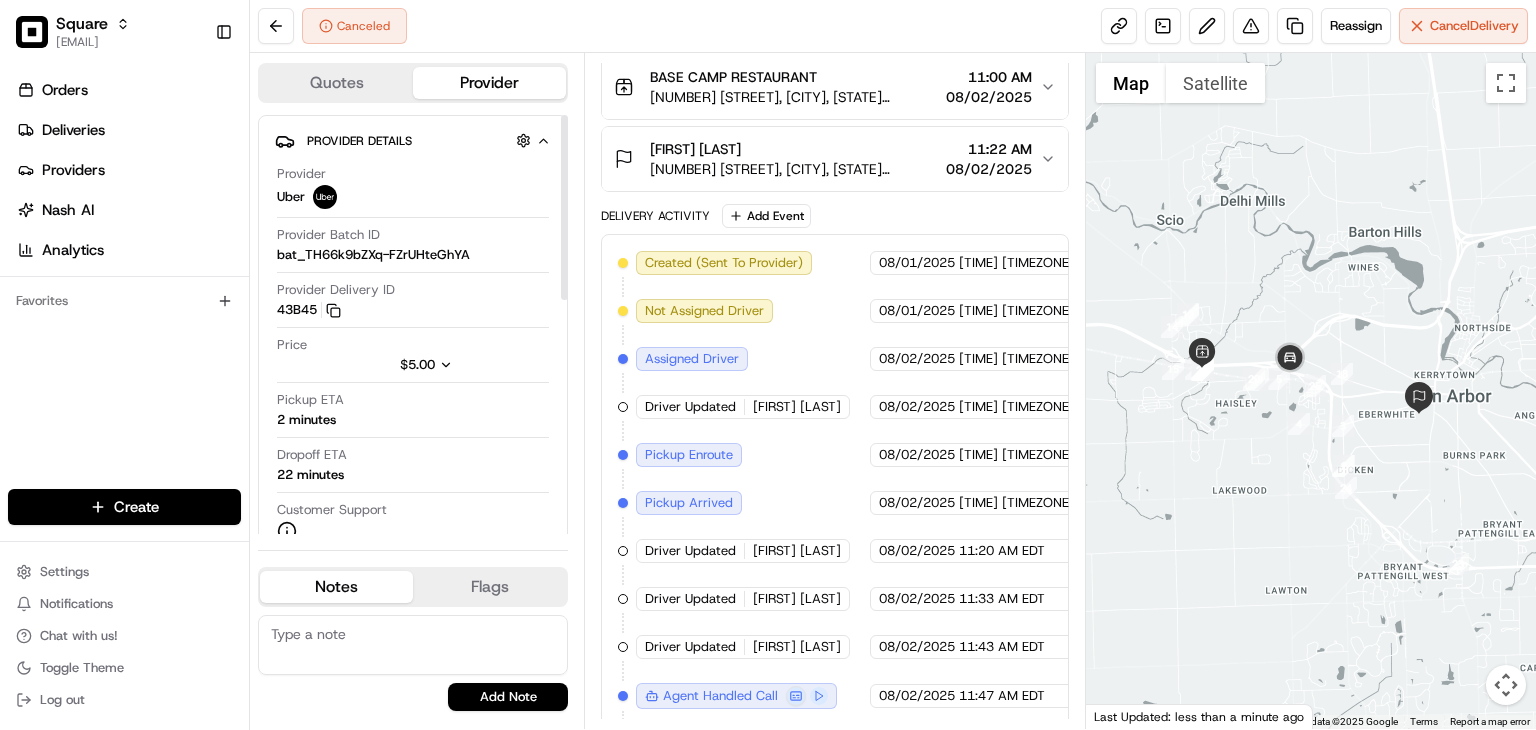 click at bounding box center [413, 645] 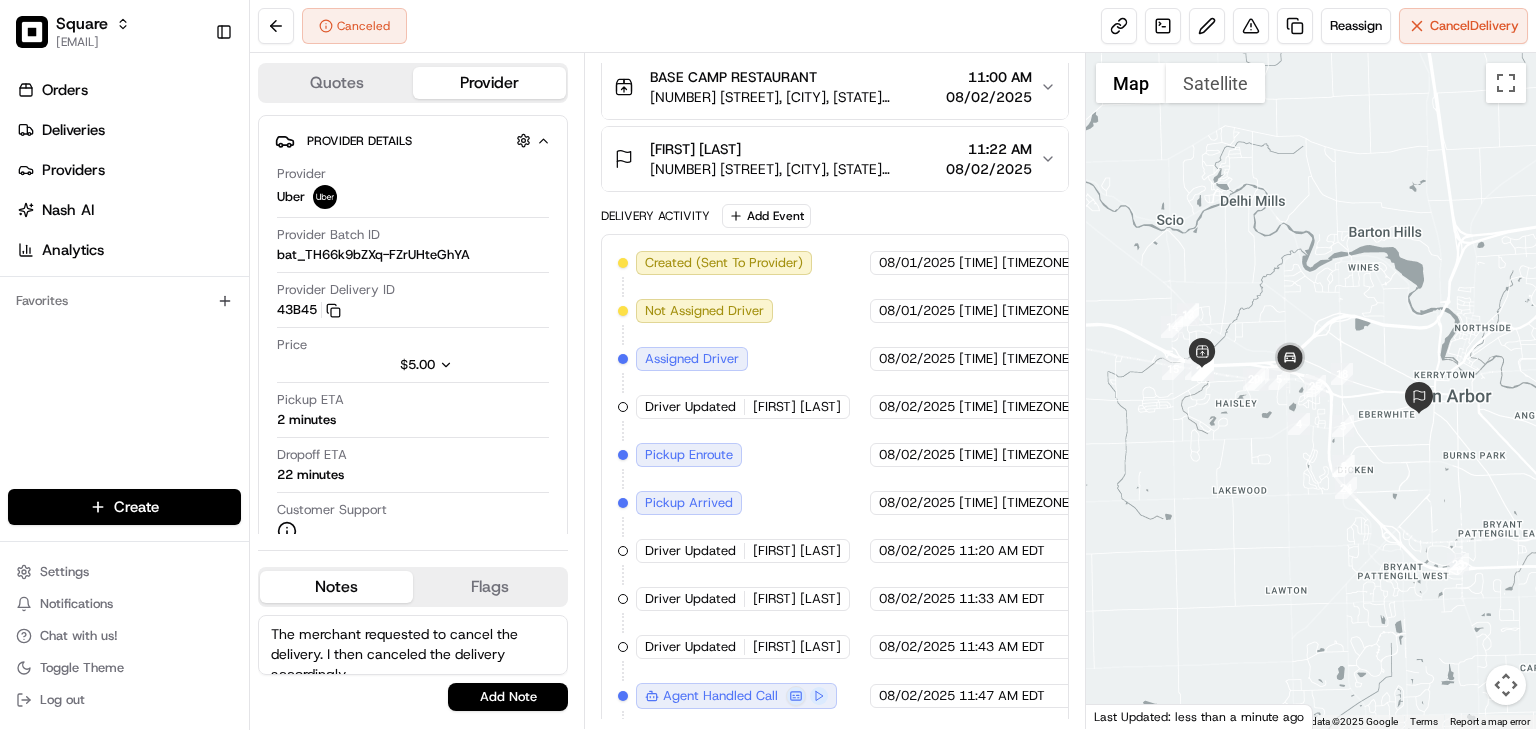 scroll, scrollTop: 0, scrollLeft: 0, axis: both 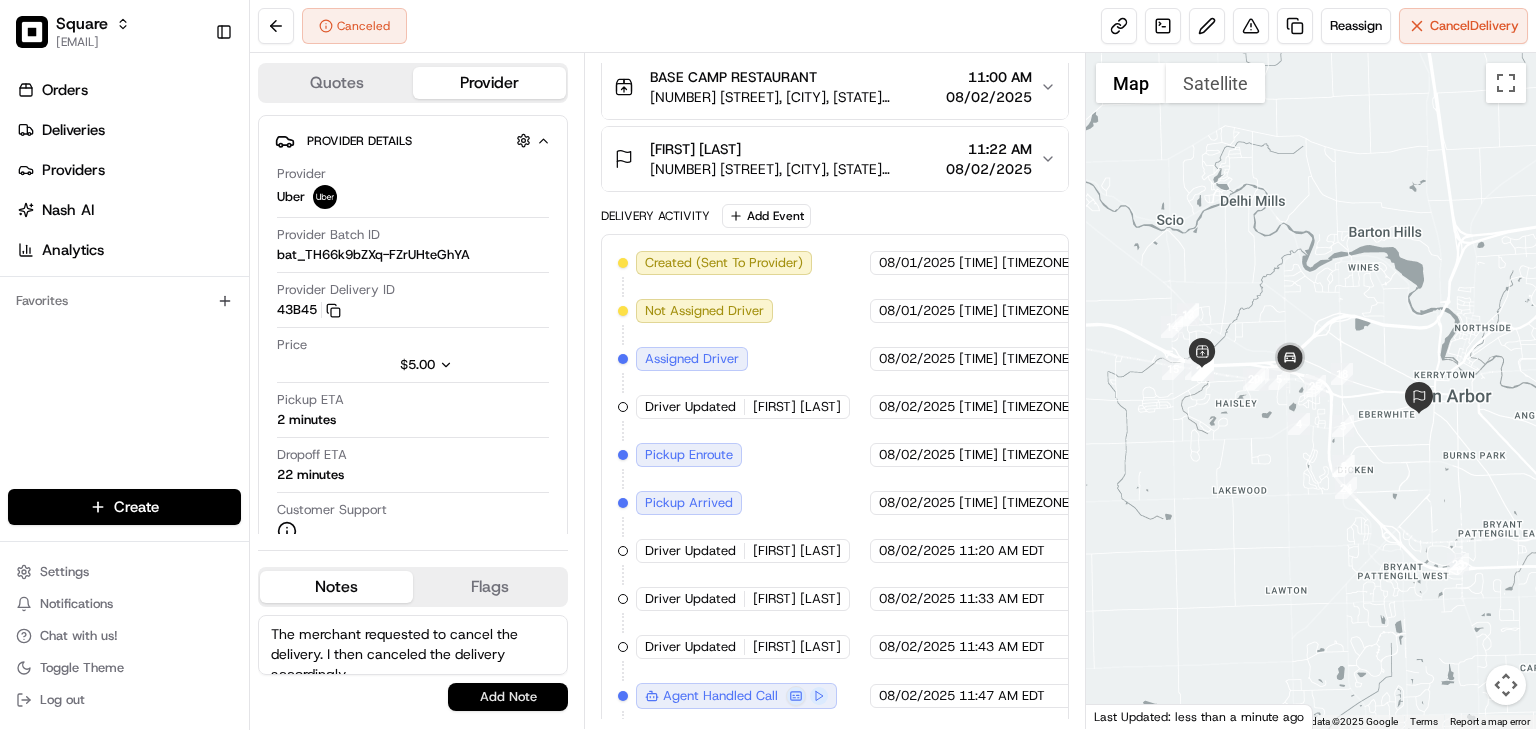 type on "The merchant requested to cancel the delivery. I then canceled the delivery accordingly." 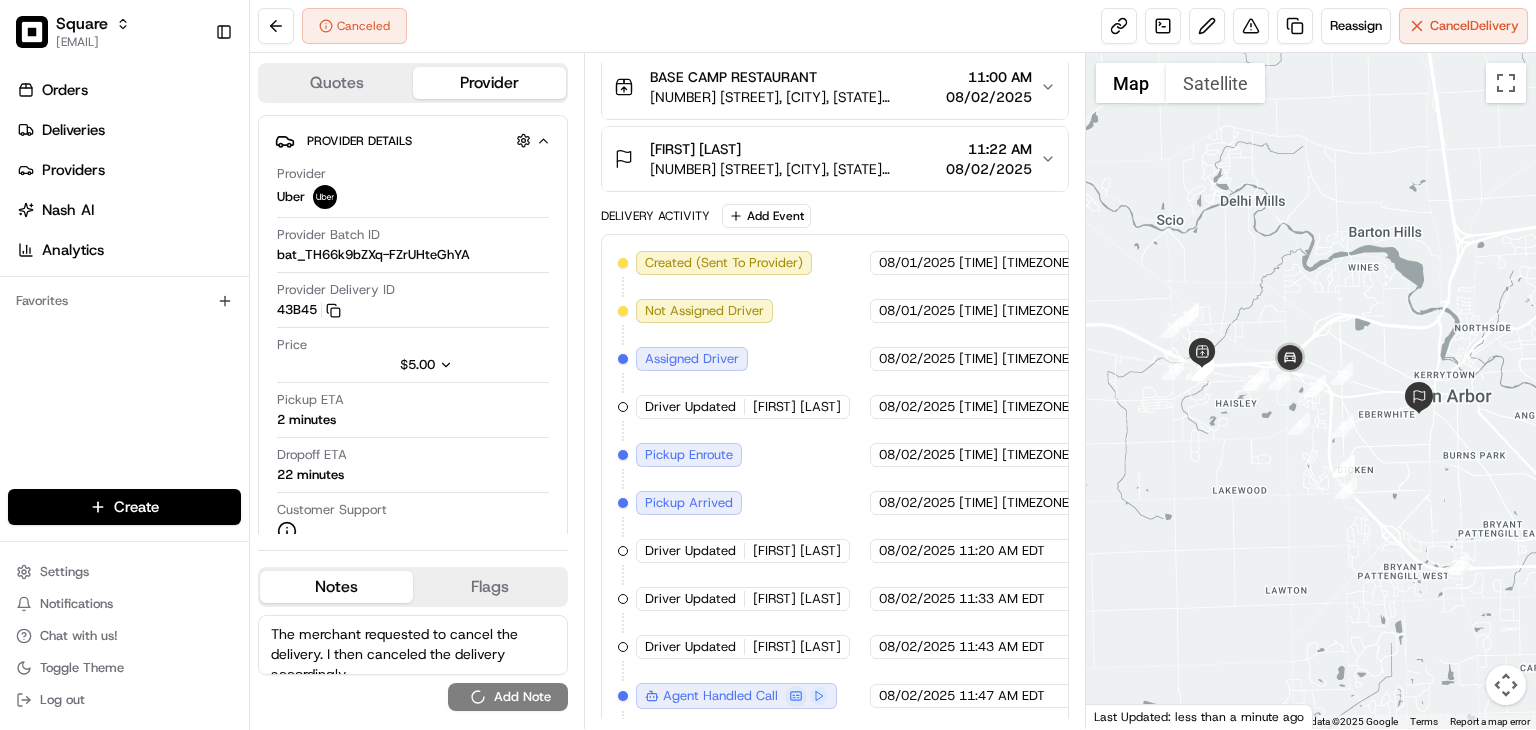 type 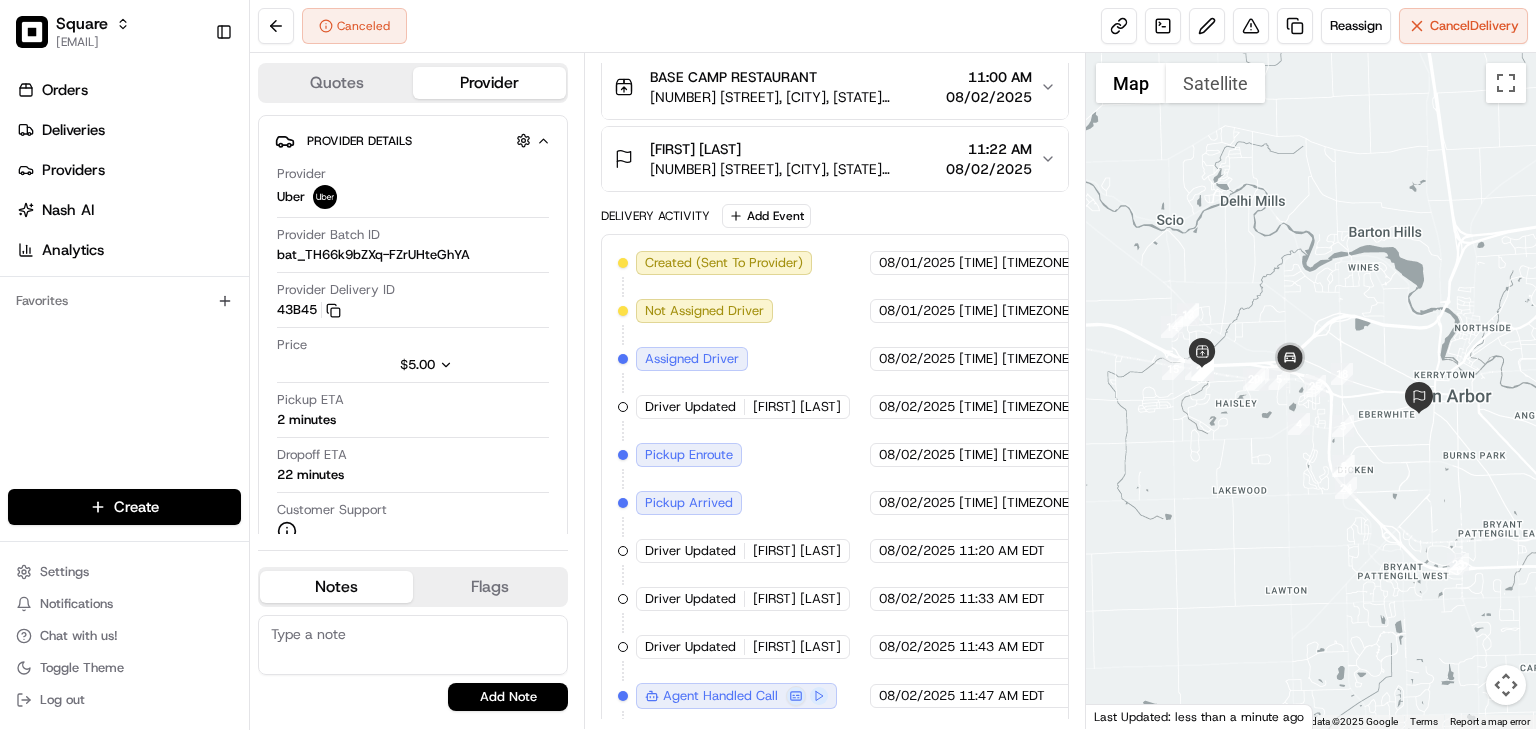 scroll, scrollTop: 0, scrollLeft: 0, axis: both 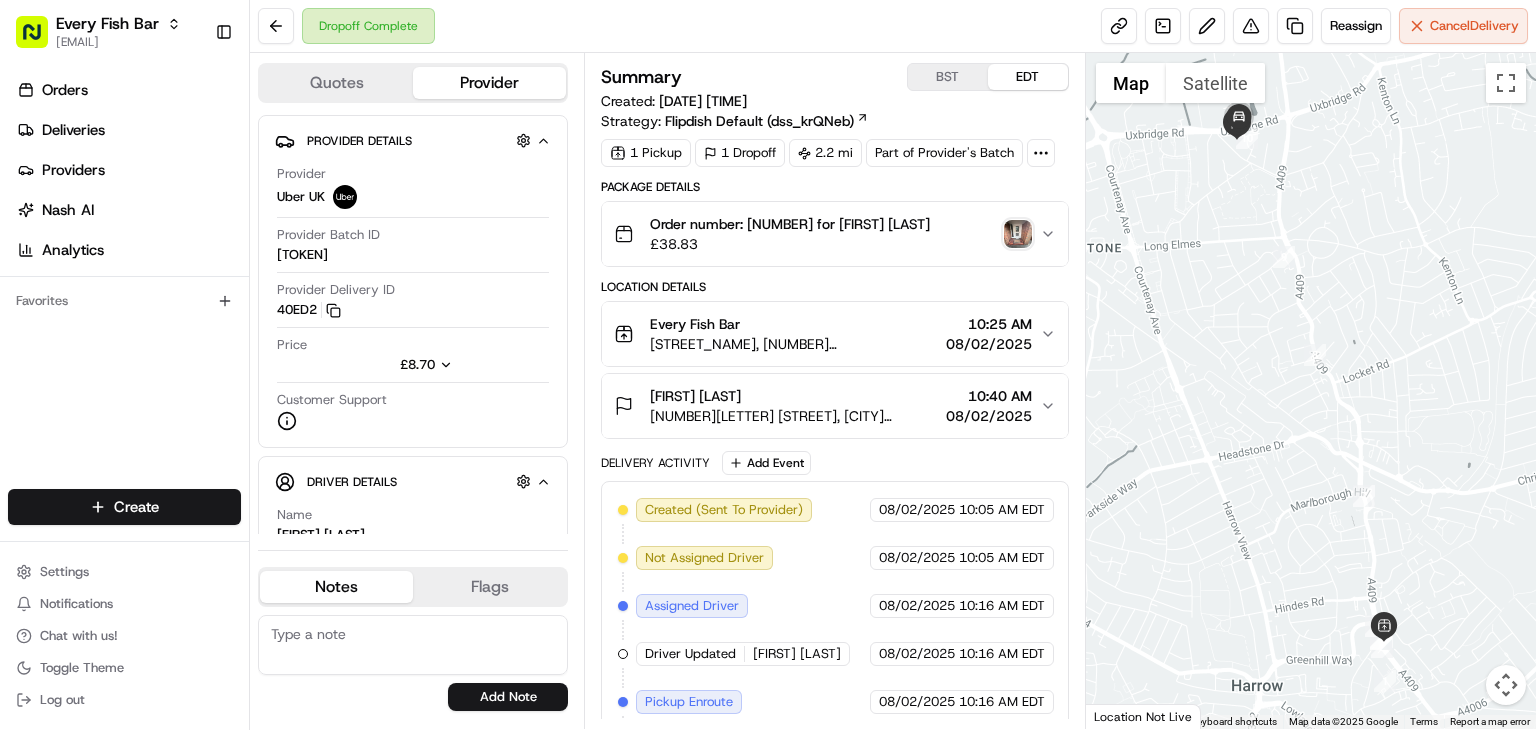 click on "BST" at bounding box center (948, 77) 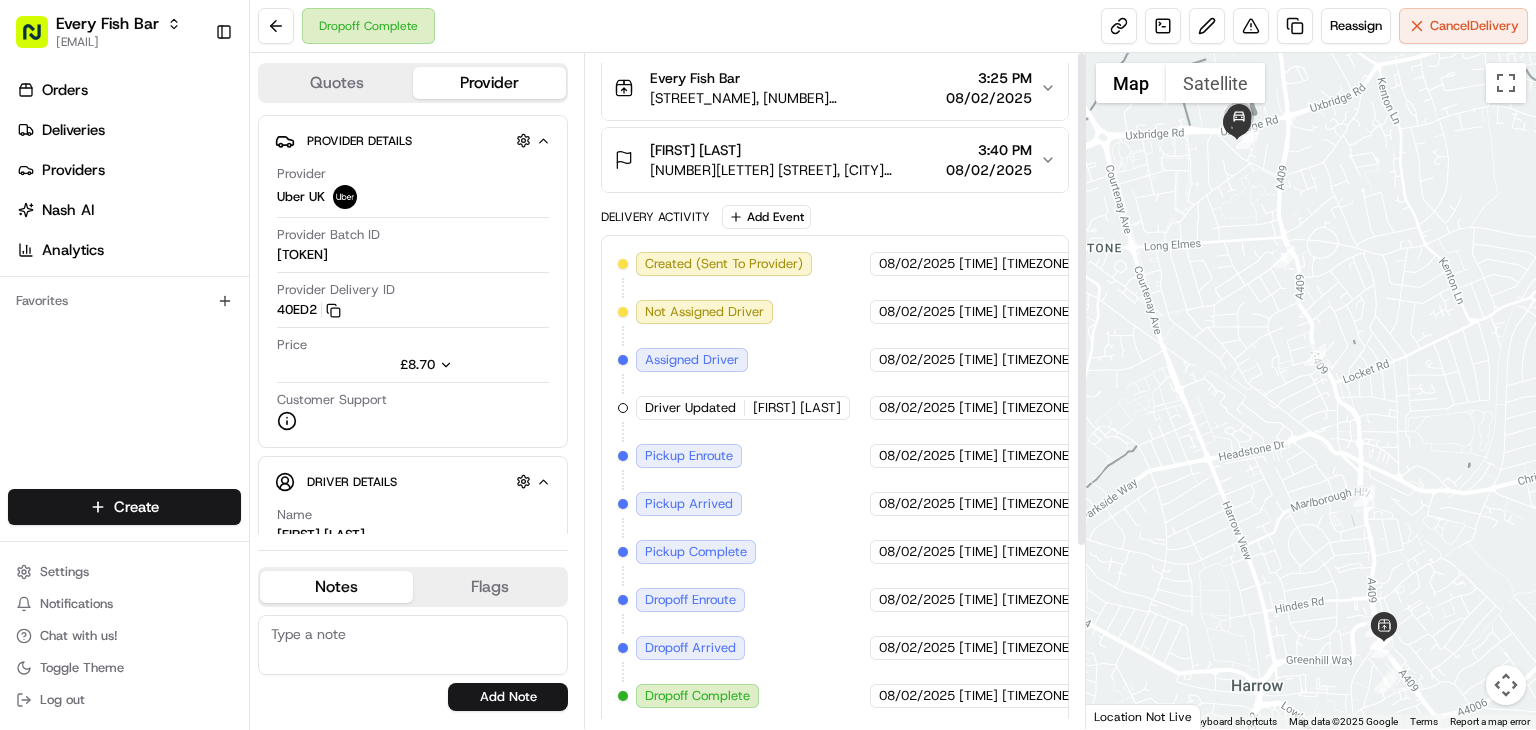 scroll, scrollTop: 0, scrollLeft: 0, axis: both 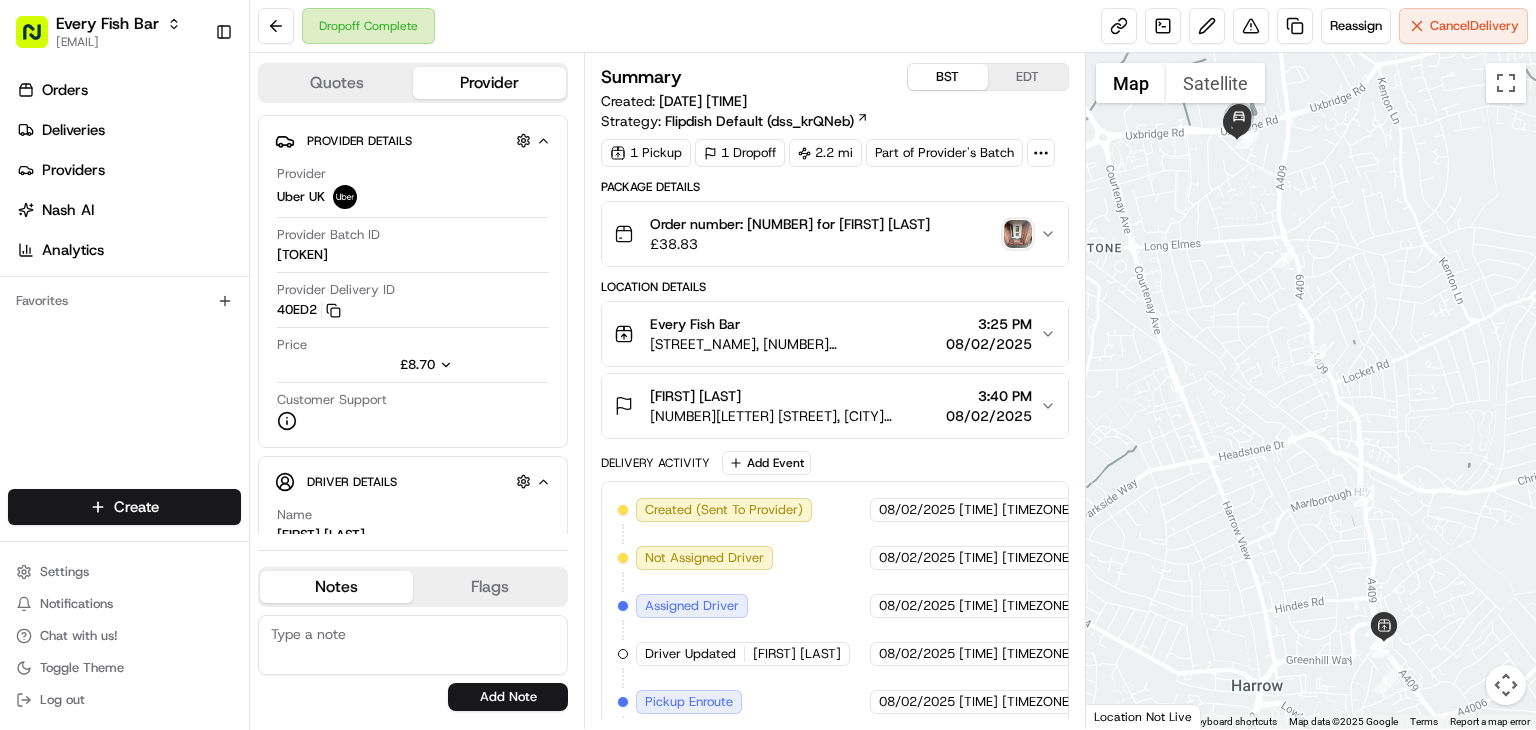 click at bounding box center [1018, 234] 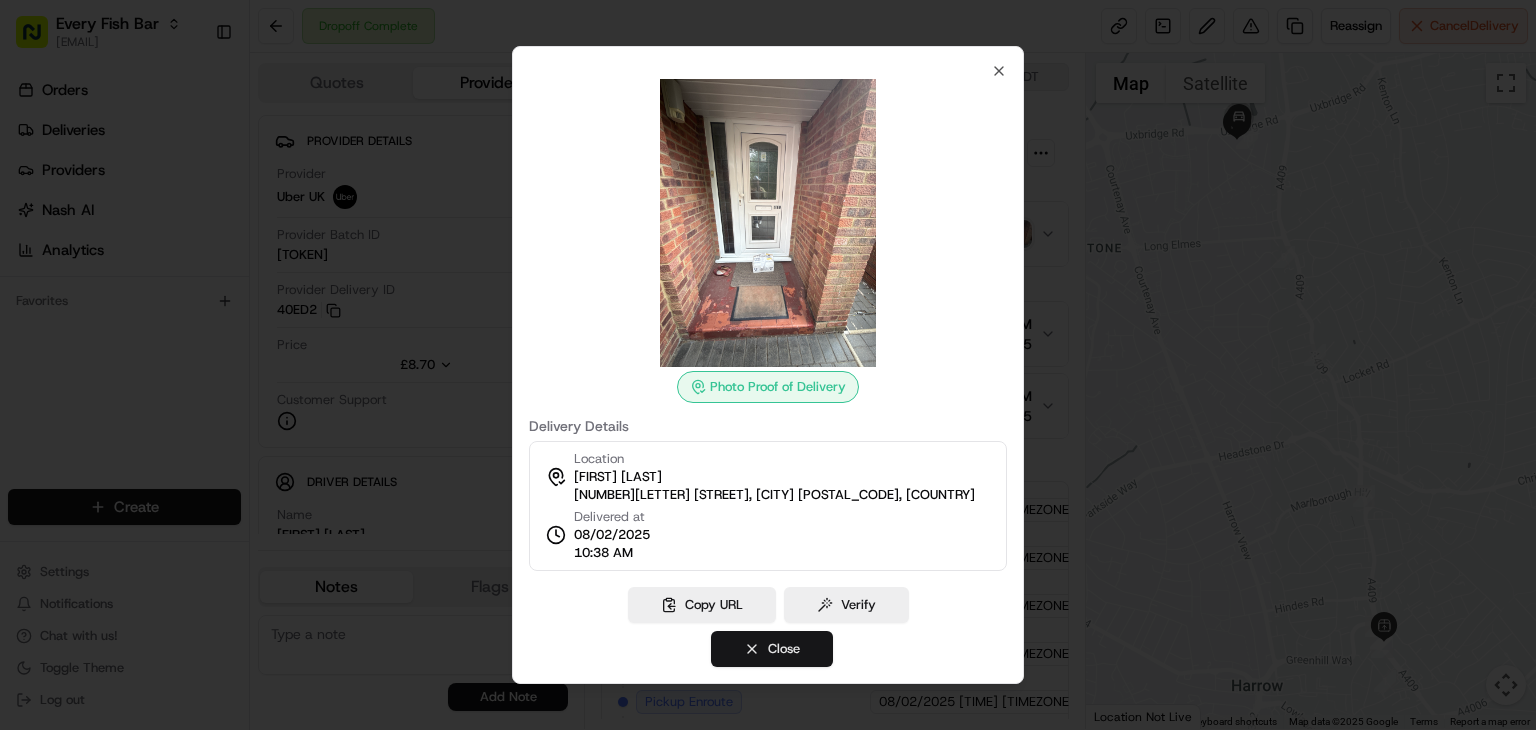 click on "Close" at bounding box center (772, 649) 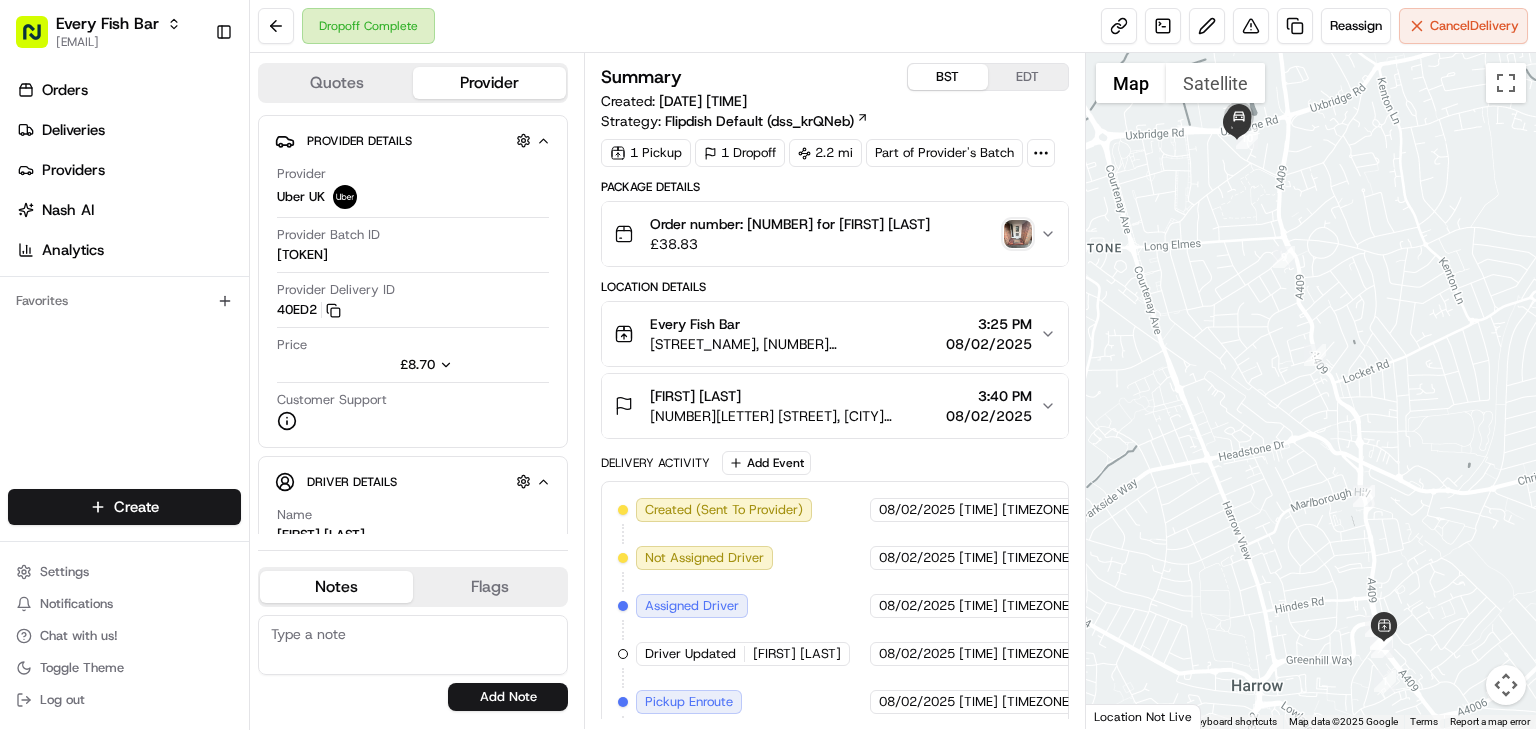 click 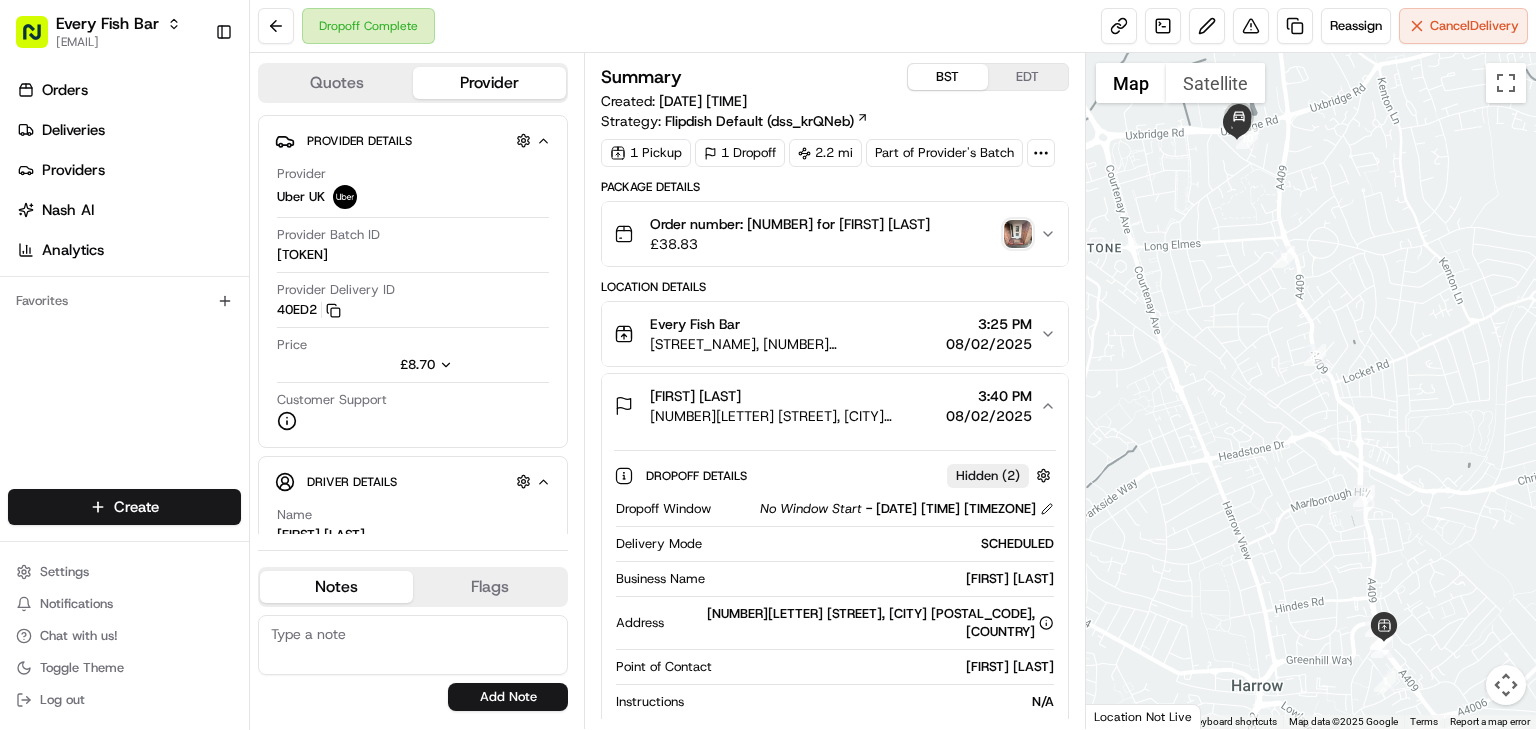 click at bounding box center (1018, 234) 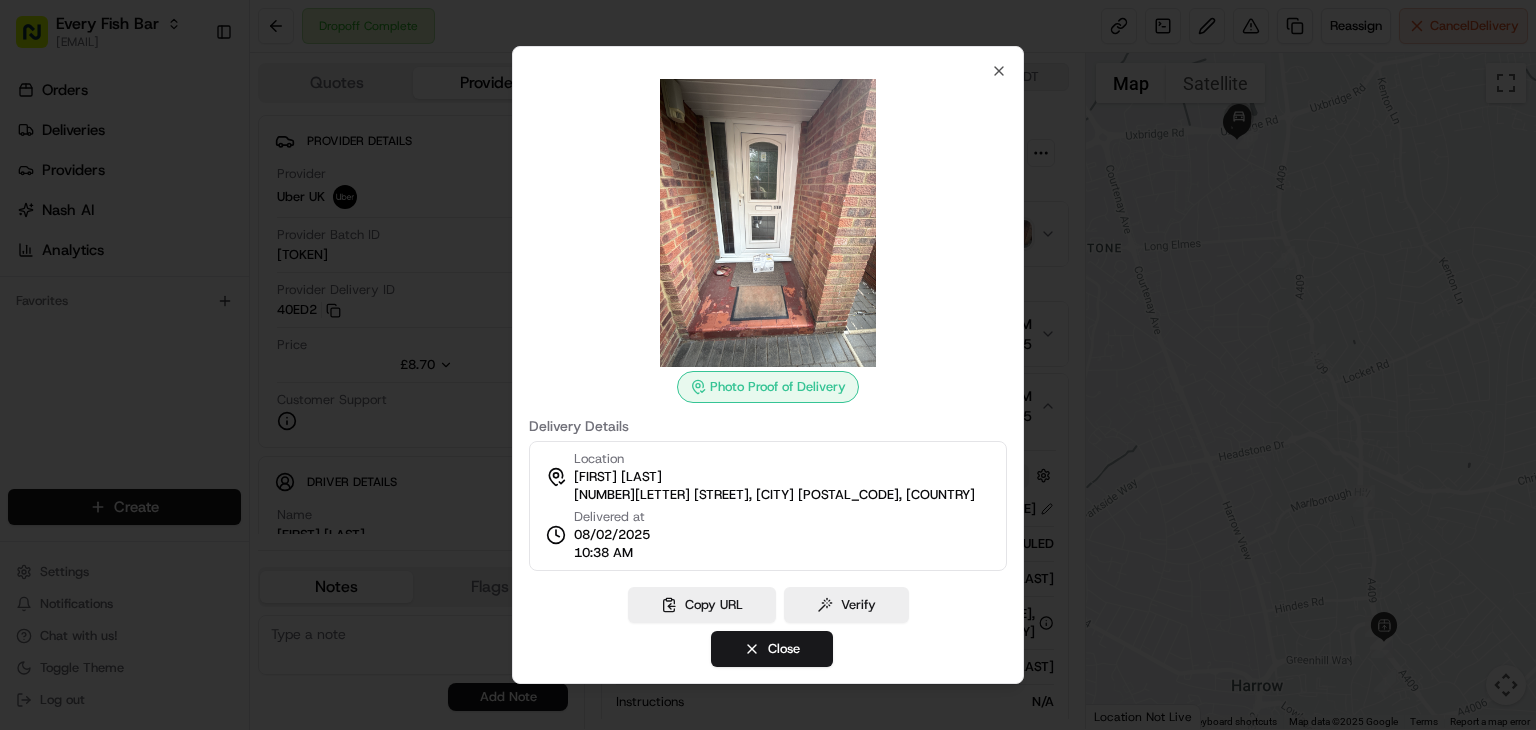 click on "11B Kynaston Wood, Harrow HA3 6UA, UK" at bounding box center [774, 495] 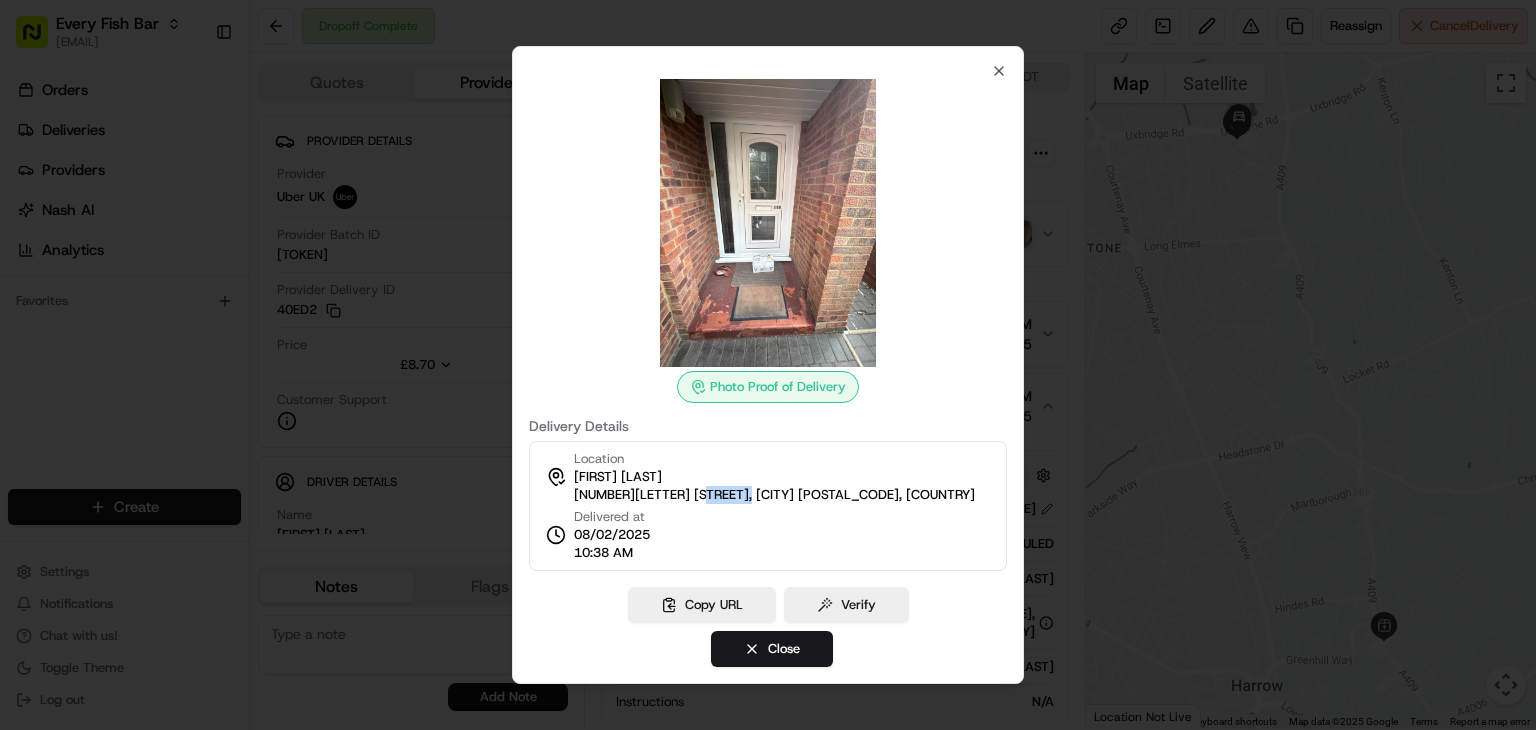 click on "11B Kynaston Wood, Harrow HA3 6UA, UK" at bounding box center (774, 495) 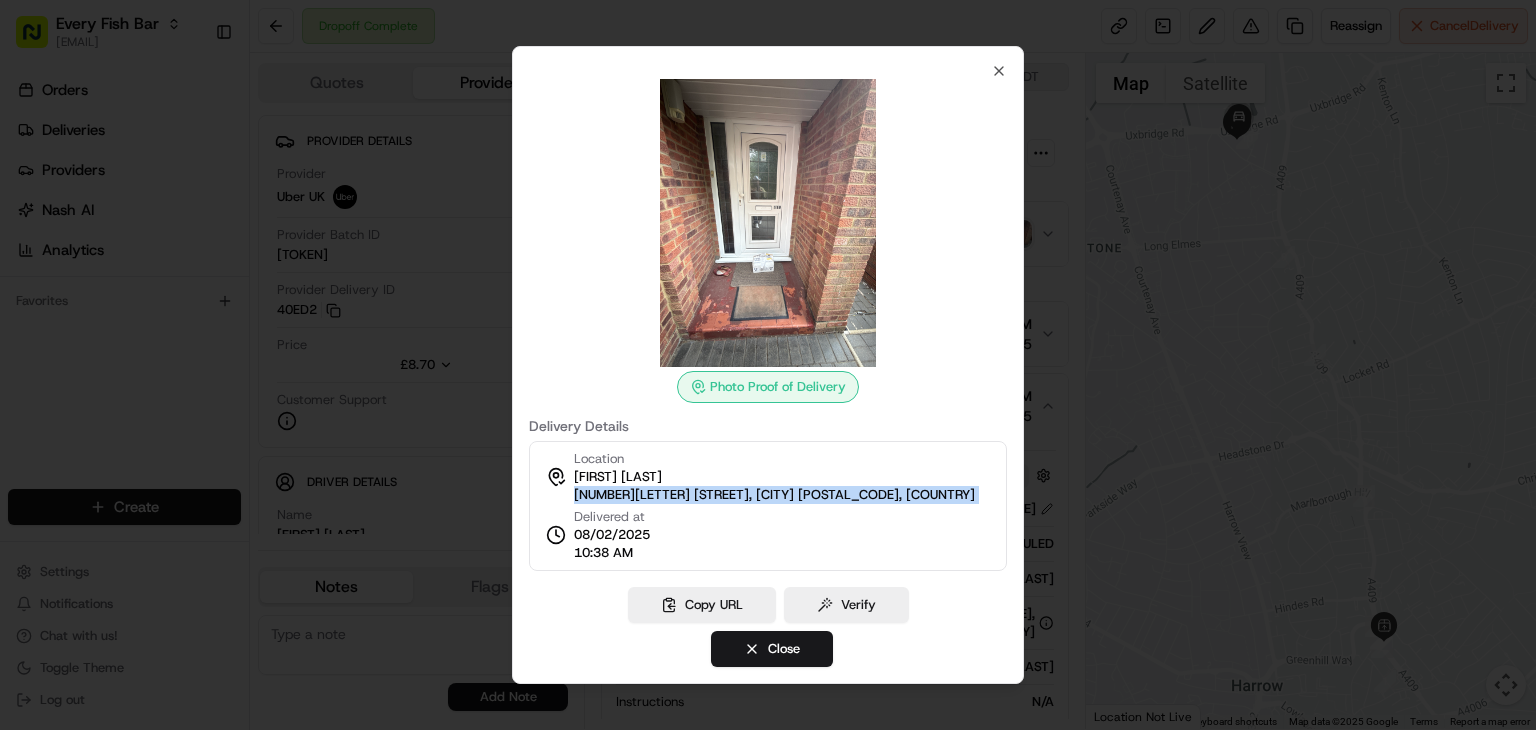 click on "11B Kynaston Wood, Harrow HA3 6UA, UK" at bounding box center (774, 495) 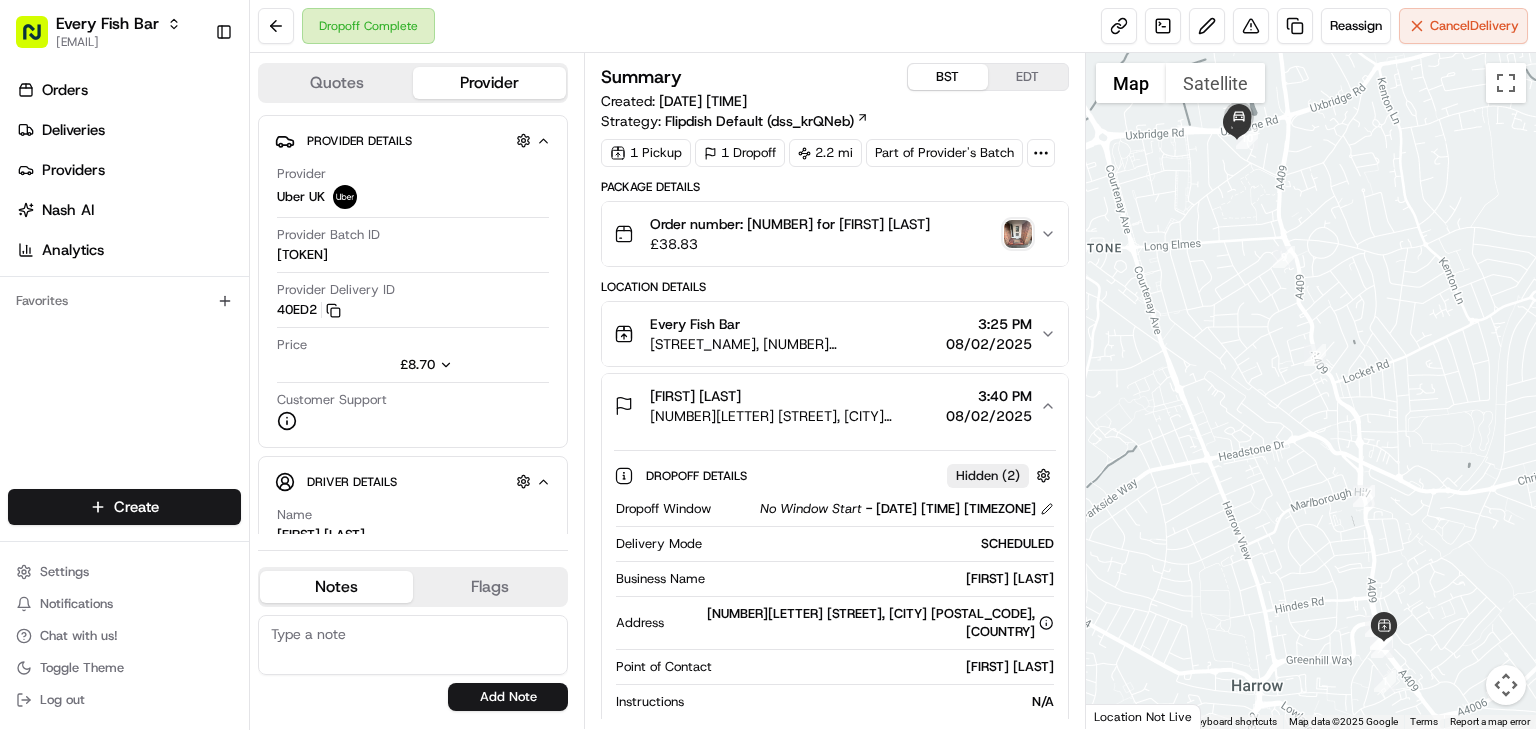 click 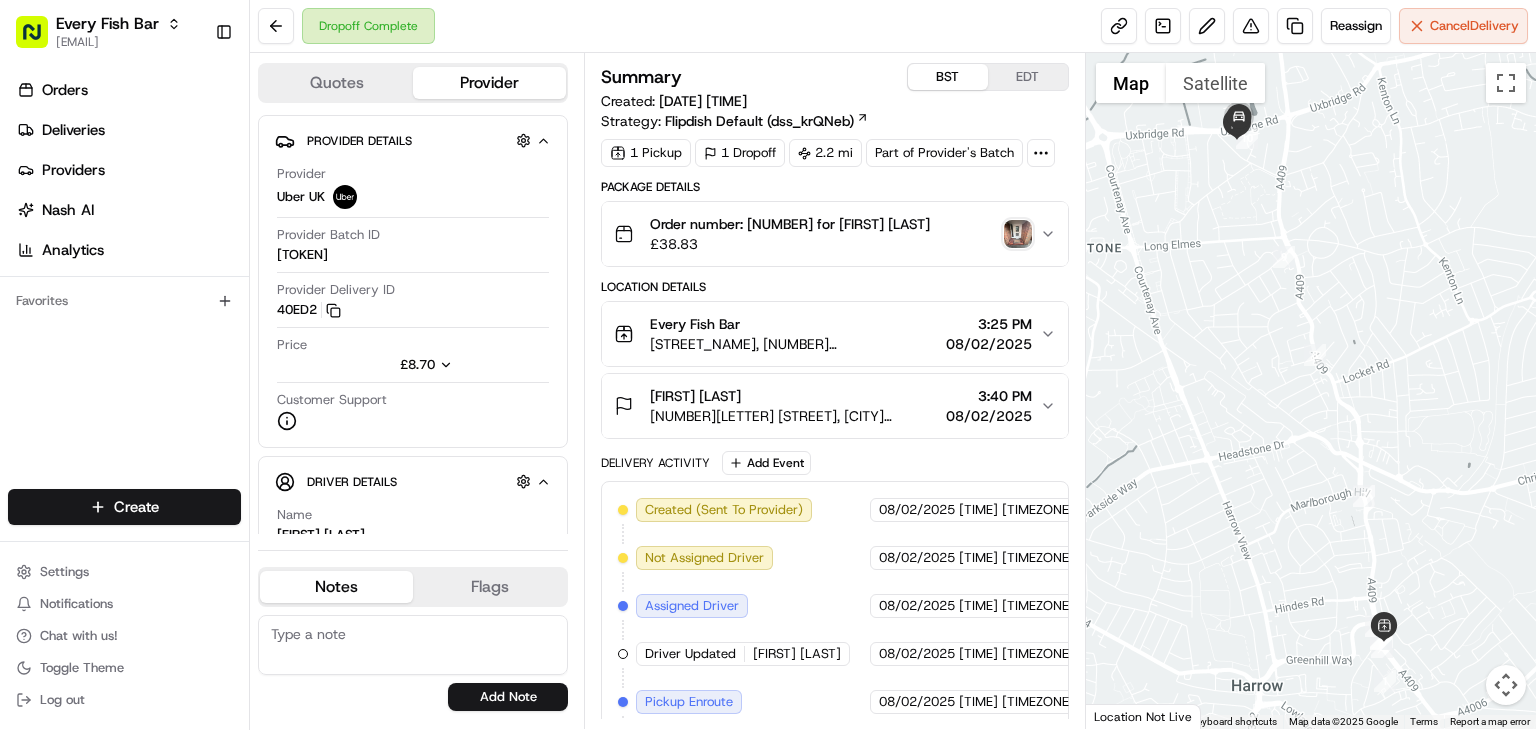 click 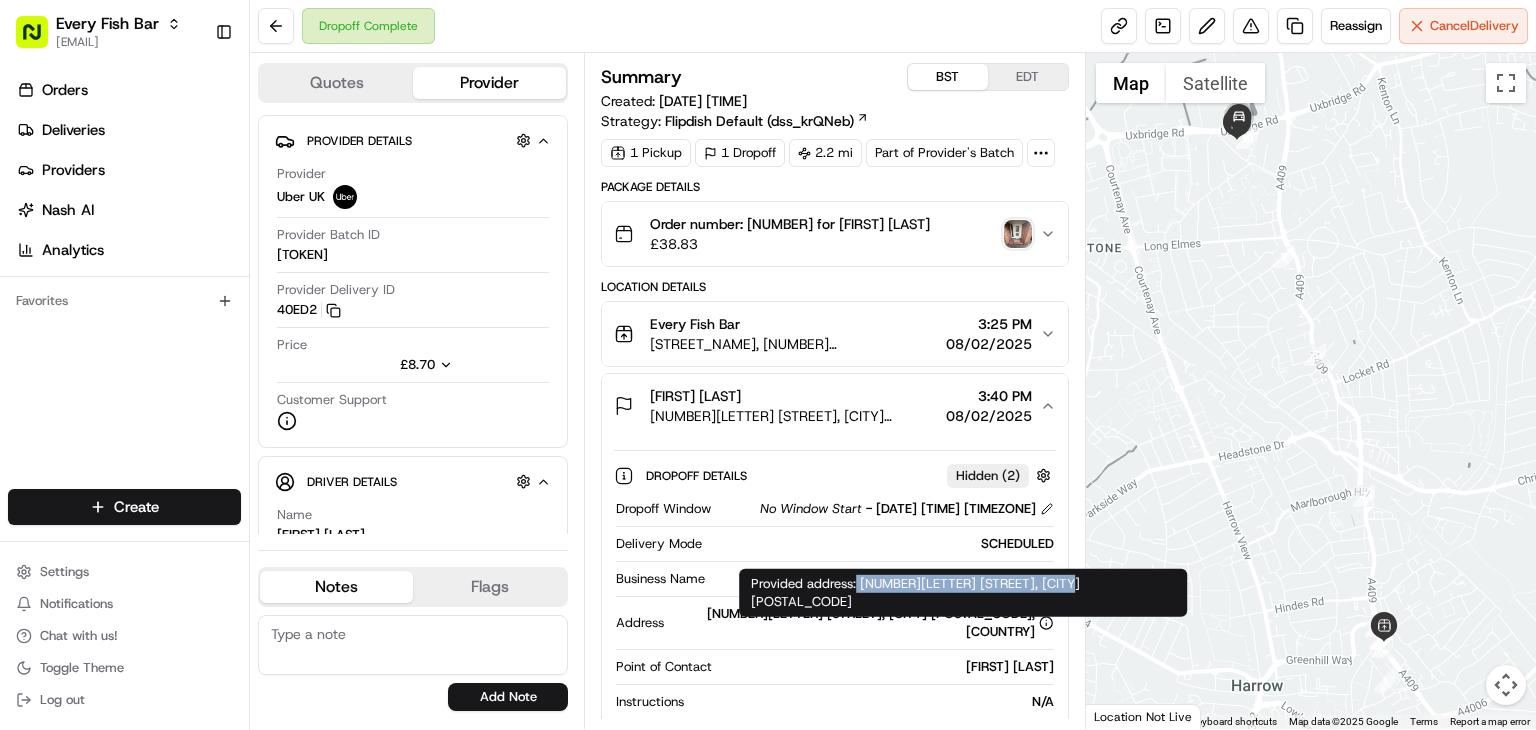 drag, startPoint x: 857, startPoint y: 586, endPoint x: 1084, endPoint y: 579, distance: 227.10791 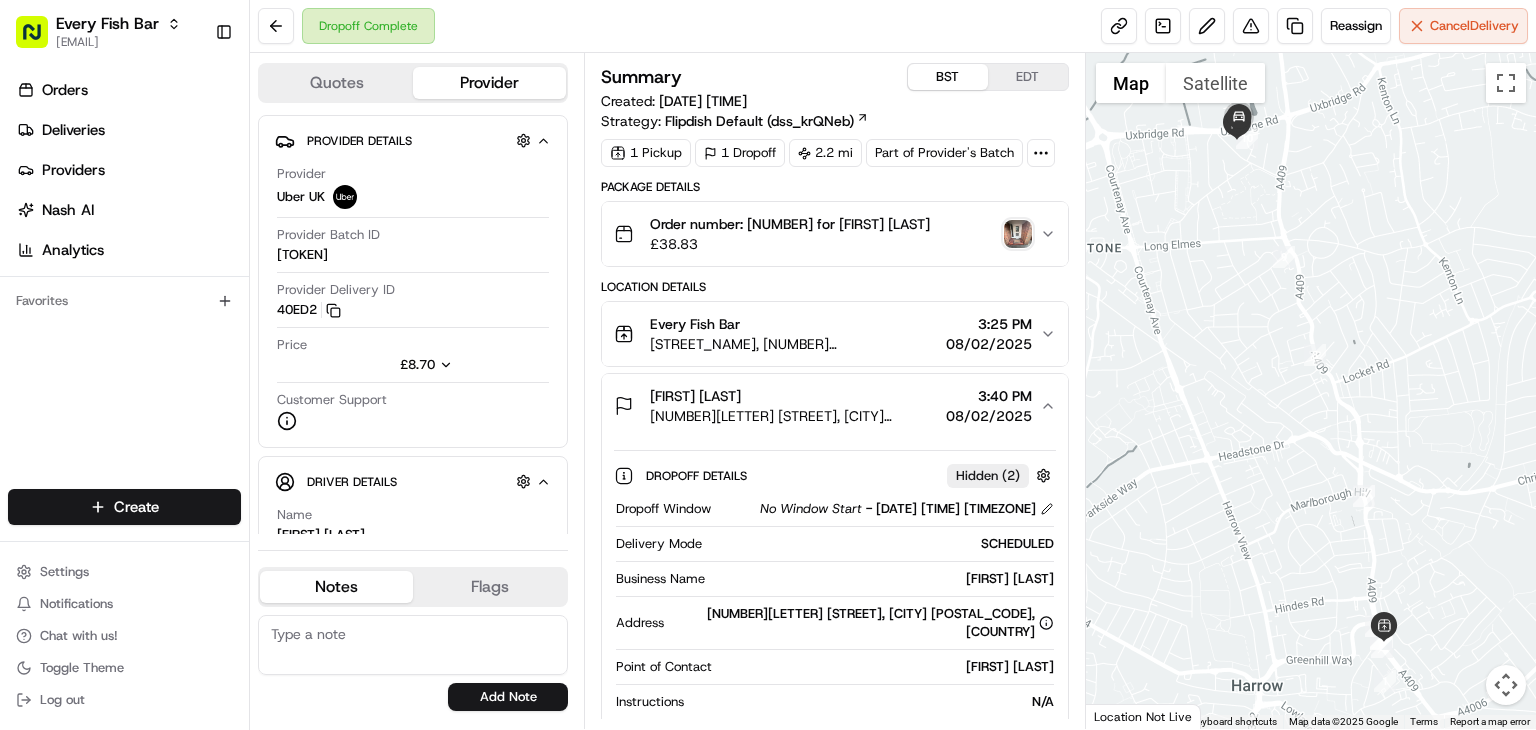 copy on "11 Kynaston Wood, Harrow HA3 6UA" 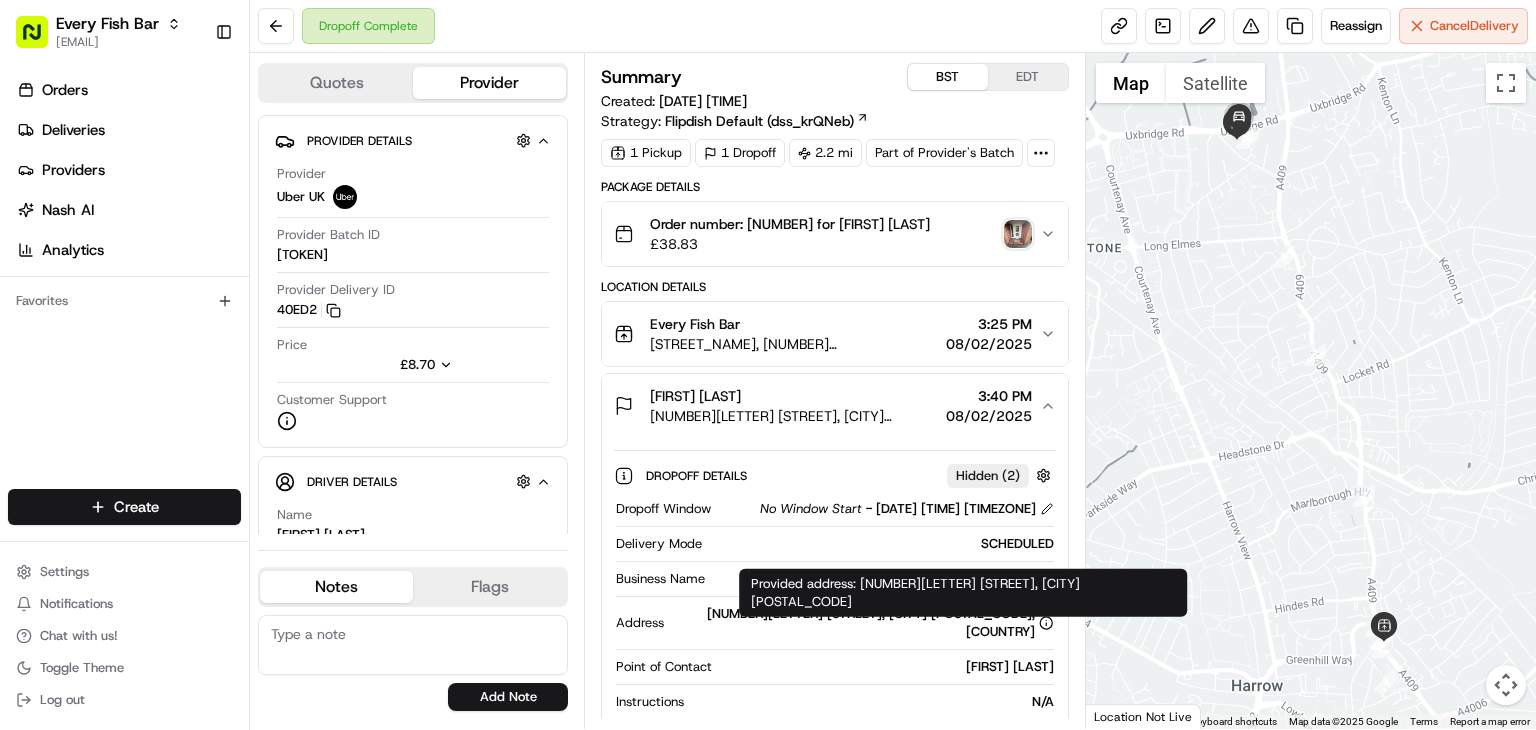click on "Provided address: 11 Kynaston Wood, Harrow HA3 6UA Provided address: 11 Kynaston Wood, Harrow HA3 6UA" at bounding box center (963, 593) 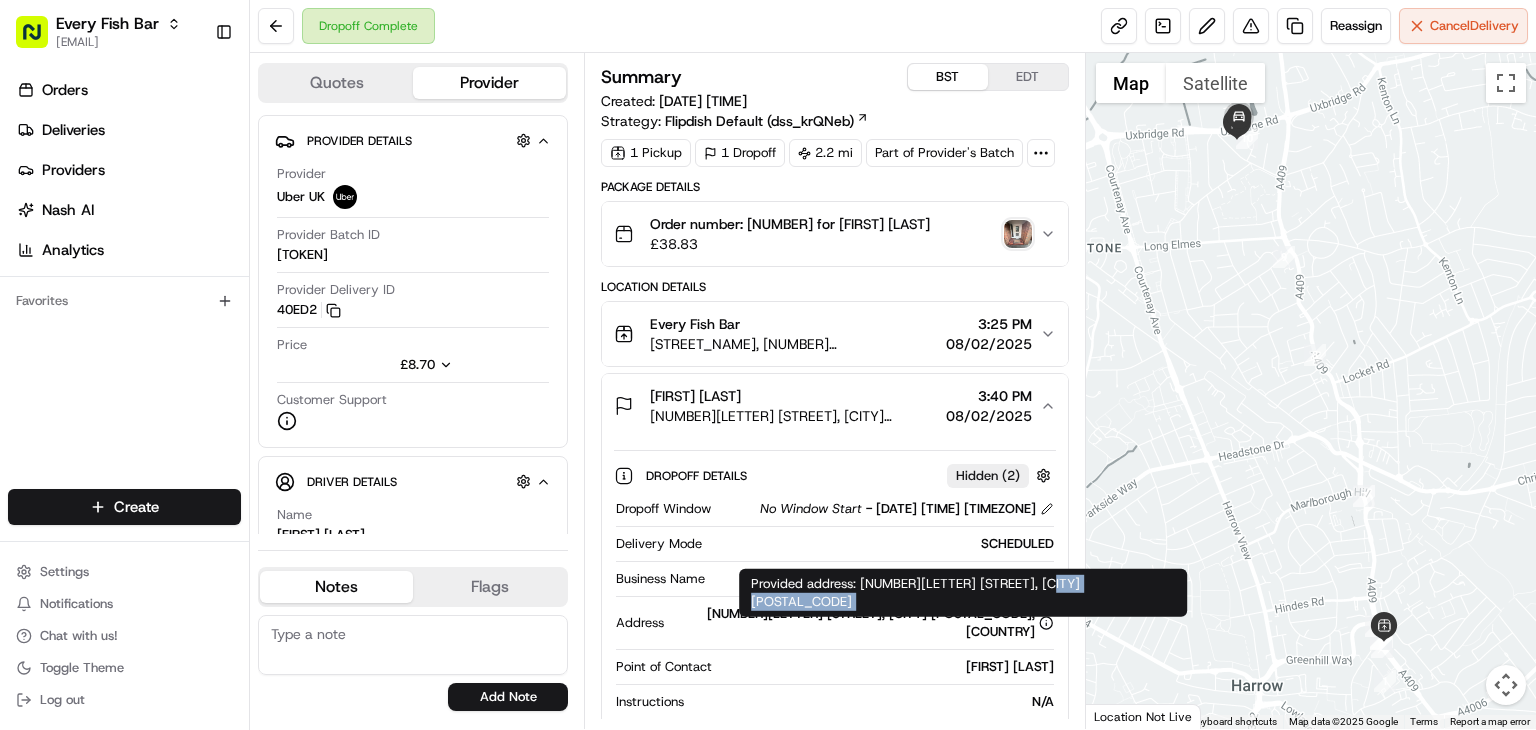 click on "Provided address: 11 Kynaston Wood, Harrow HA3 6UA Provided address: 11 Kynaston Wood, Harrow HA3 6UA" at bounding box center (963, 593) 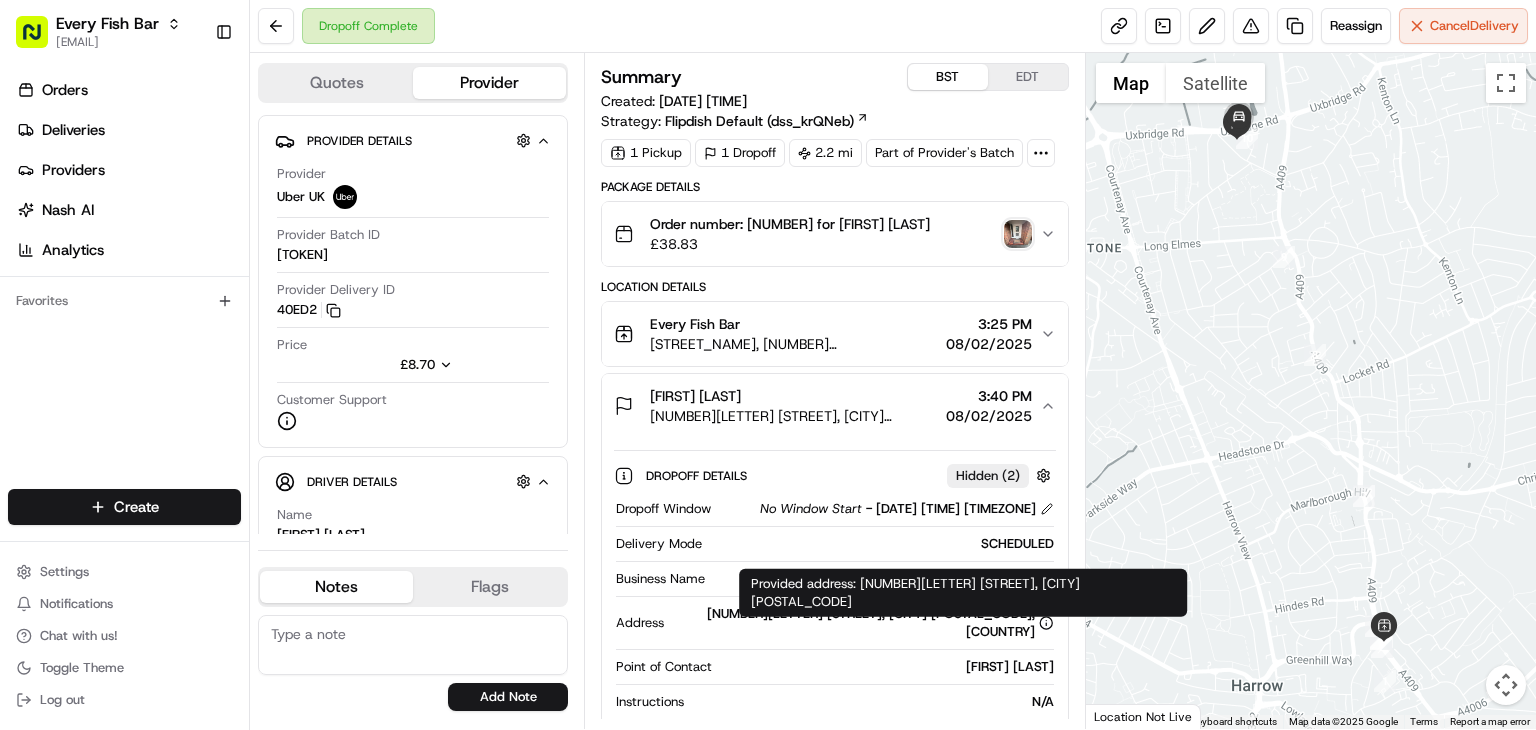 click on "Provided address: 11 Kynaston Wood, Harrow HA3 6UA Provided address: 11 Kynaston Wood, Harrow HA3 6UA" at bounding box center [963, 593] 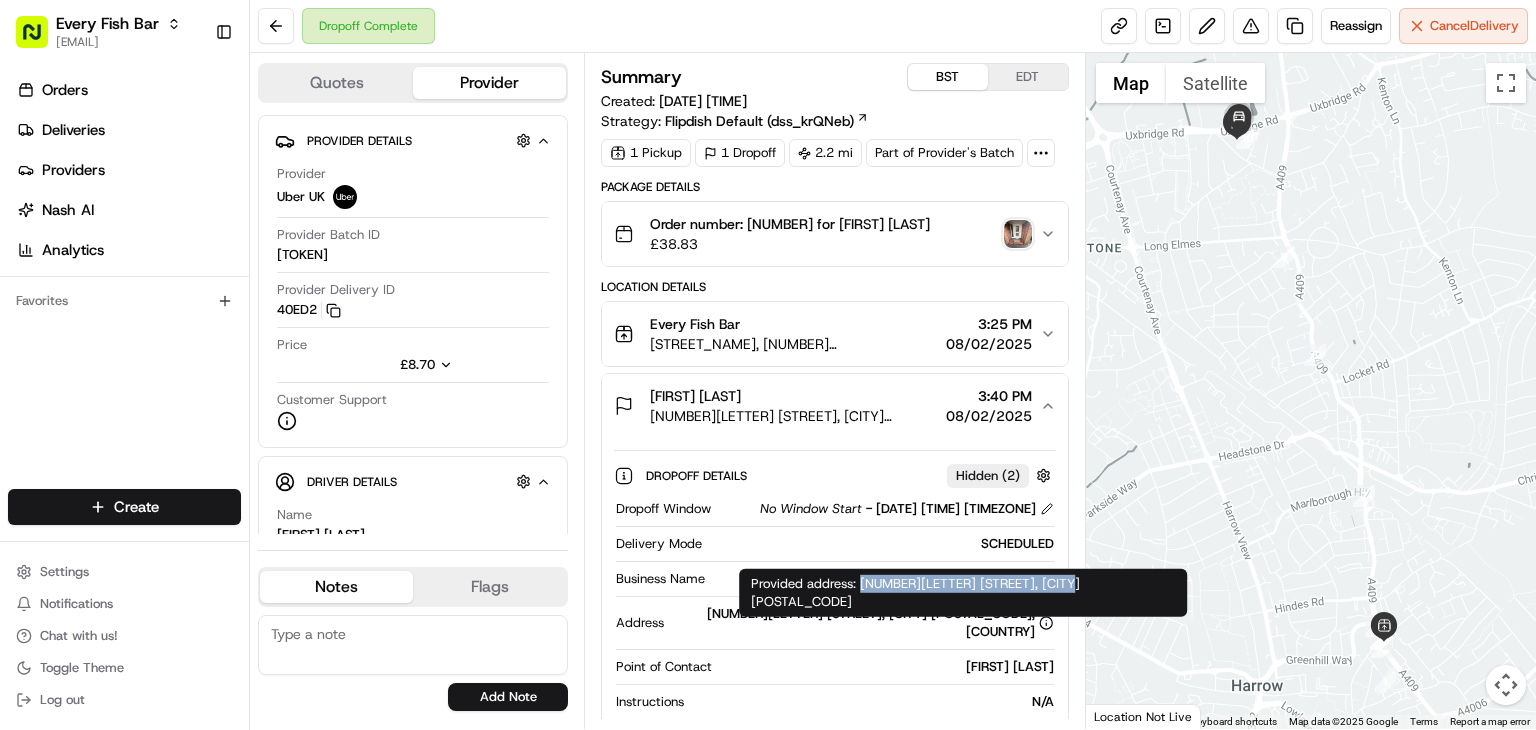 copy on "11 Kynaston Wood, Harrow HA3 6UA" 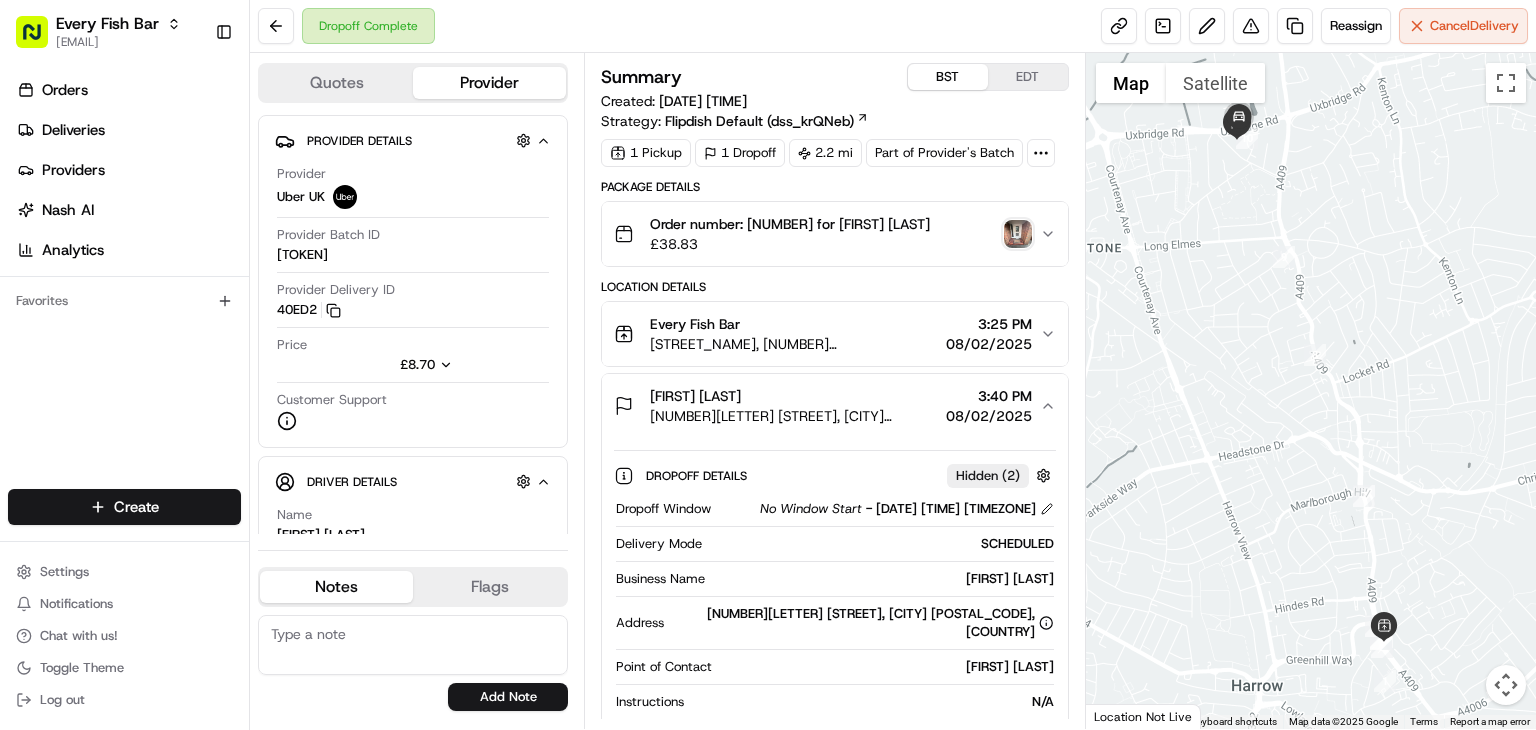 click on "Dropoff Complete Reassign Cancel  Delivery" at bounding box center [893, 26] 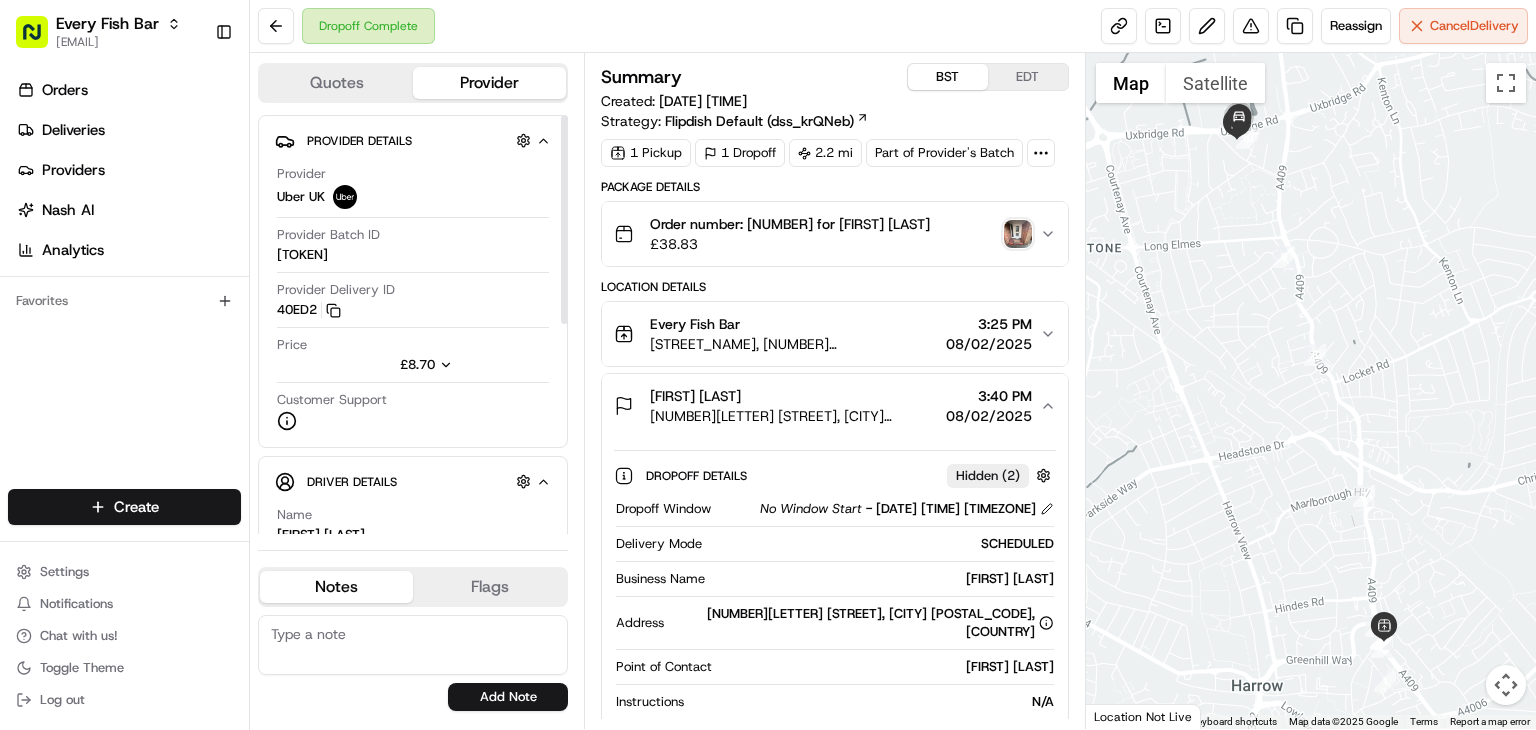 click on "£8.70" at bounding box center (410, 365) 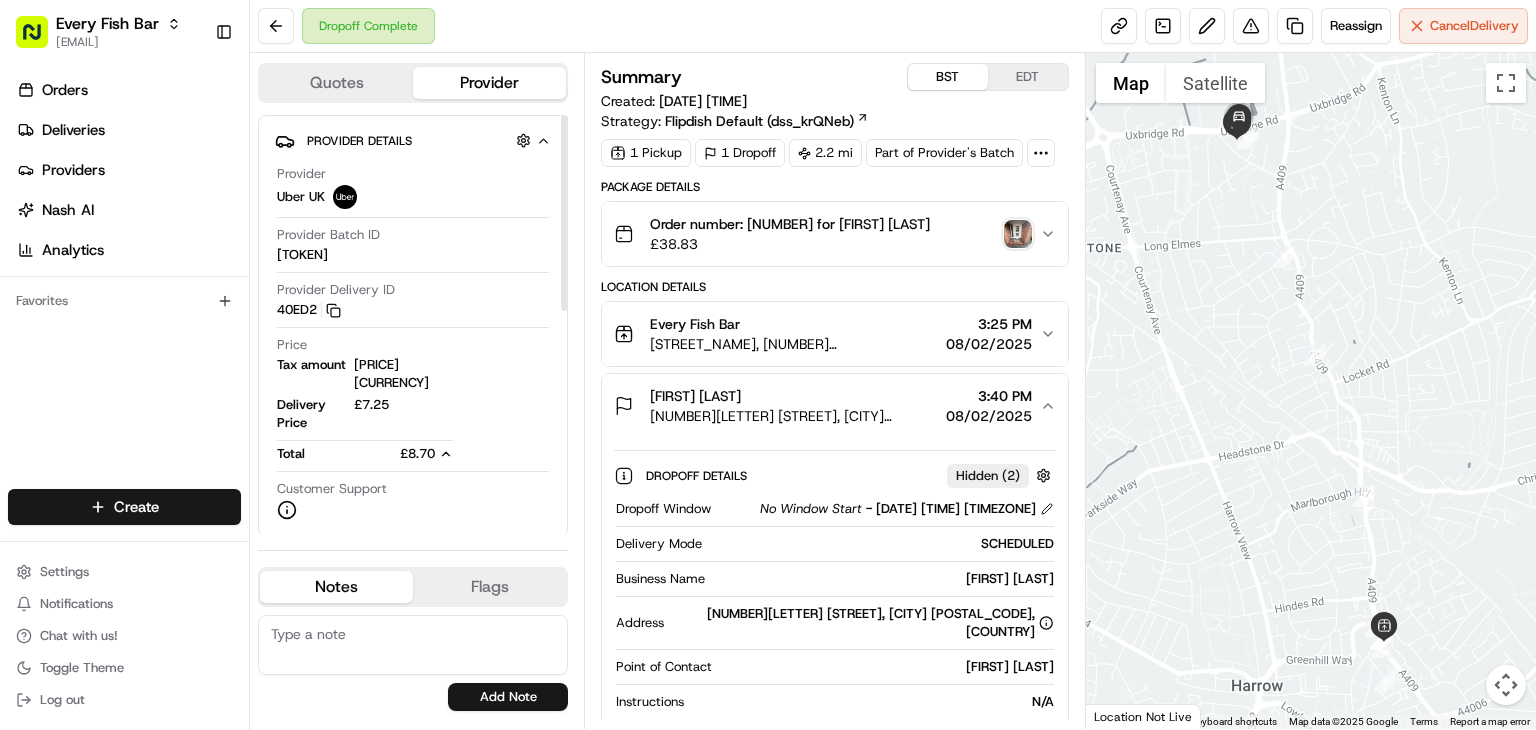 click on "£1.45" at bounding box center [403, 374] 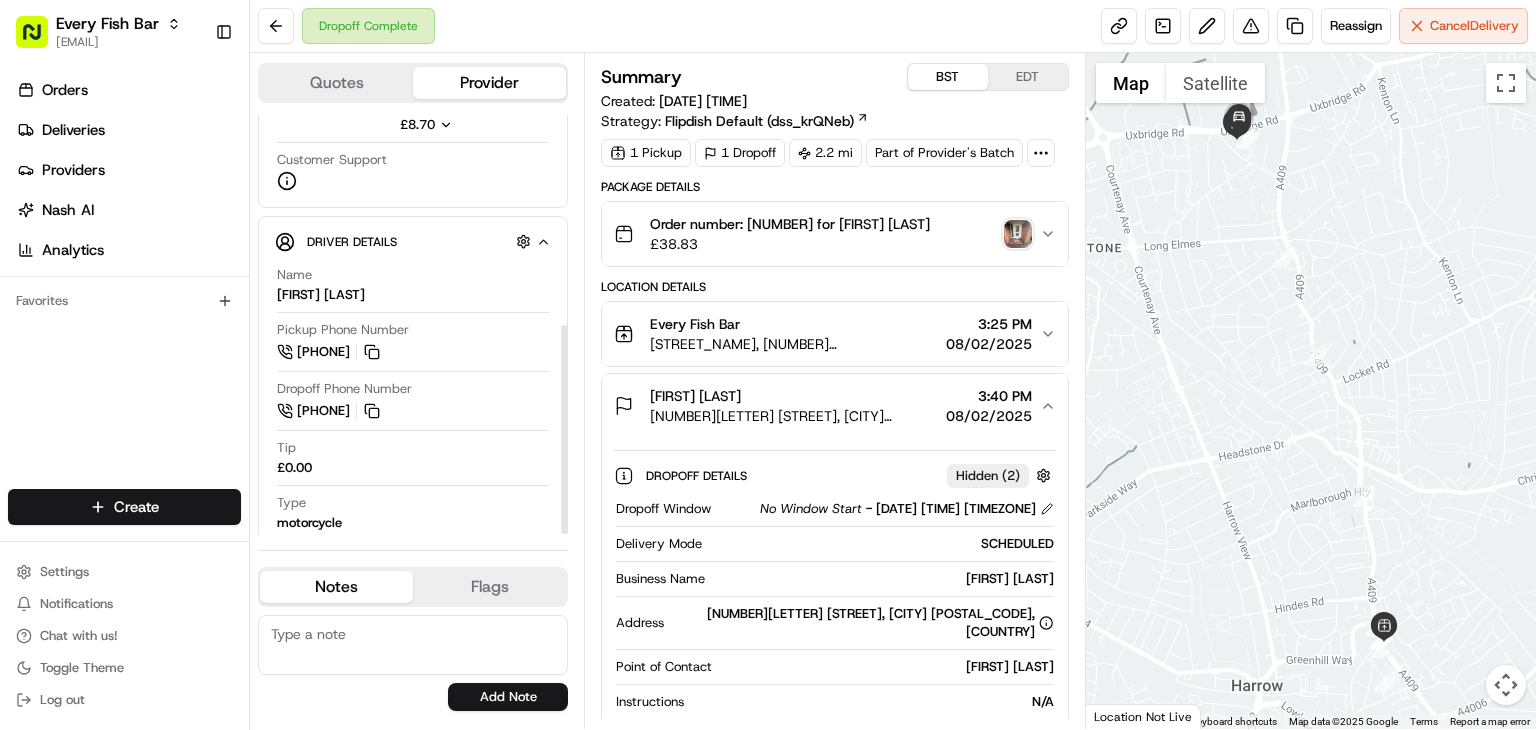 scroll, scrollTop: 421, scrollLeft: 0, axis: vertical 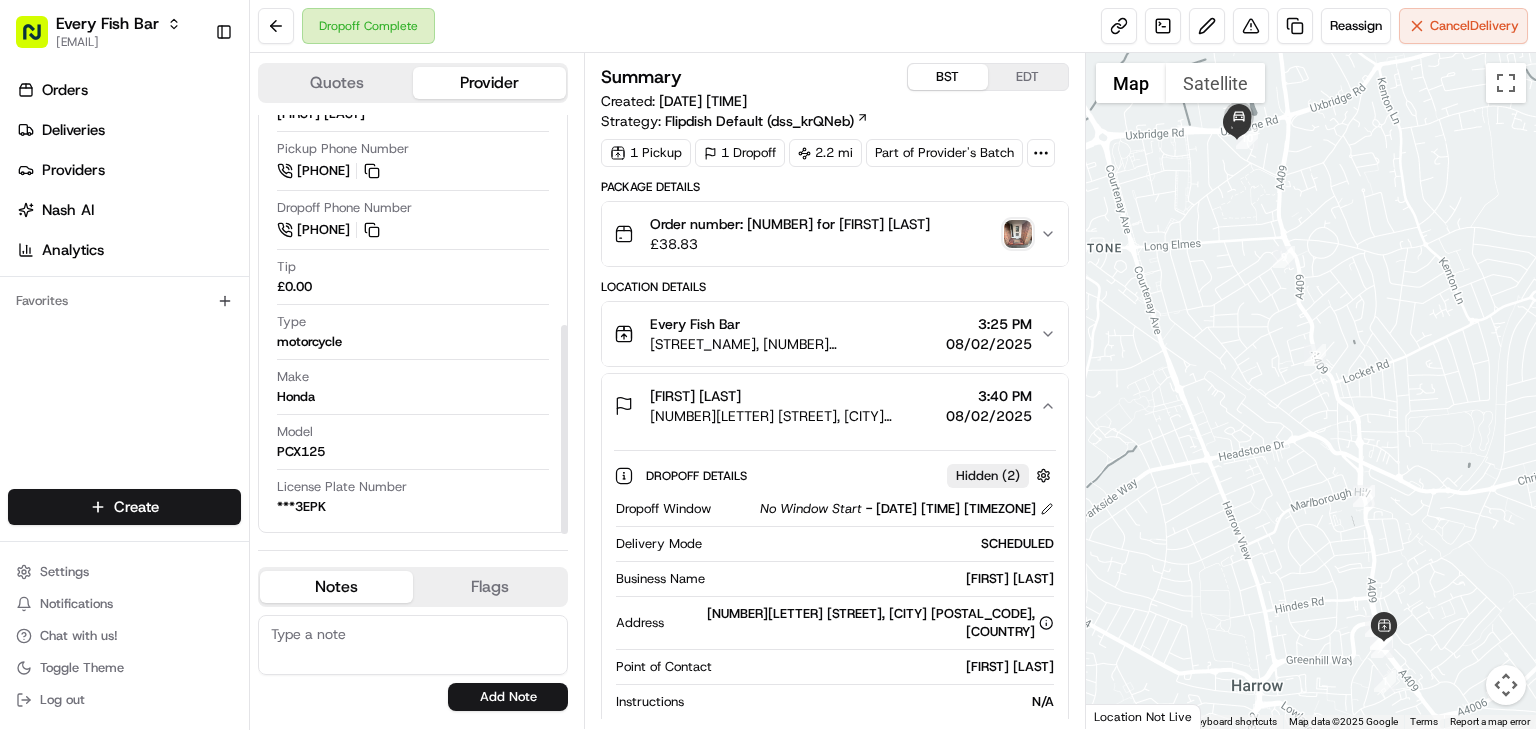 click on "Orders Deliveries Providers Nash AI Analytics Favorites" at bounding box center (124, 284) 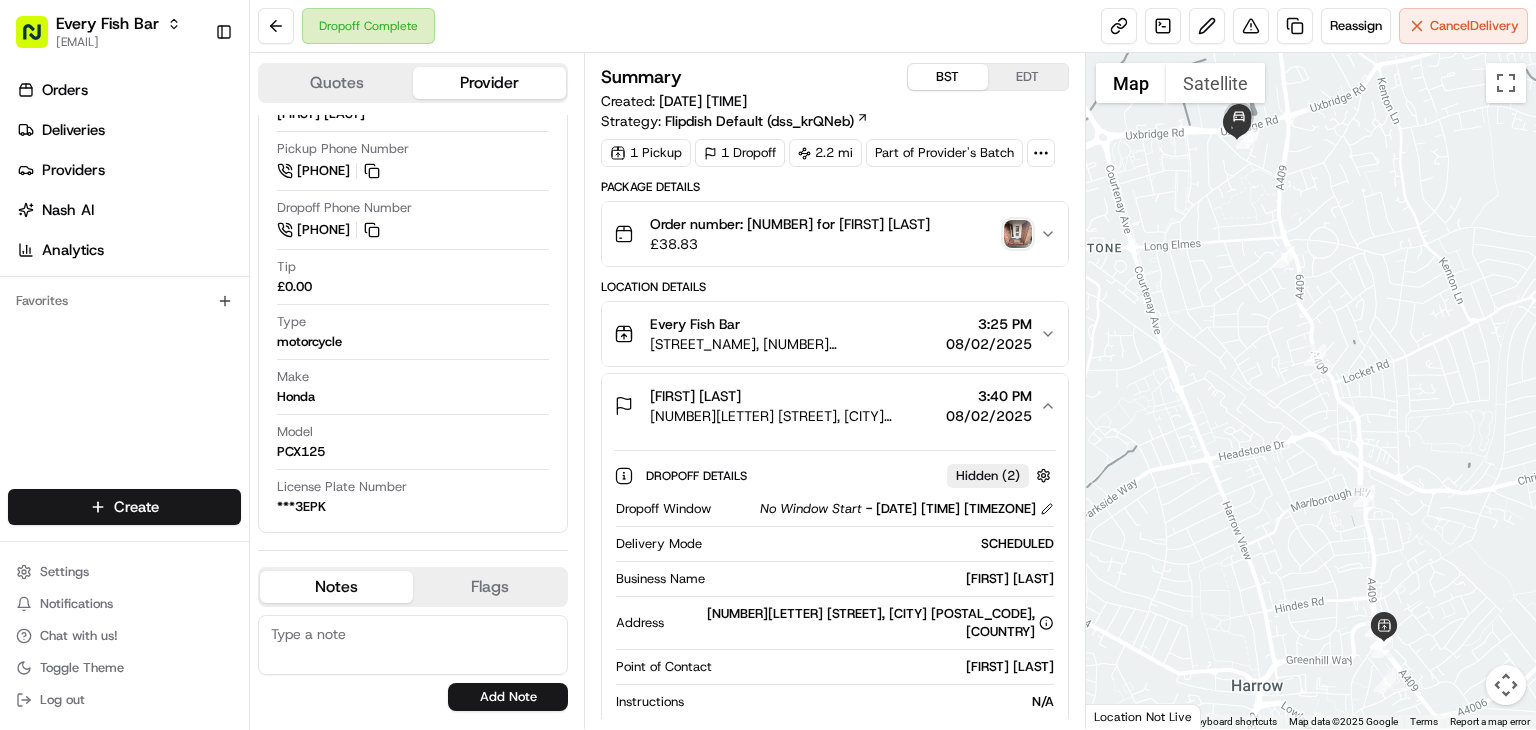drag, startPoint x: 132, startPoint y: 403, endPoint x: 143, endPoint y: 404, distance: 11.045361 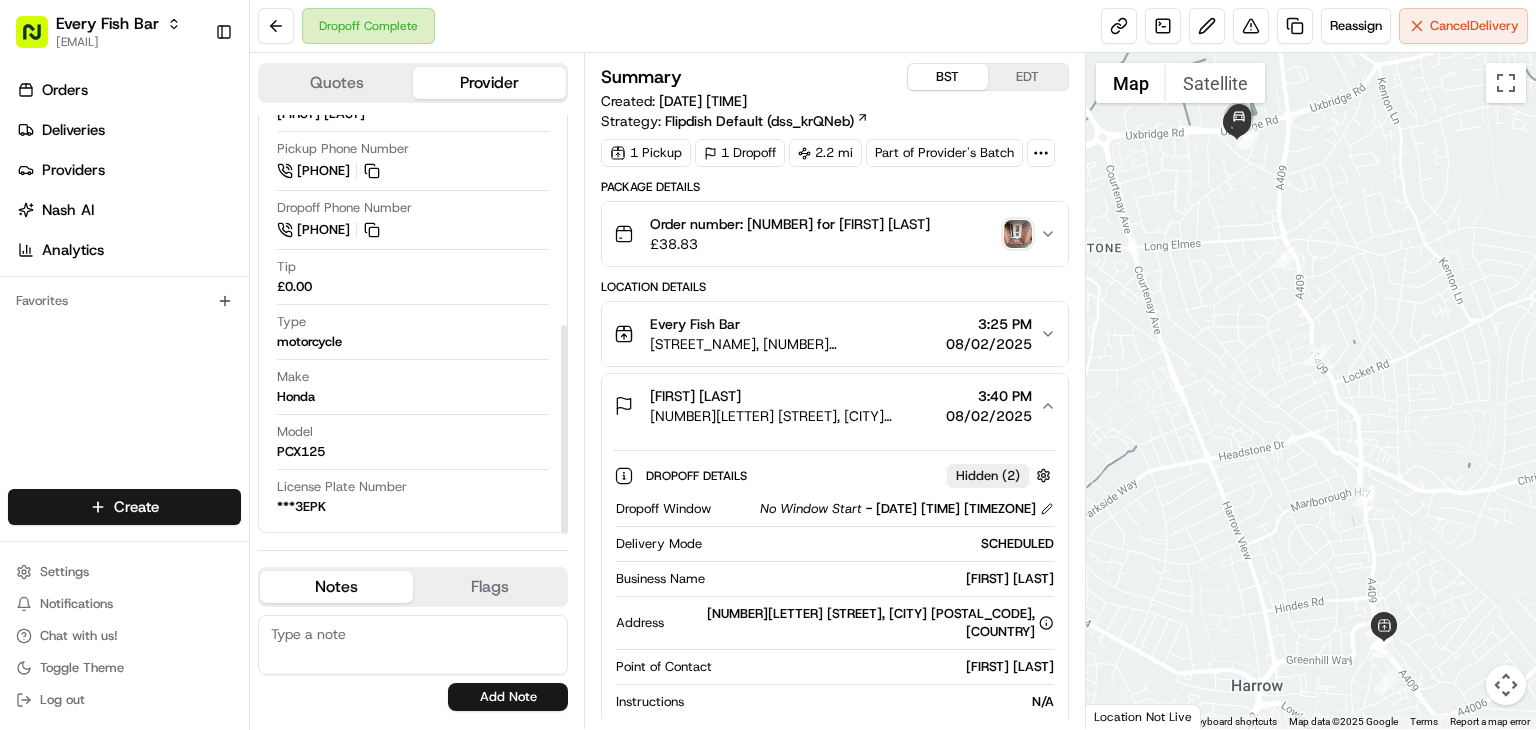 click at bounding box center (413, 645) 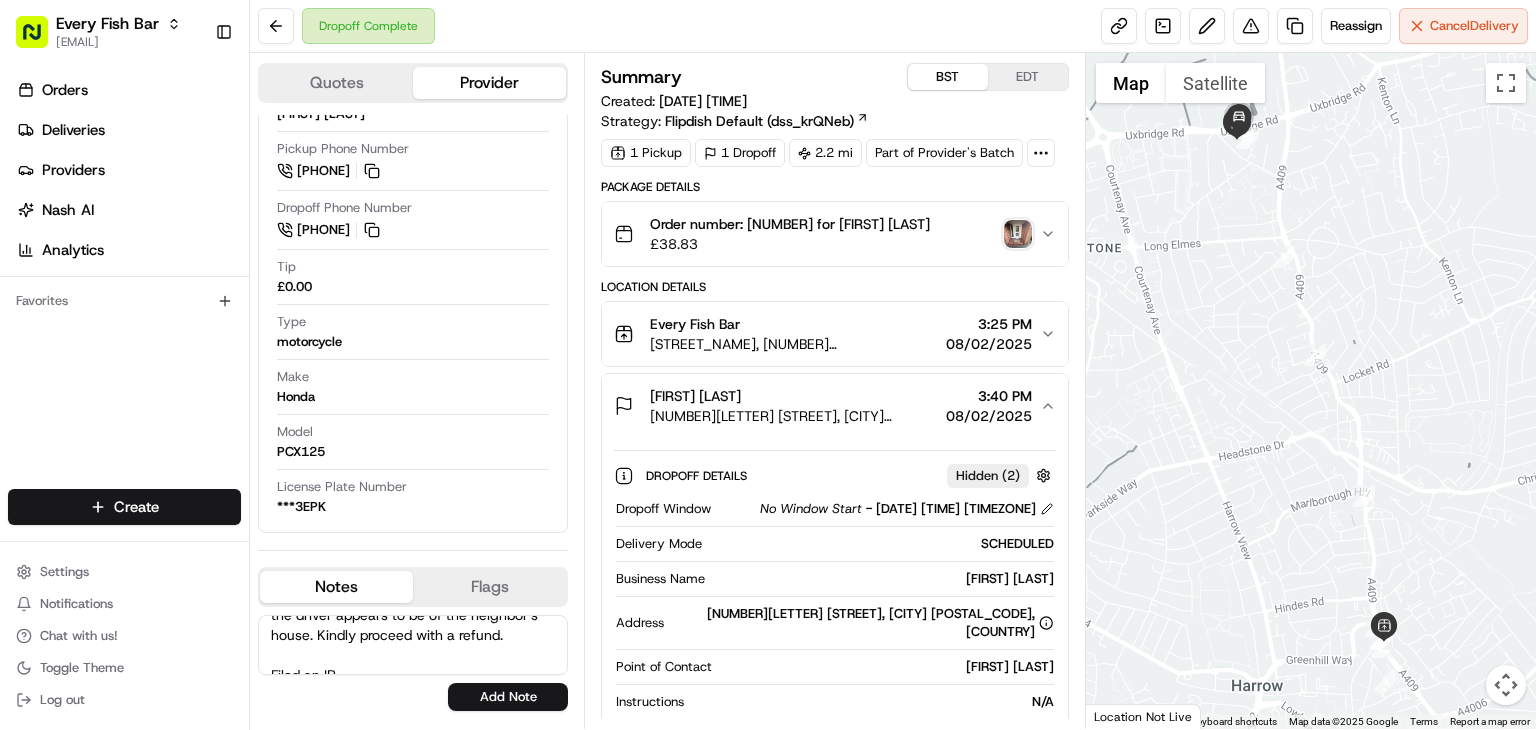 scroll, scrollTop: 114, scrollLeft: 0, axis: vertical 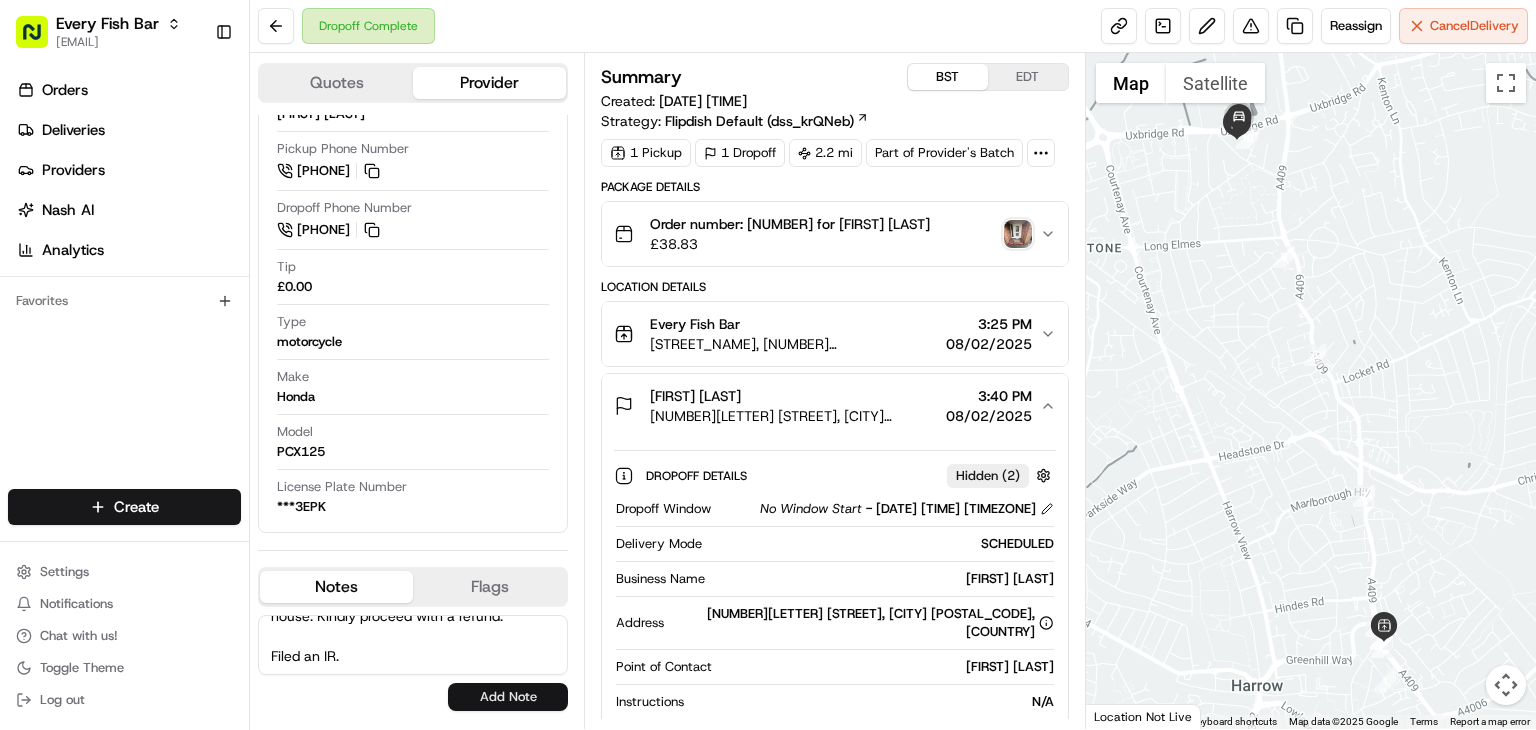 type on "The merchant reported that the food was delivered to an incorrect address. According to the merchant, the photo submitted by the driver appears to be of the neighbor's house. Kindly proceed with a refund.
Filed an IR." 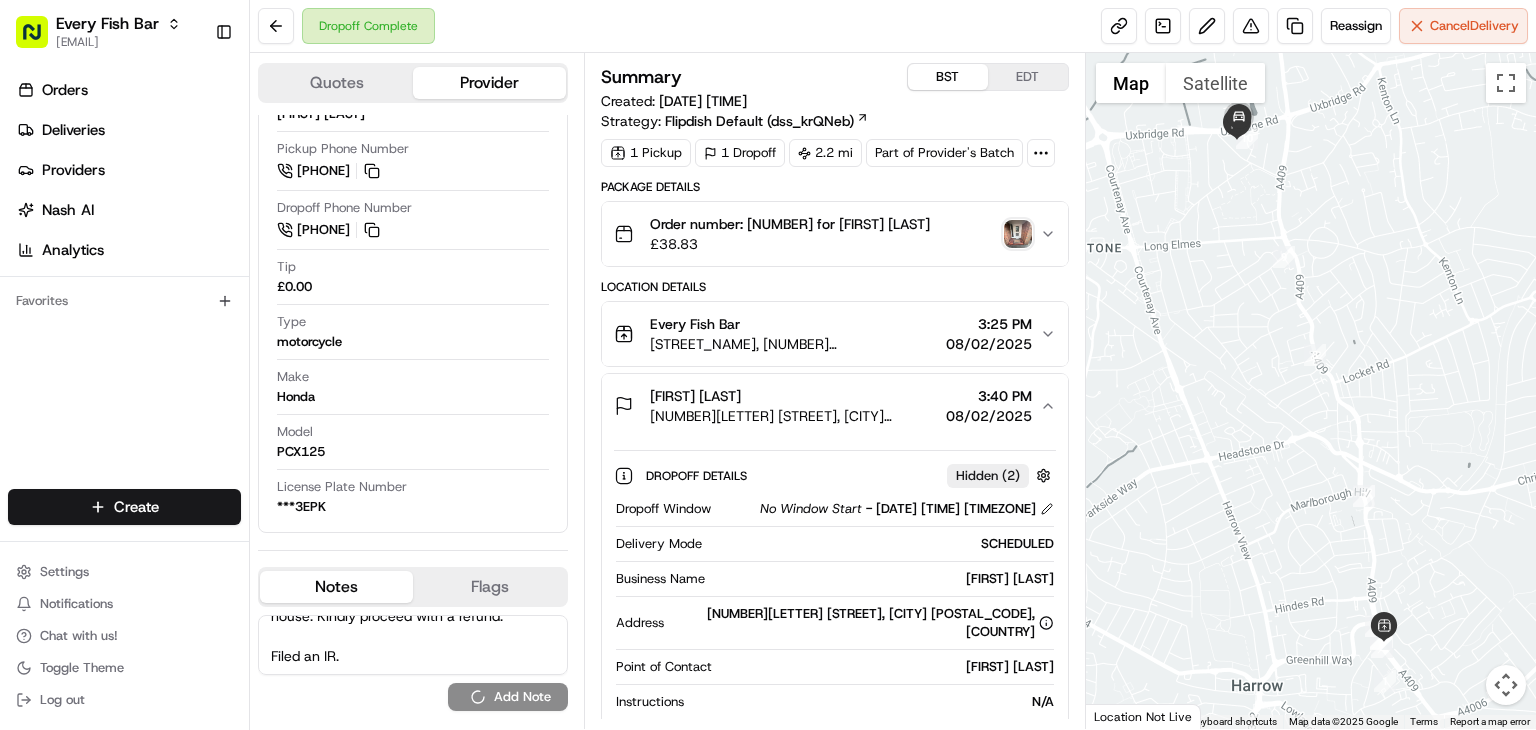 type 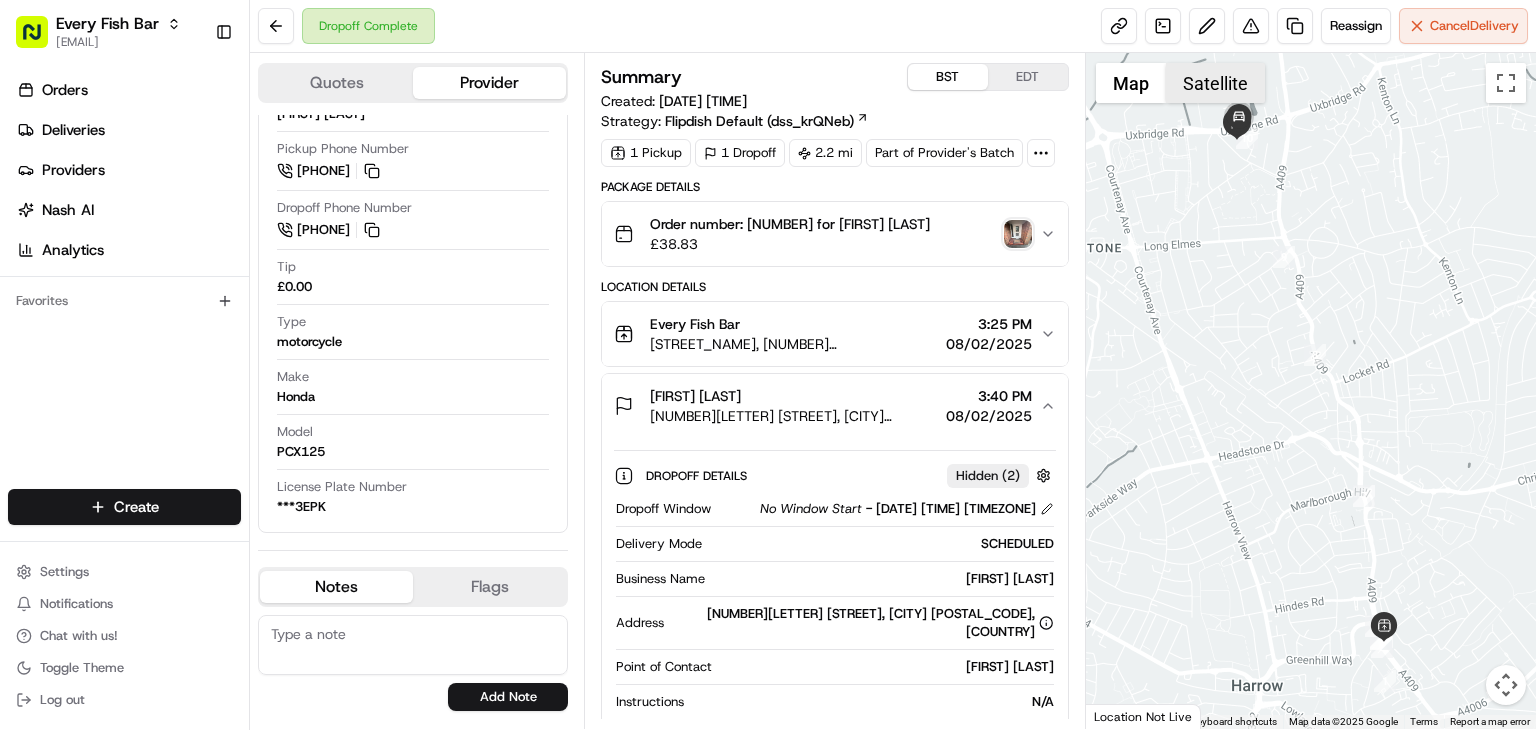 scroll, scrollTop: 0, scrollLeft: 0, axis: both 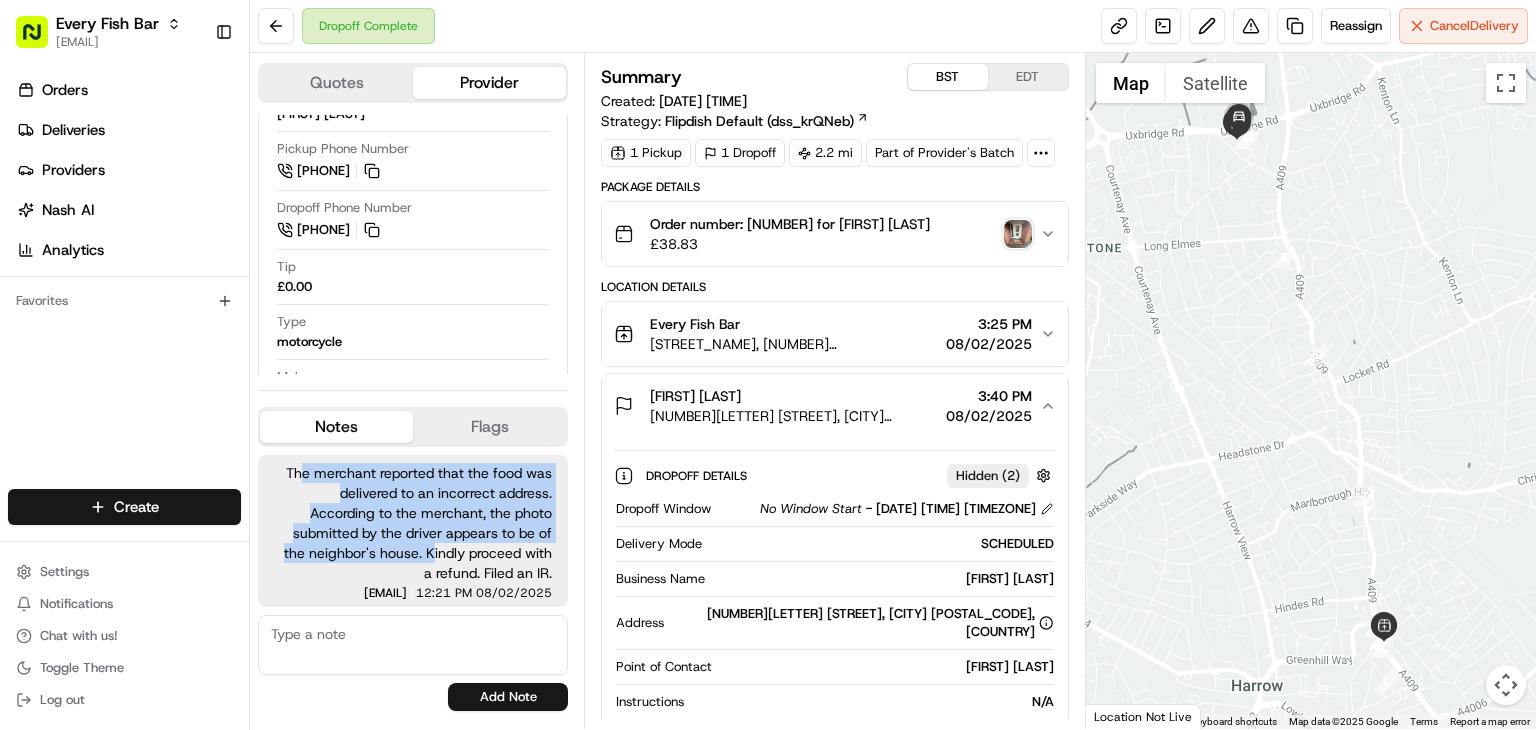 copy on "The merchant reported that the food was delivered to an incorrect address. According to the merchant, the photo submitted by the driver appears to be of the neighbor's house." 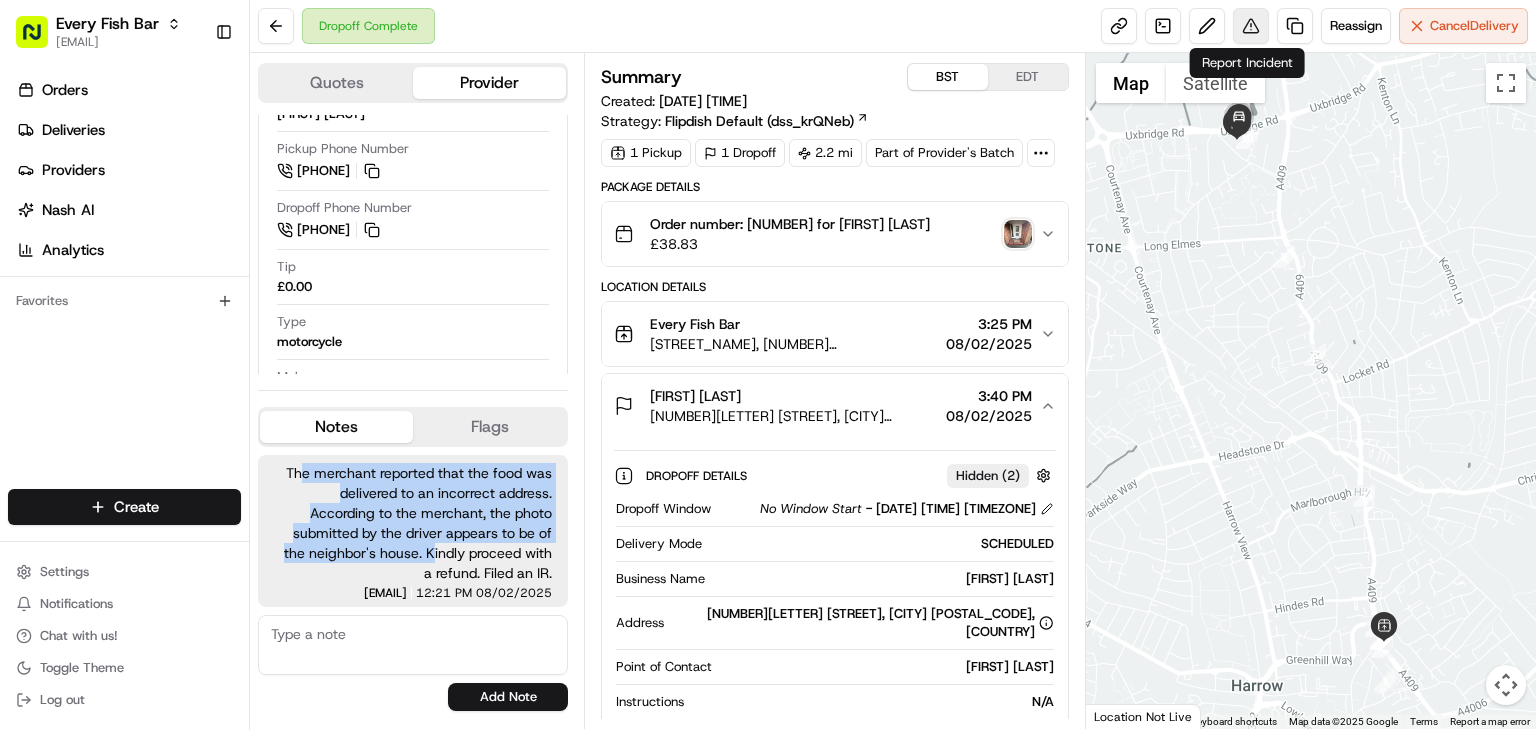 click at bounding box center [1251, 26] 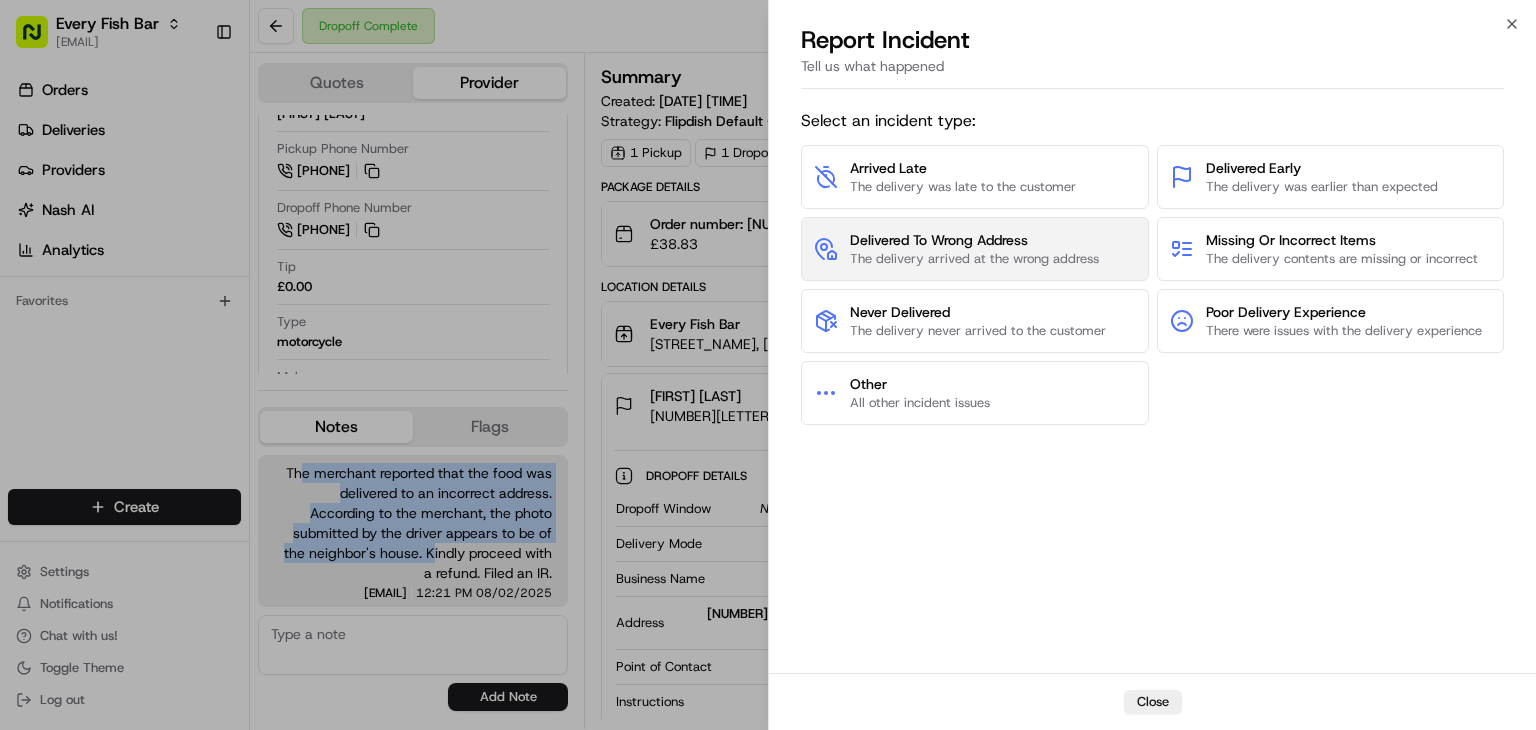 click on "The delivery arrived at the wrong address" at bounding box center [974, 259] 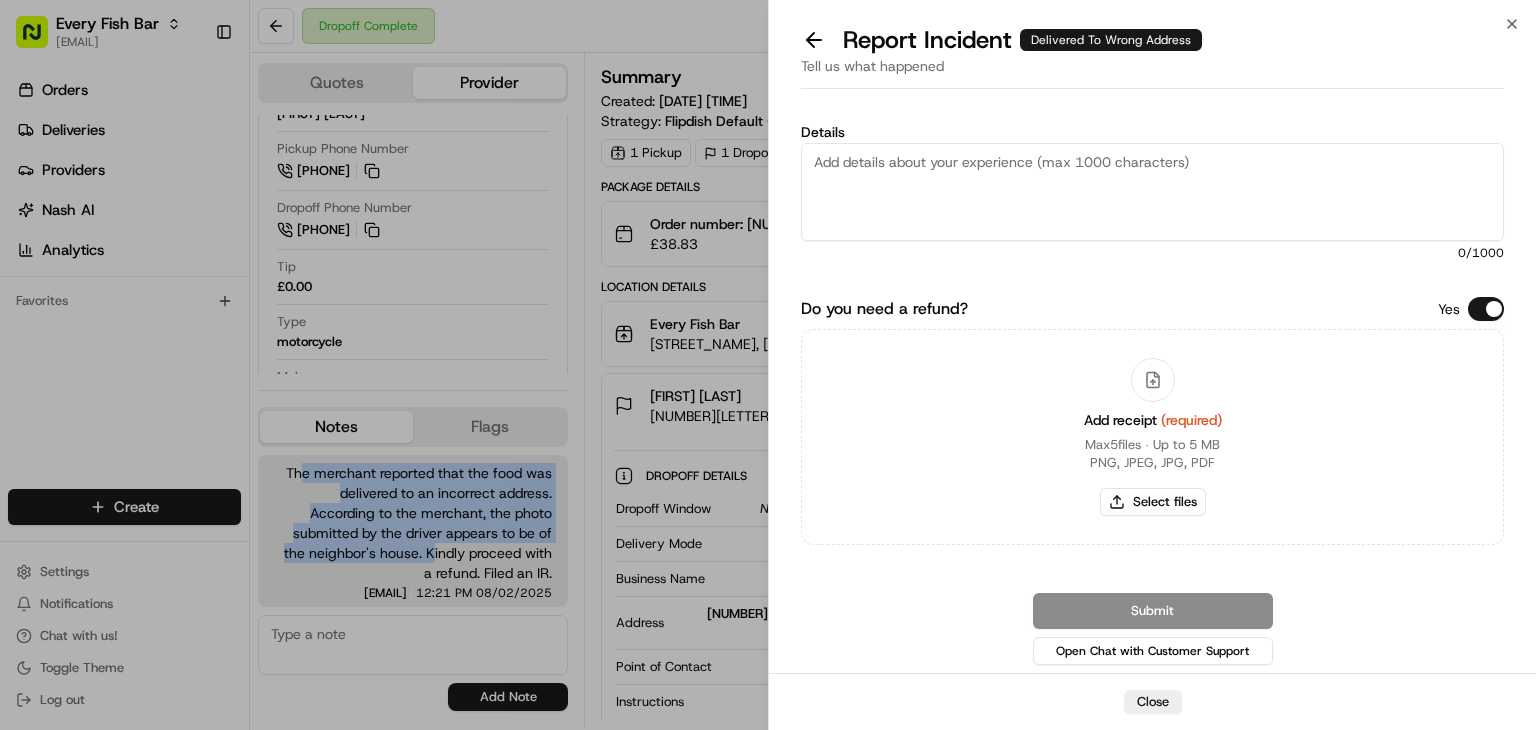 click on "Do you need a refund?" at bounding box center (1486, 309) 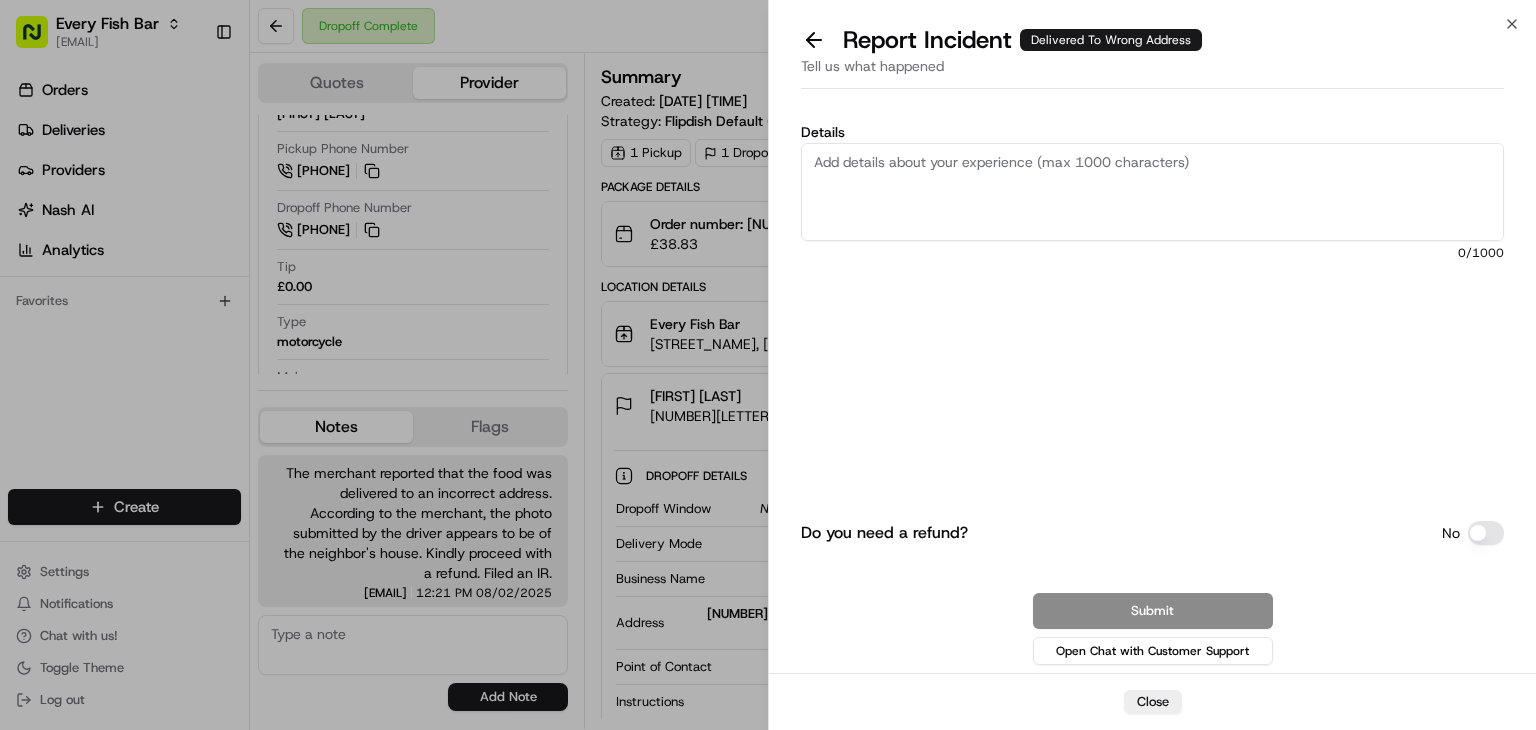 click on "Details" at bounding box center (1152, 192) 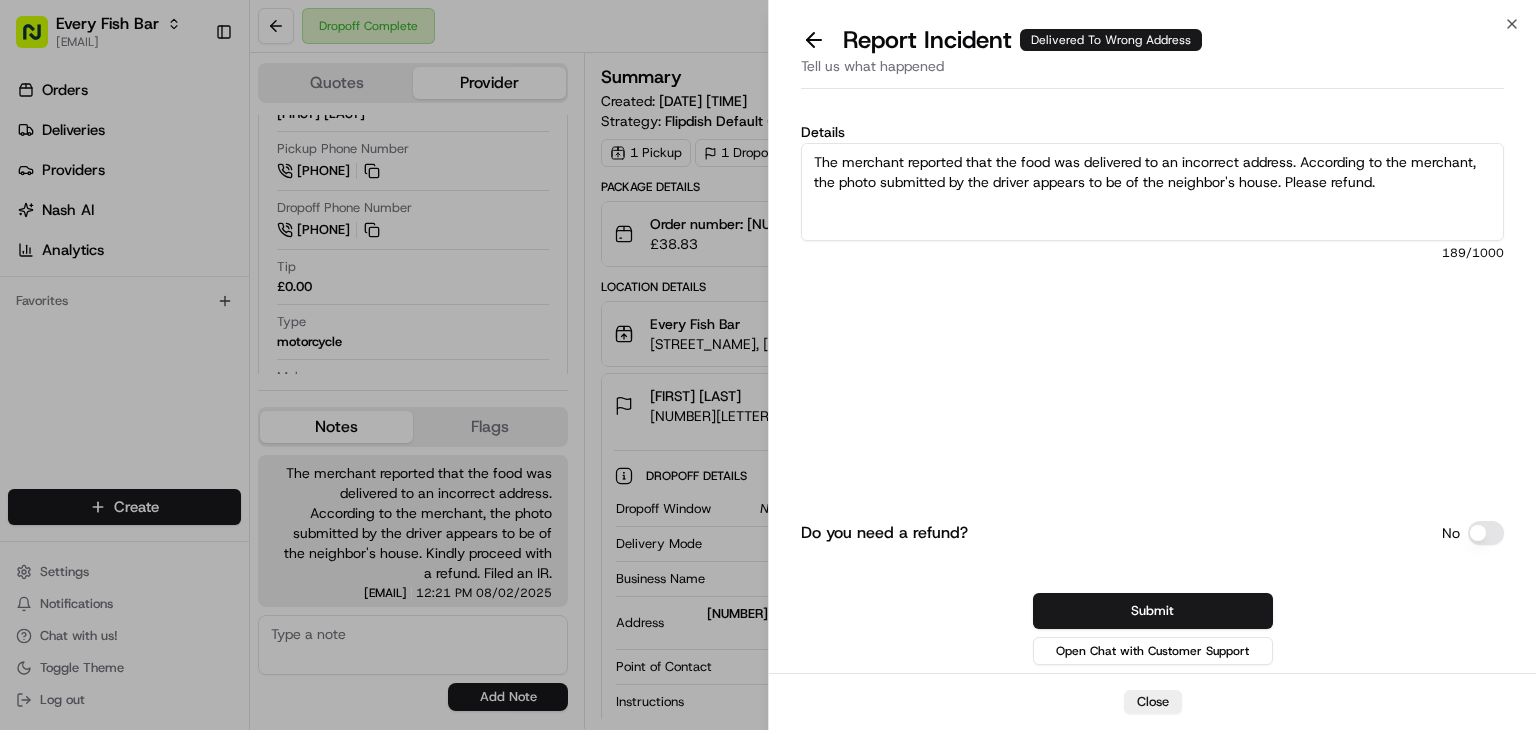 click on "The merchant reported that the food was delivered to an incorrect address. According to the merchant, the photo submitted by the driver appears to be of the neighbor's house. Please refund." at bounding box center [1152, 192] 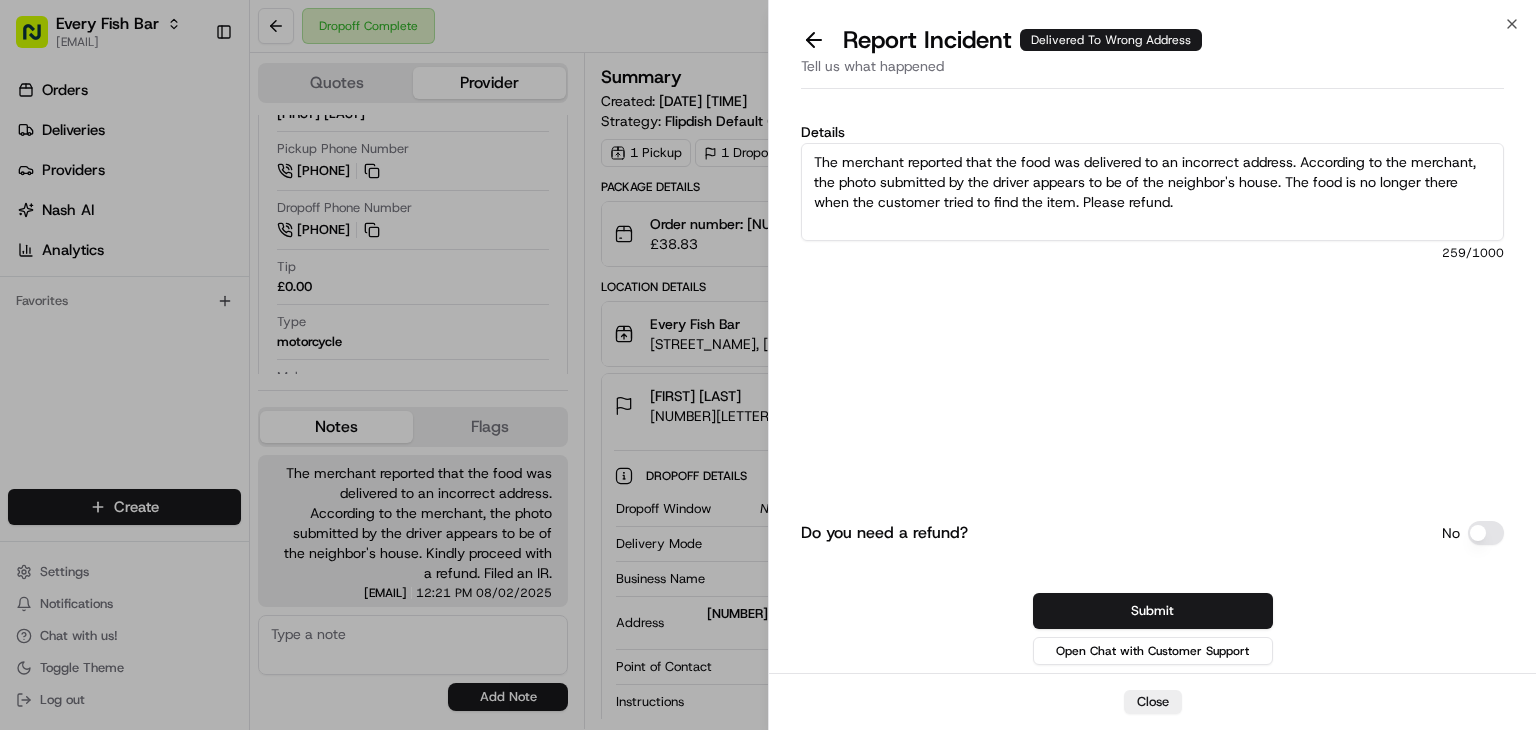 click on "The merchant reported that the food was delivered to an incorrect address. According to the merchant, the photo submitted by the driver appears to be of the neighbor's house. The food is no longer there when the customer tried to find the item. Please refund." at bounding box center (1152, 192) 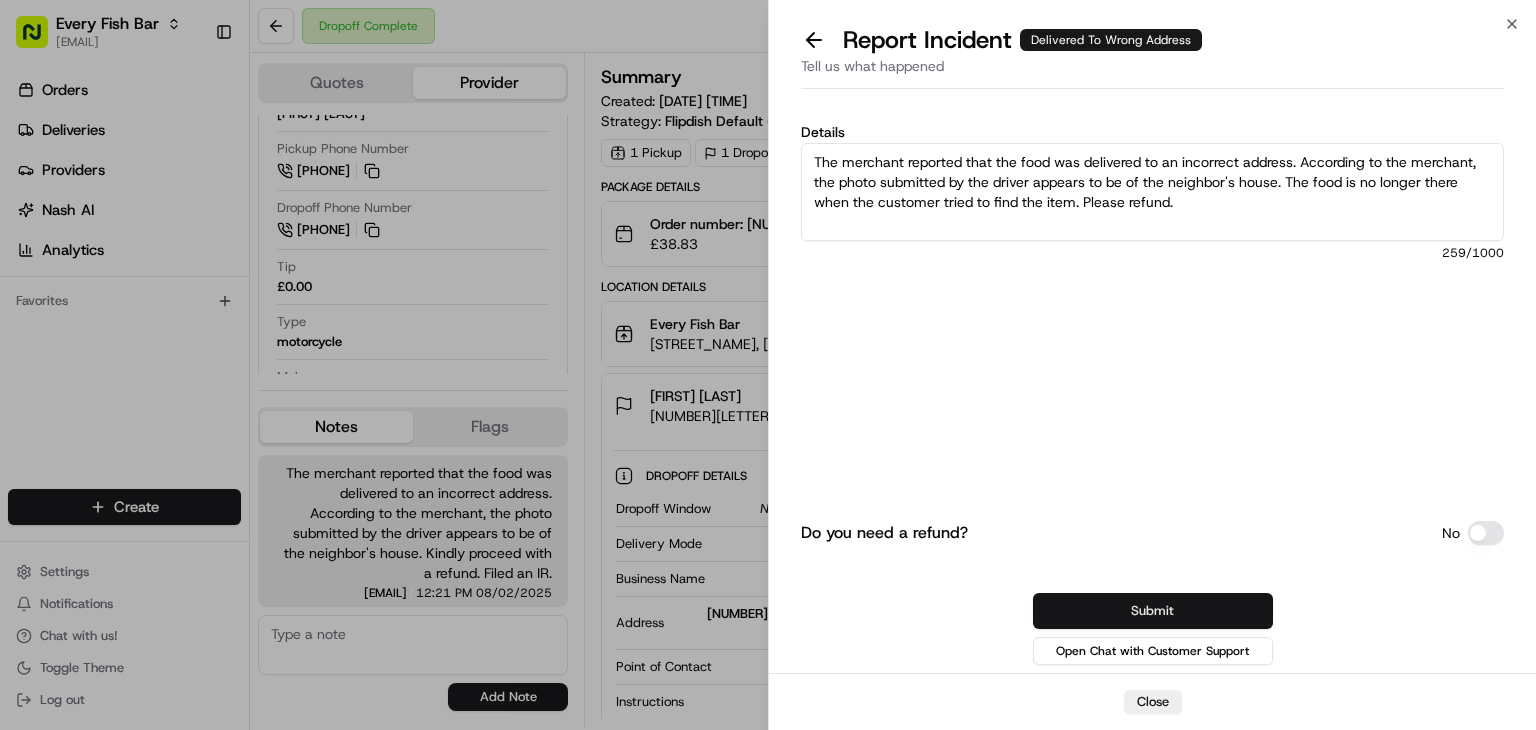 type on "The merchant reported that the food was delivered to an incorrect address. According to the merchant, the photo submitted by the driver appears to be of the neighbor's house. The food is no longer there when the customer tried to find the item. Please refund." 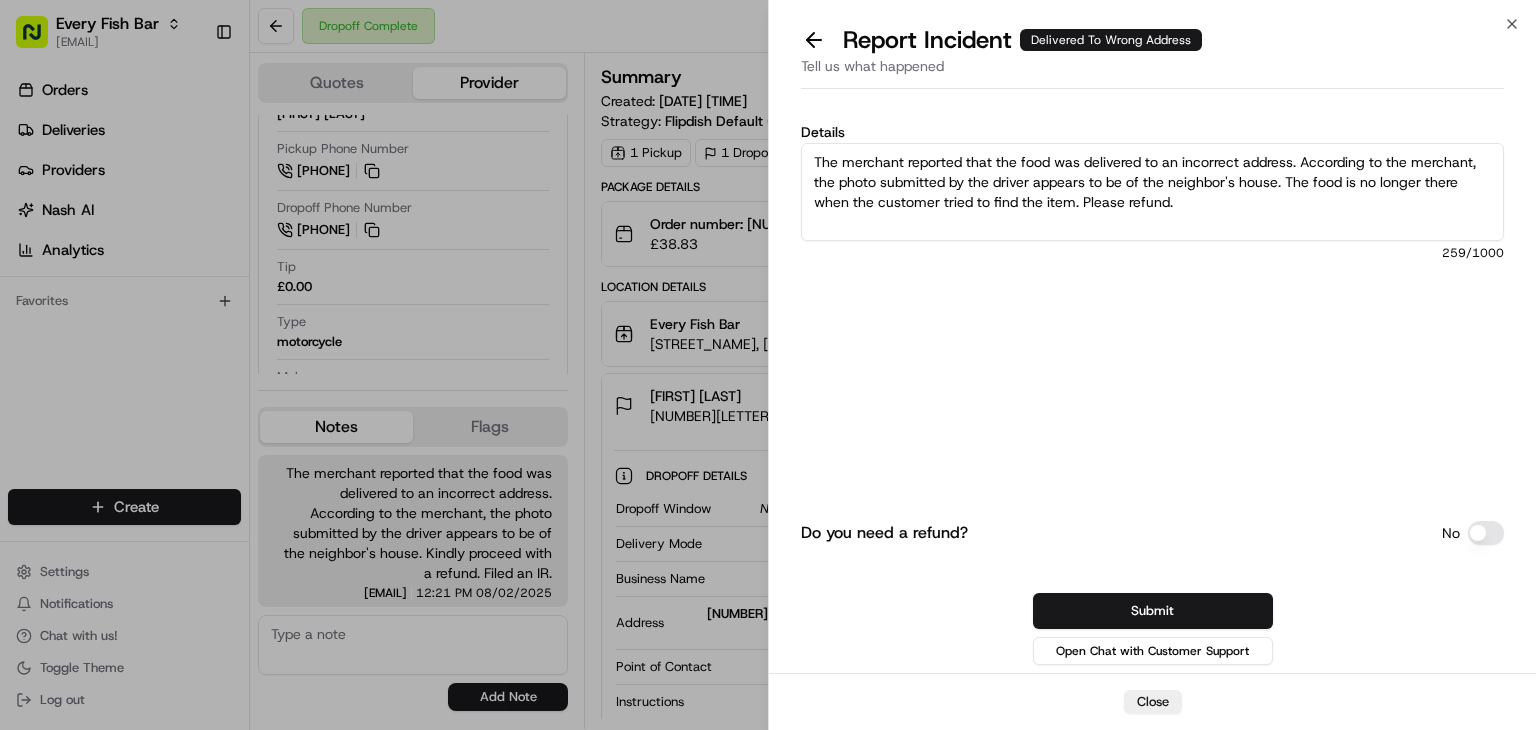 click on "Submit" at bounding box center [1153, 611] 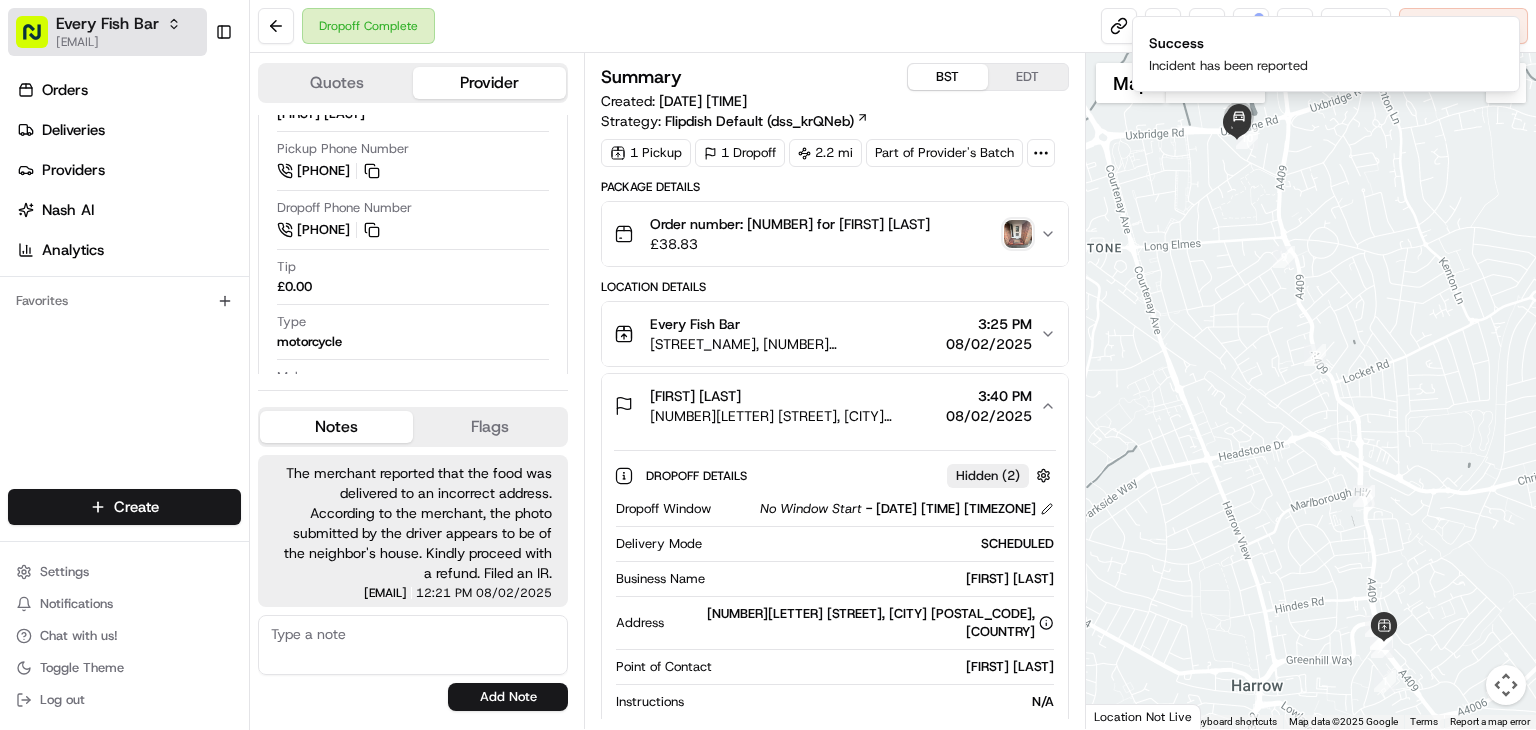 click on "Every Fish Bar" at bounding box center [107, 24] 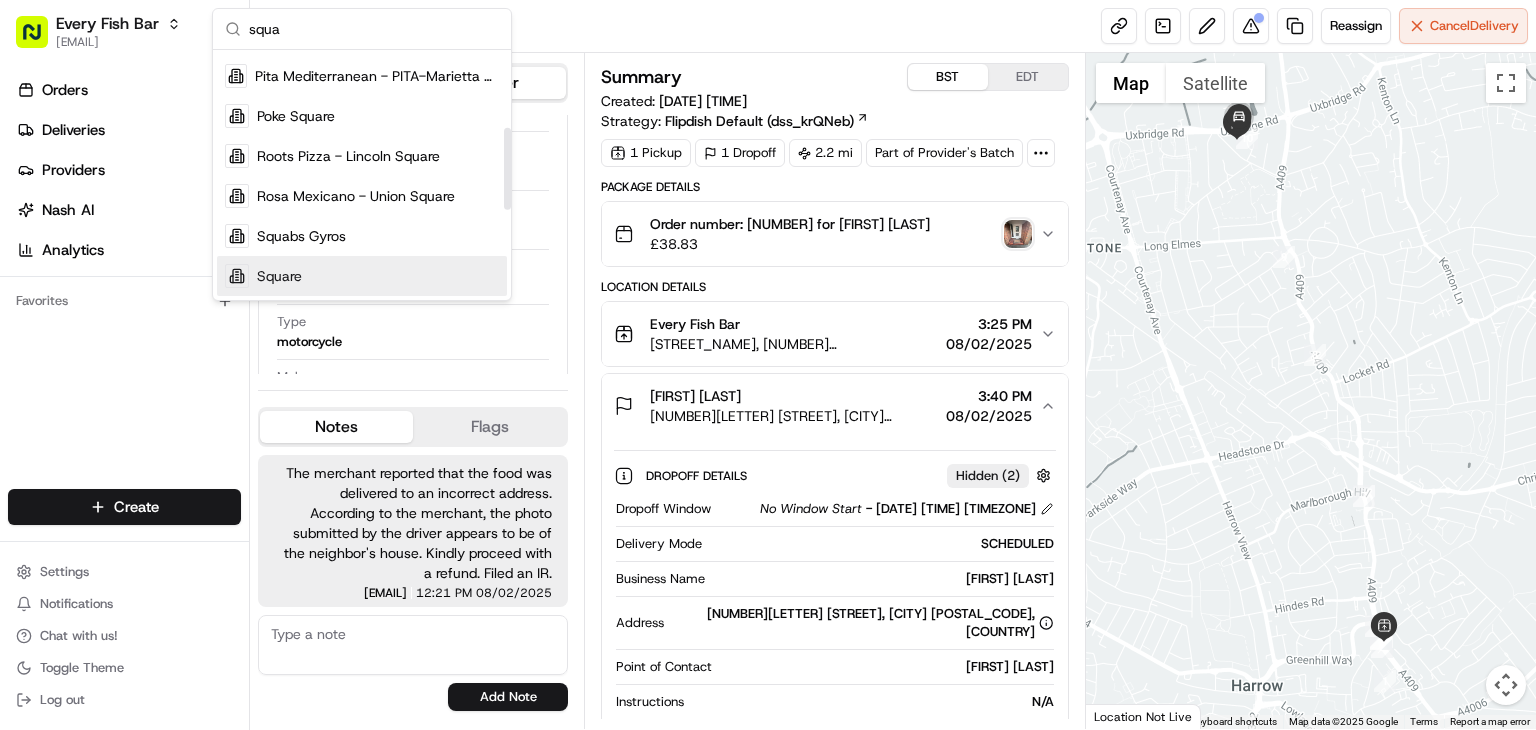 scroll, scrollTop: 236, scrollLeft: 0, axis: vertical 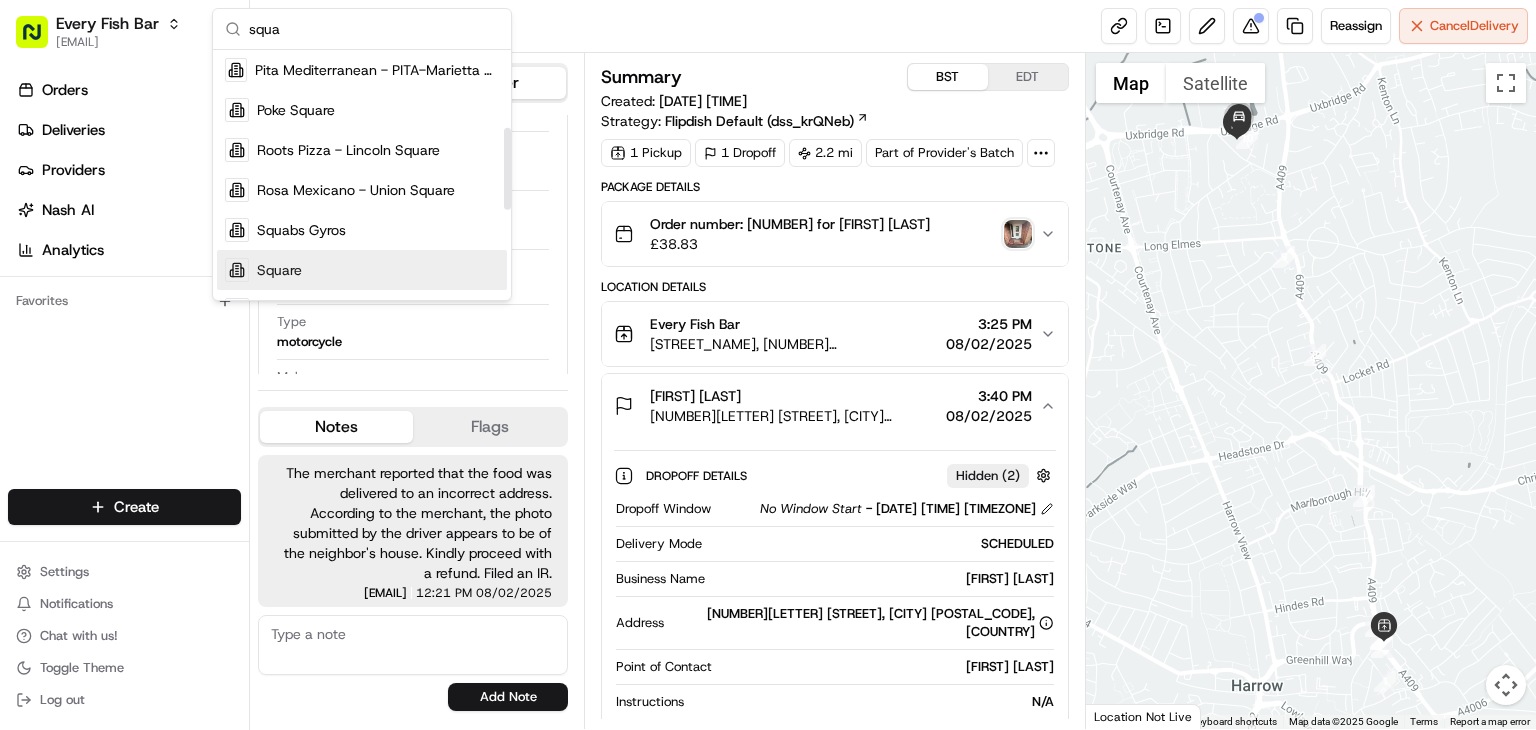 type on "squa" 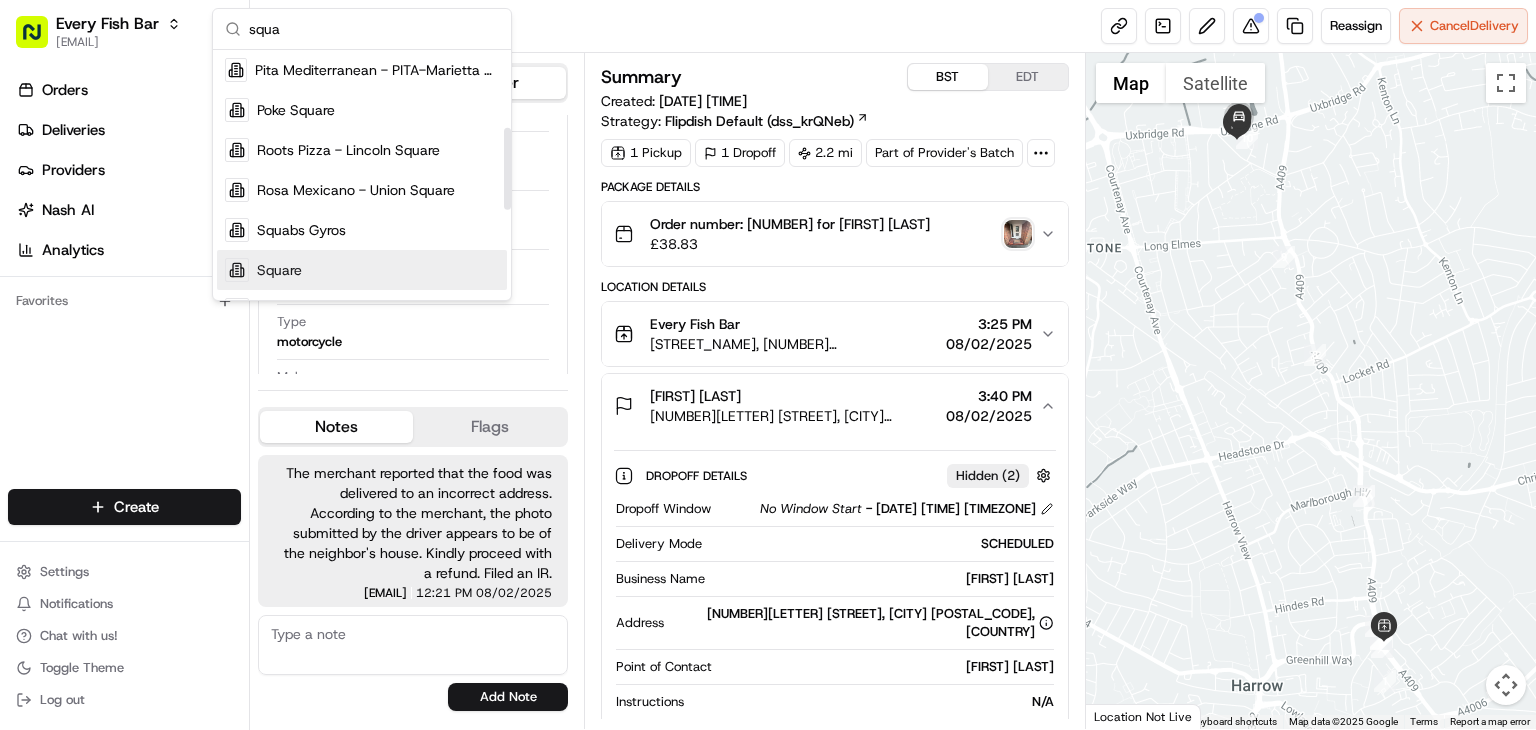 scroll, scrollTop: 0, scrollLeft: 0, axis: both 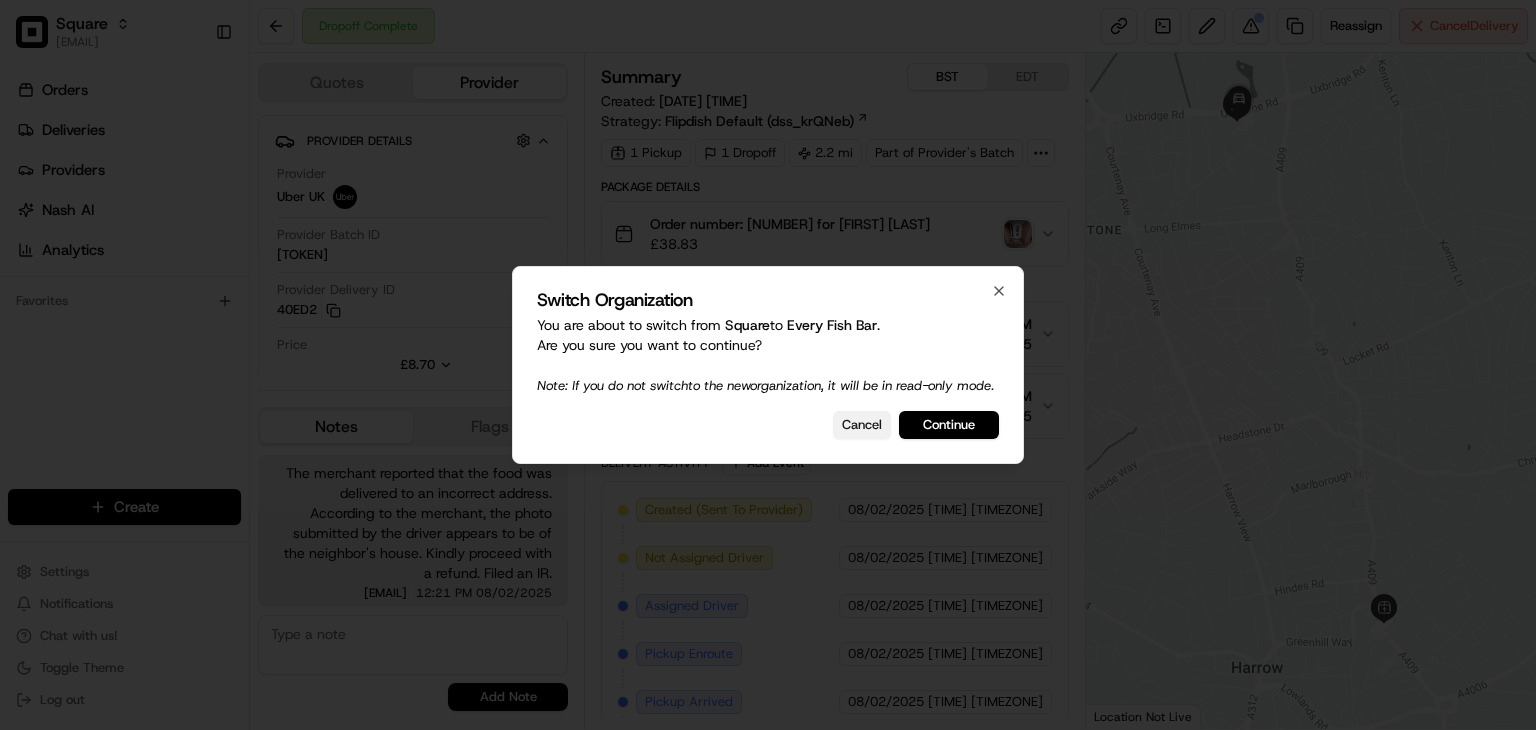 click on "Cancel" at bounding box center [862, 425] 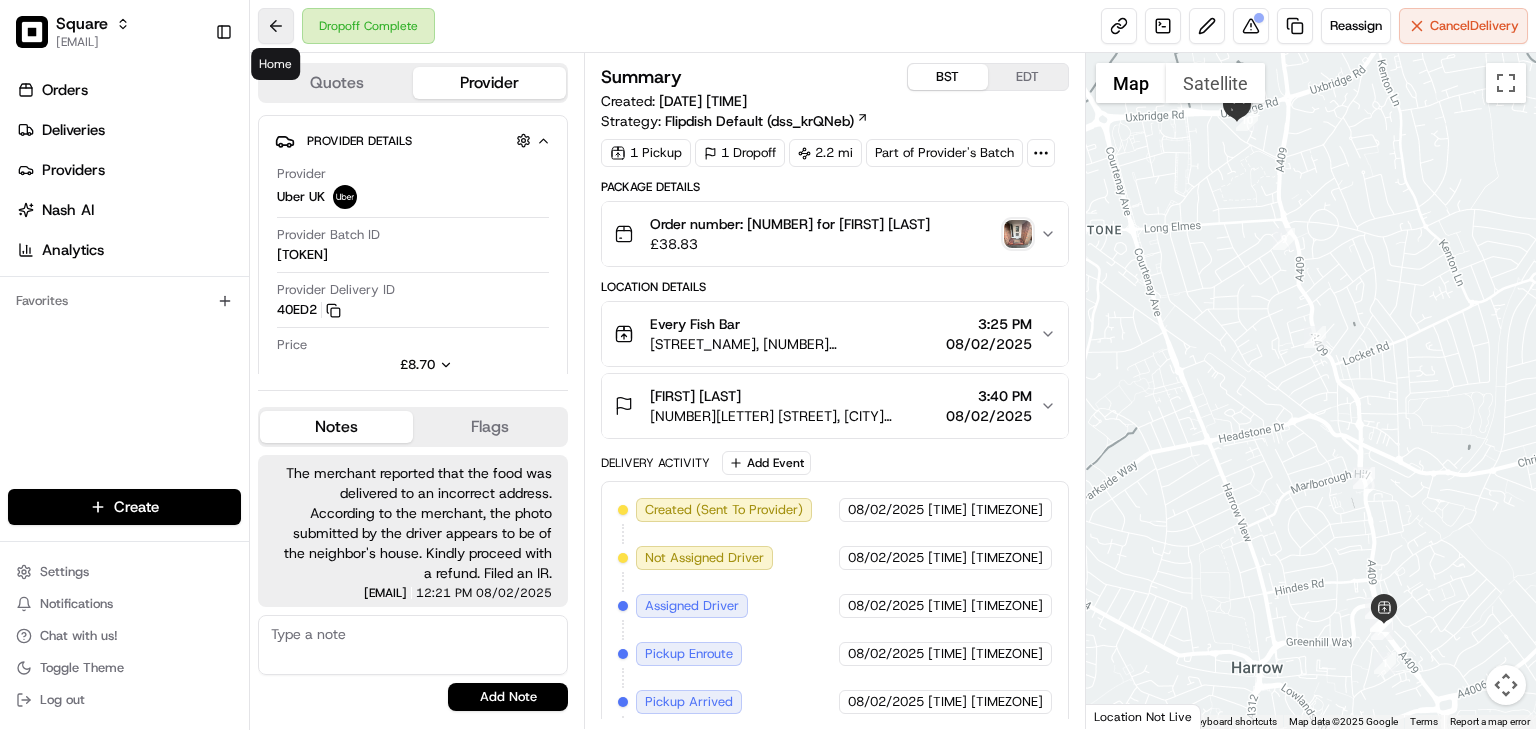 click at bounding box center [276, 26] 